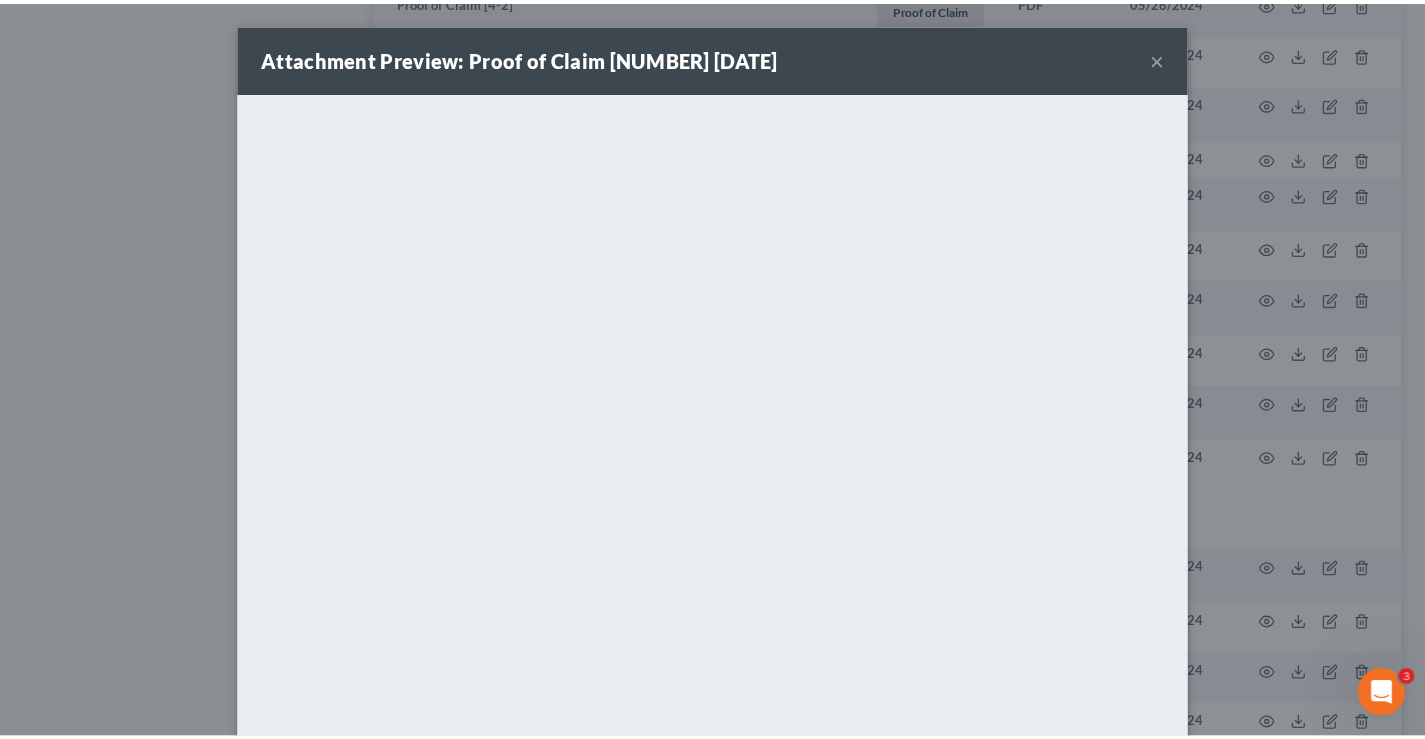 scroll, scrollTop: 0, scrollLeft: 0, axis: both 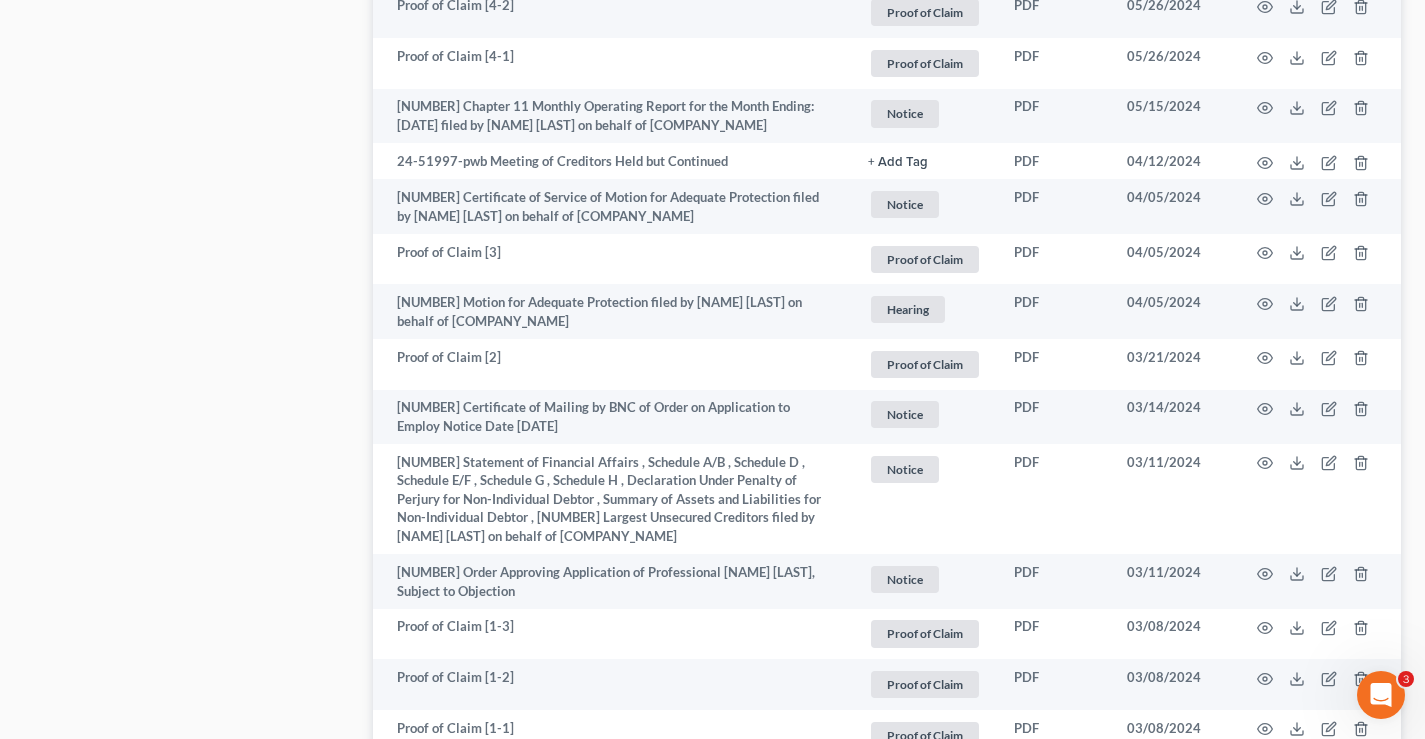 click on "Case Dashboard
Payments
Invoices
Payments
Payments
Credit Report
Client Profile" at bounding box center (188, -588) 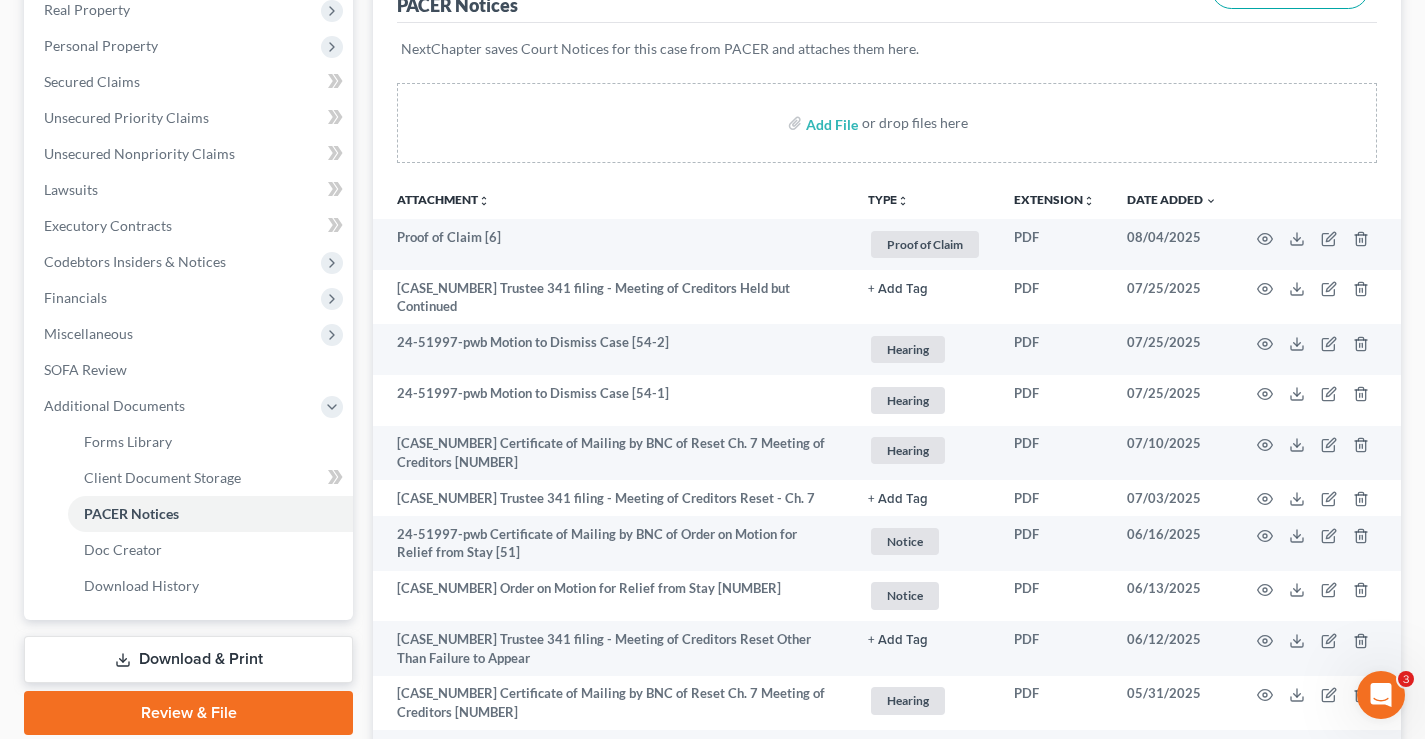 scroll, scrollTop: 0, scrollLeft: 0, axis: both 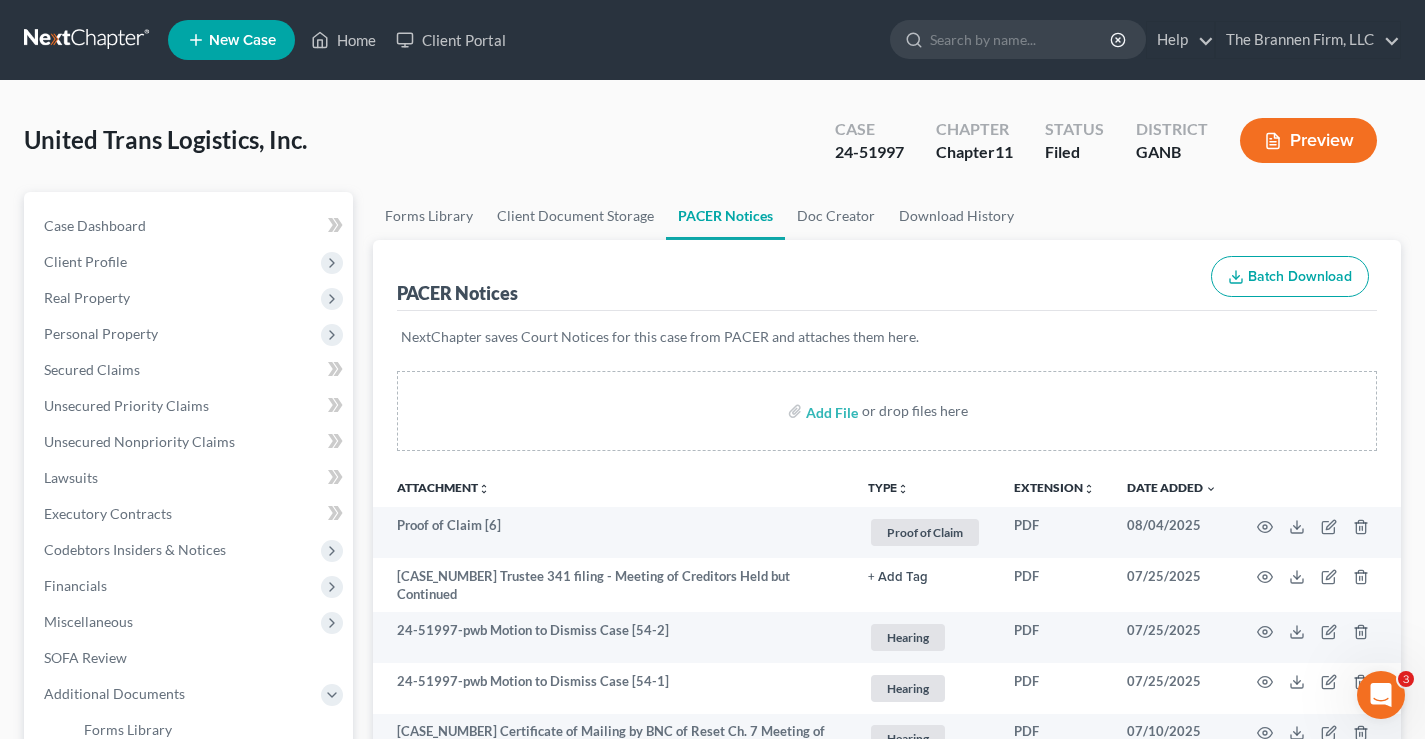 click at bounding box center (88, 40) 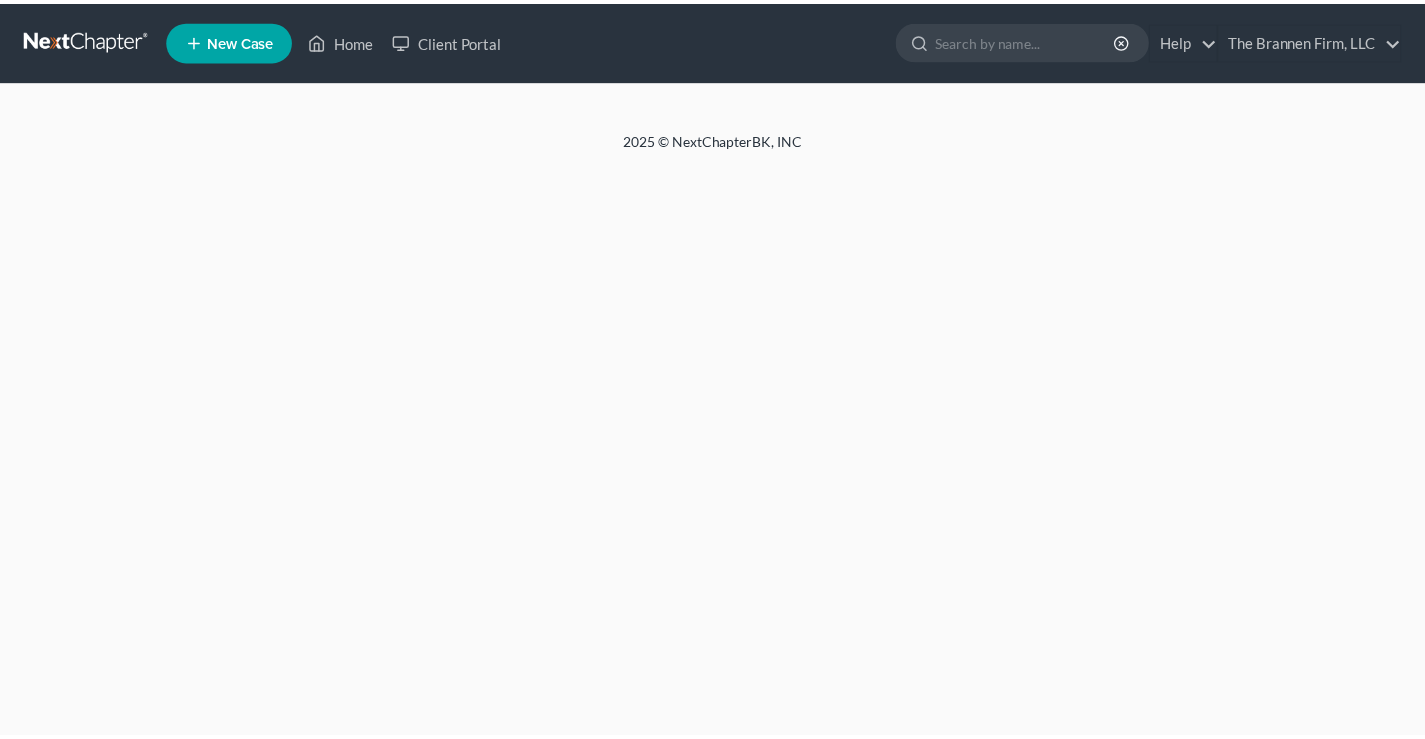 scroll, scrollTop: 0, scrollLeft: 0, axis: both 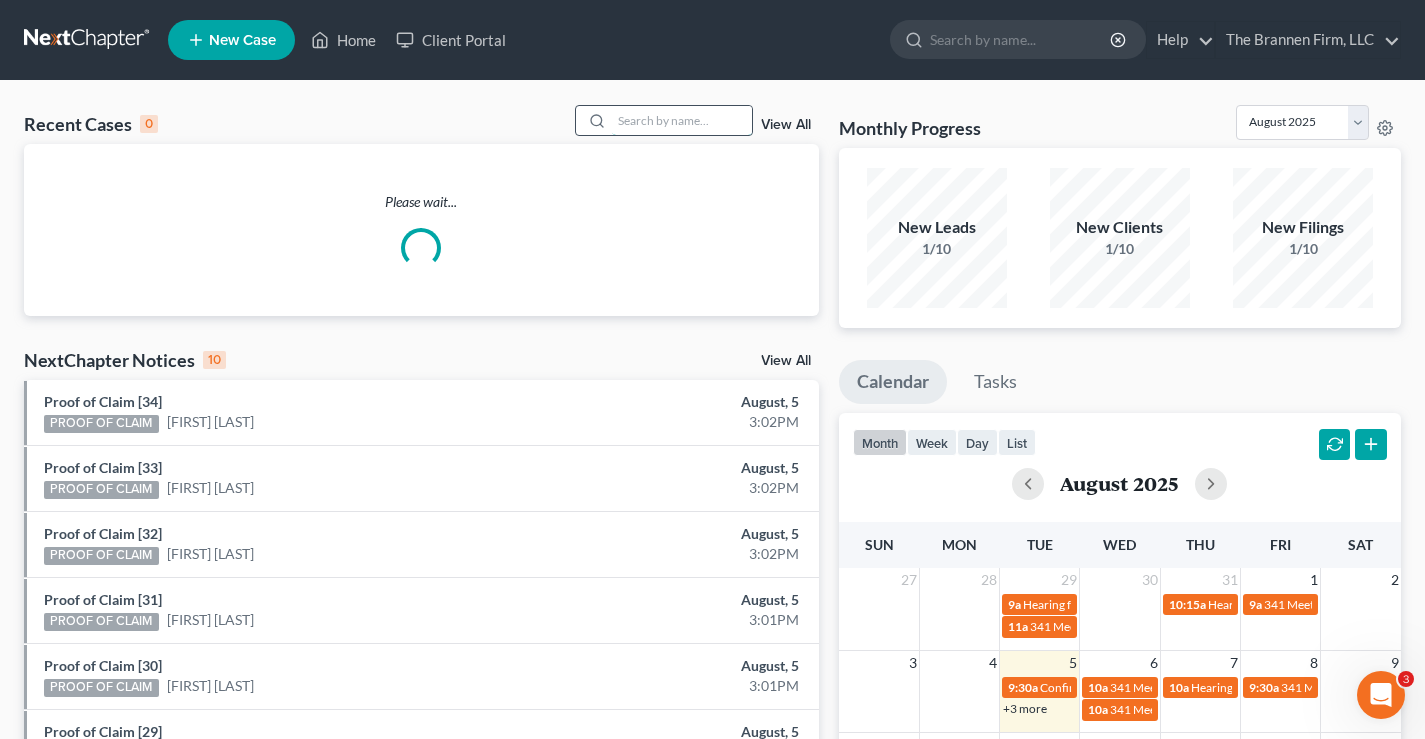 click at bounding box center [682, 120] 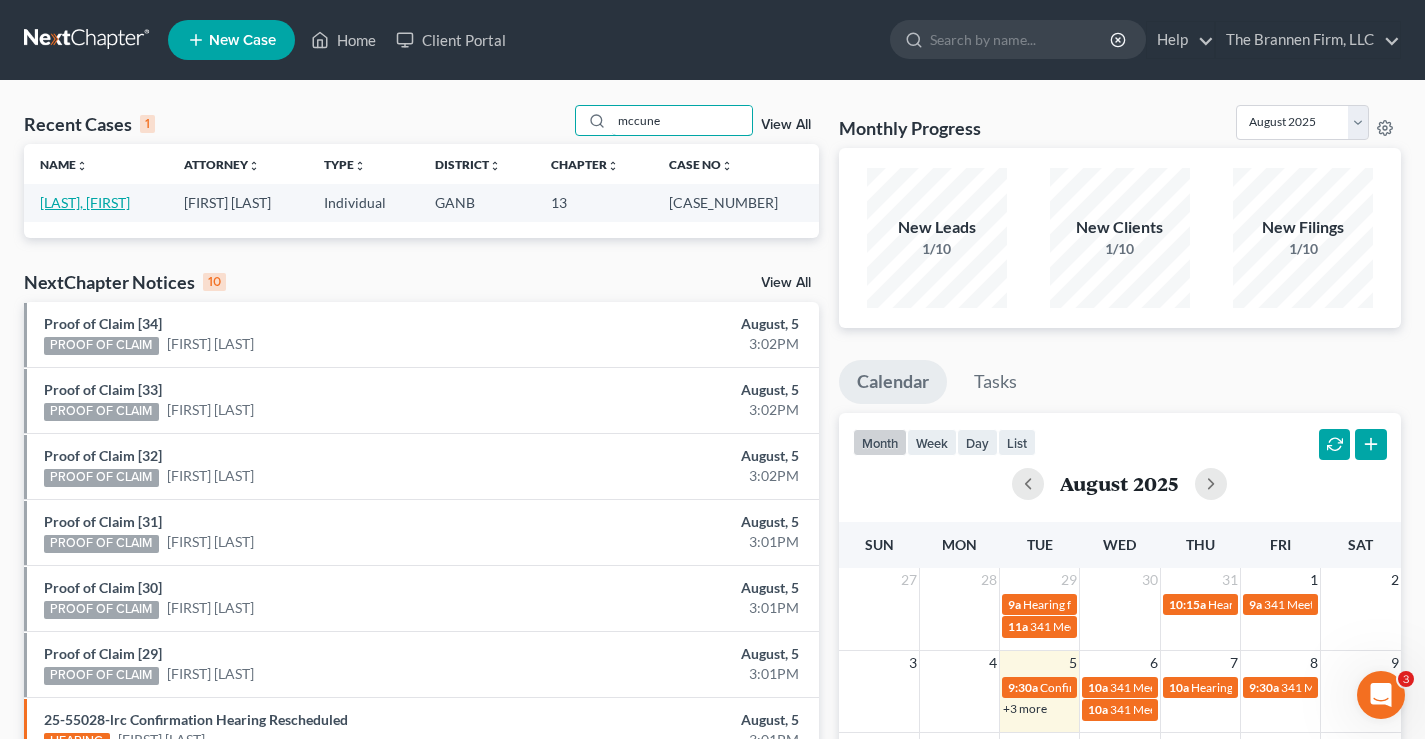 type on "mccune" 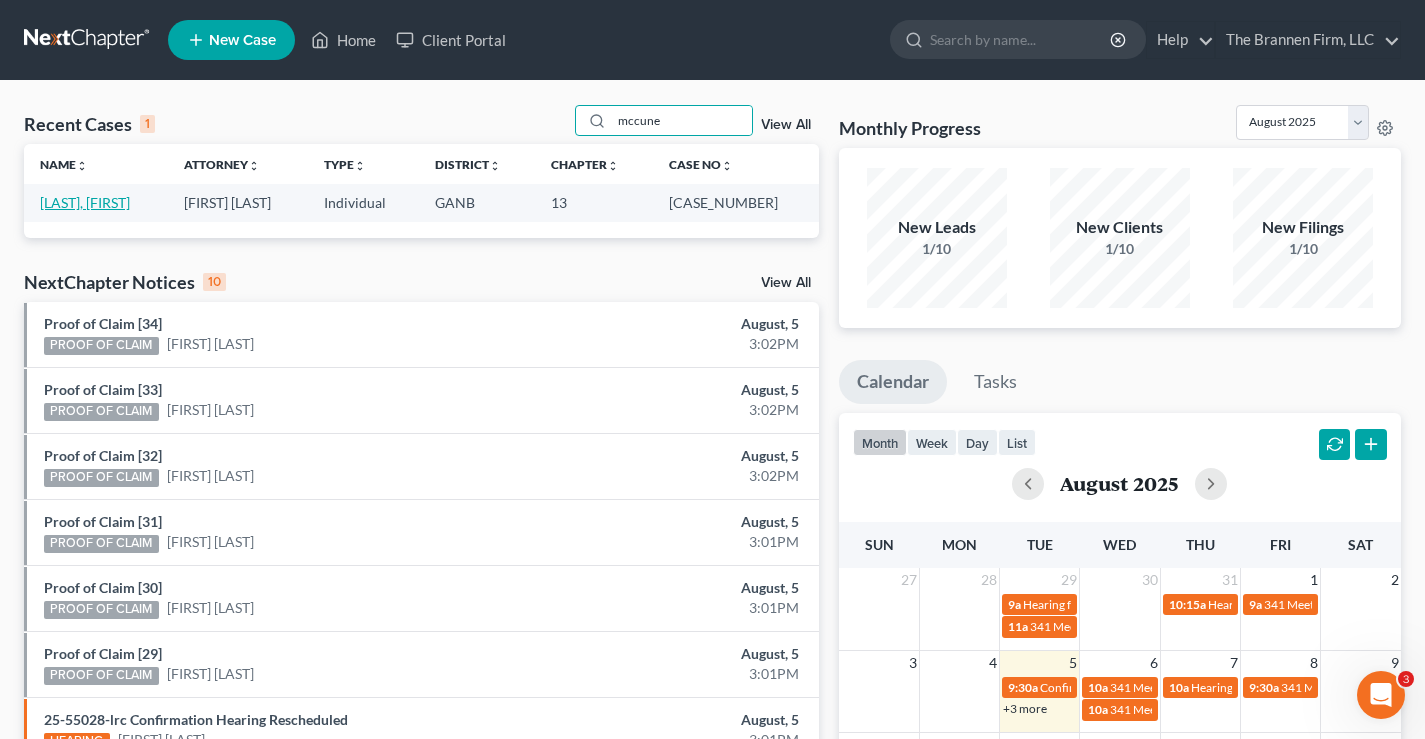 click on "[LAST], [FIRST]" at bounding box center (85, 202) 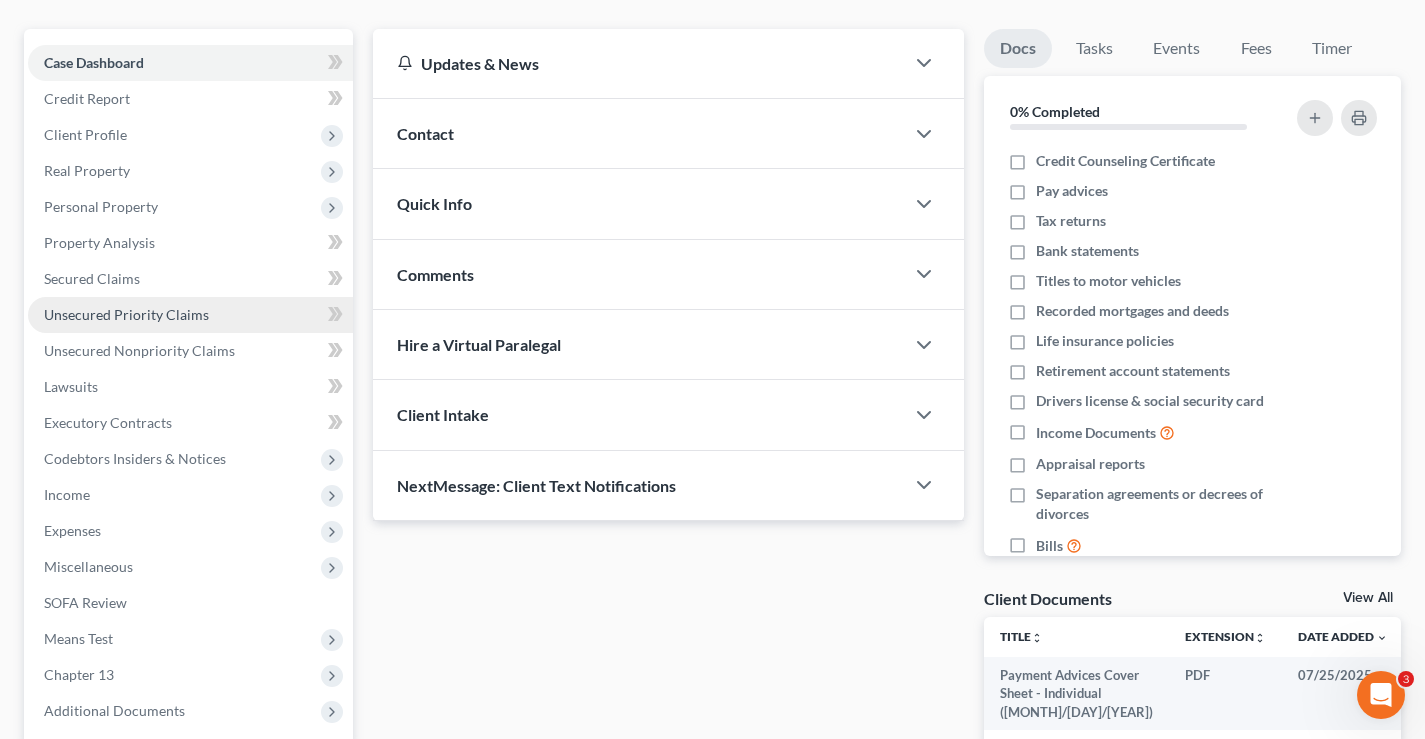 scroll, scrollTop: 300, scrollLeft: 0, axis: vertical 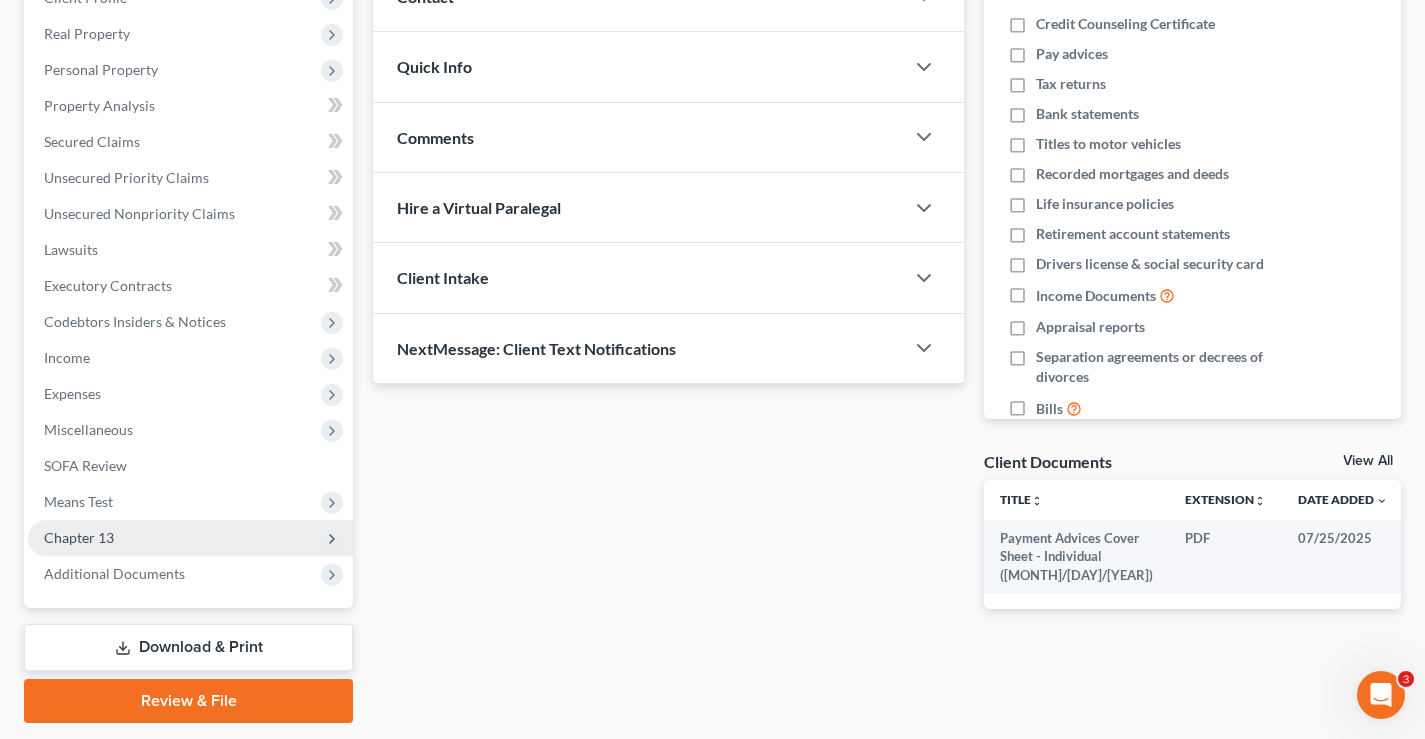 click on "Chapter 13" at bounding box center [79, 537] 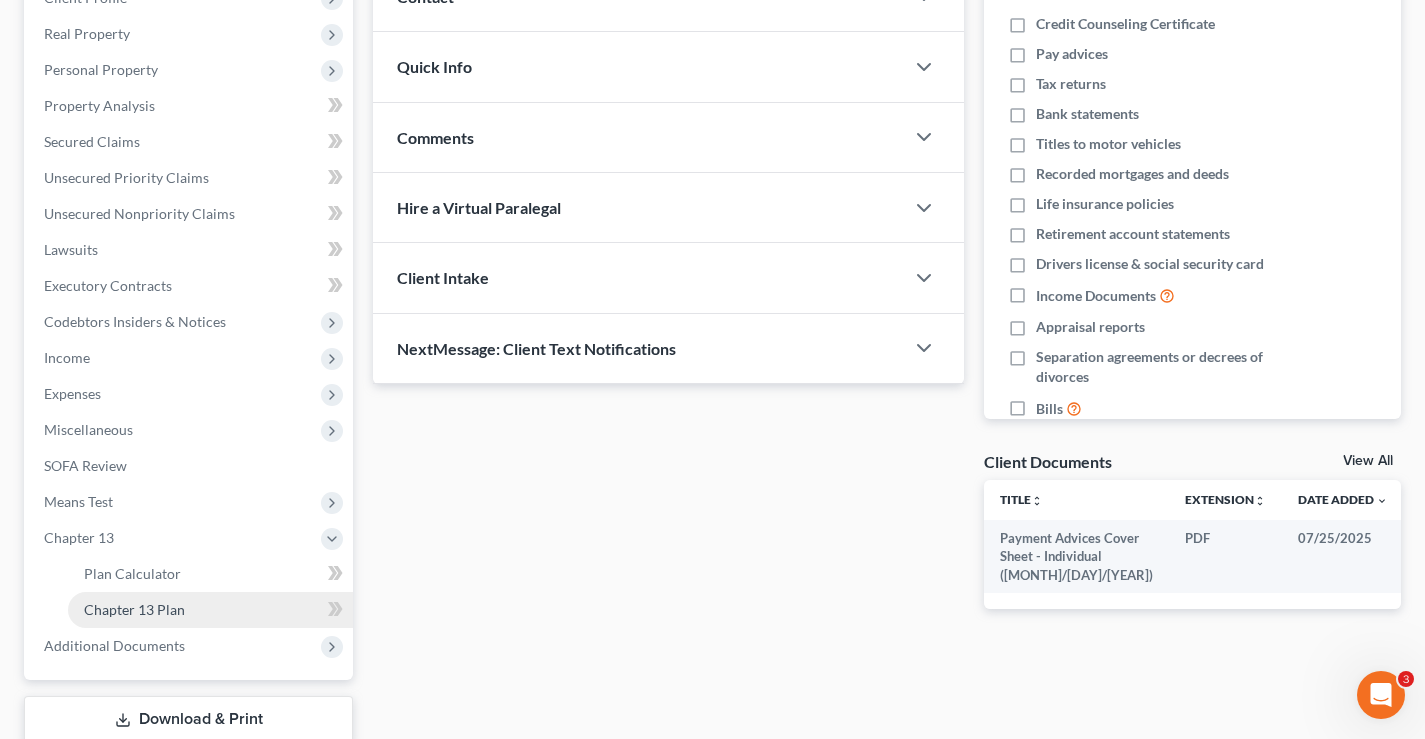click on "Chapter 13 Plan" at bounding box center (134, 609) 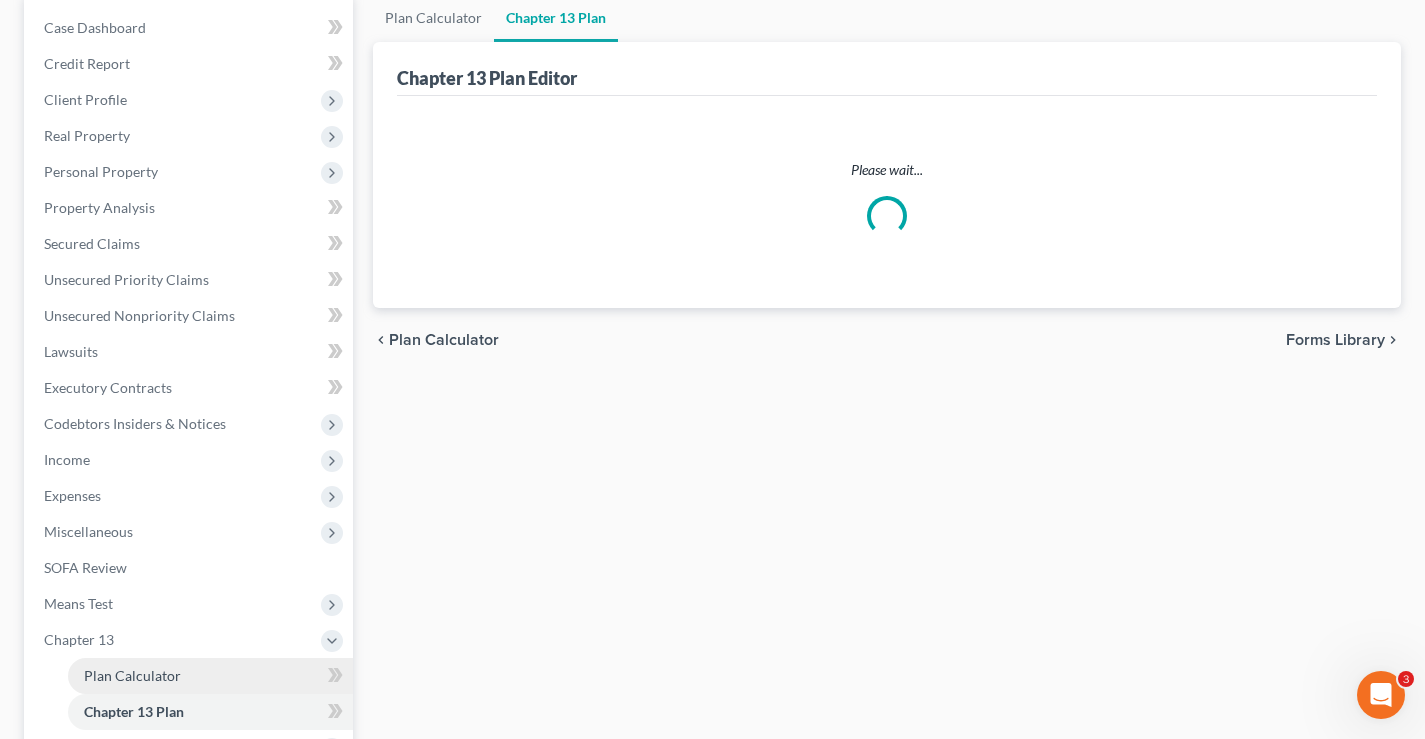 scroll, scrollTop: 0, scrollLeft: 0, axis: both 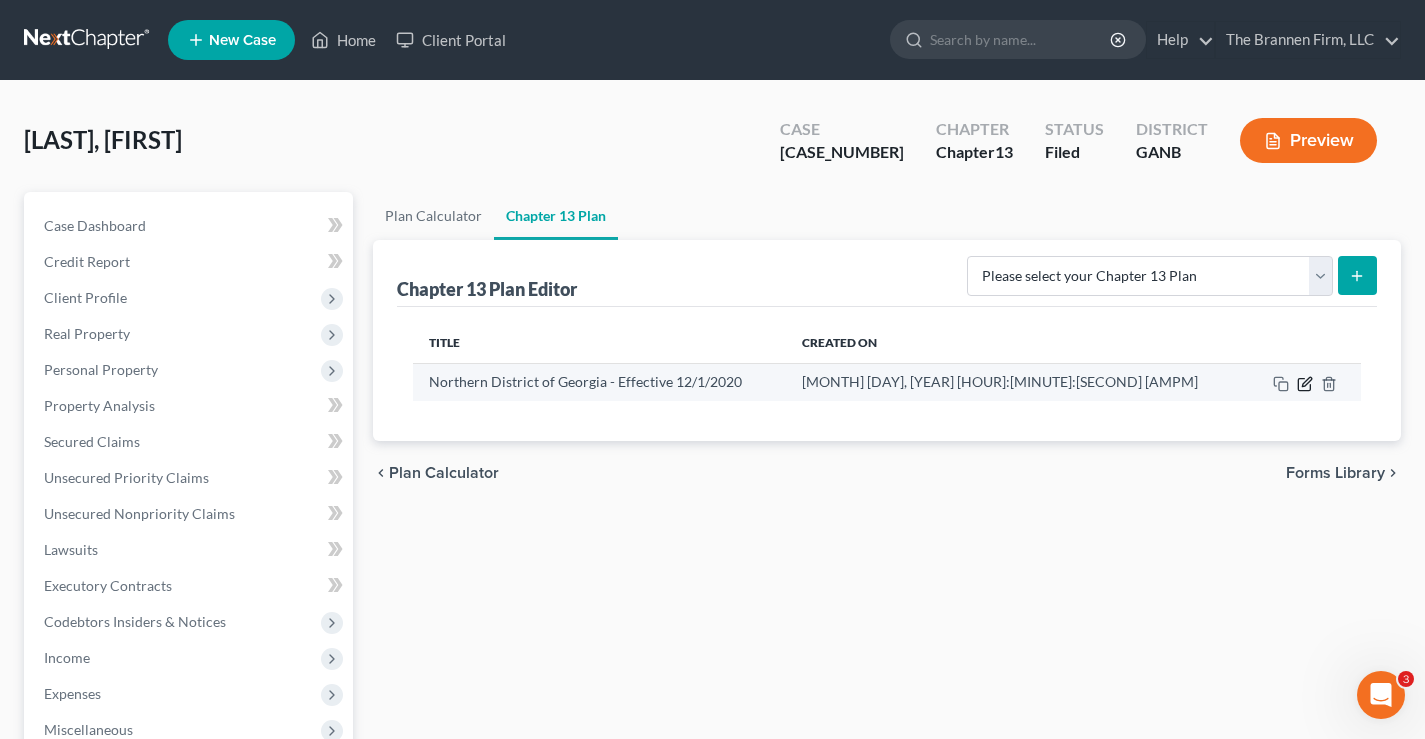 click 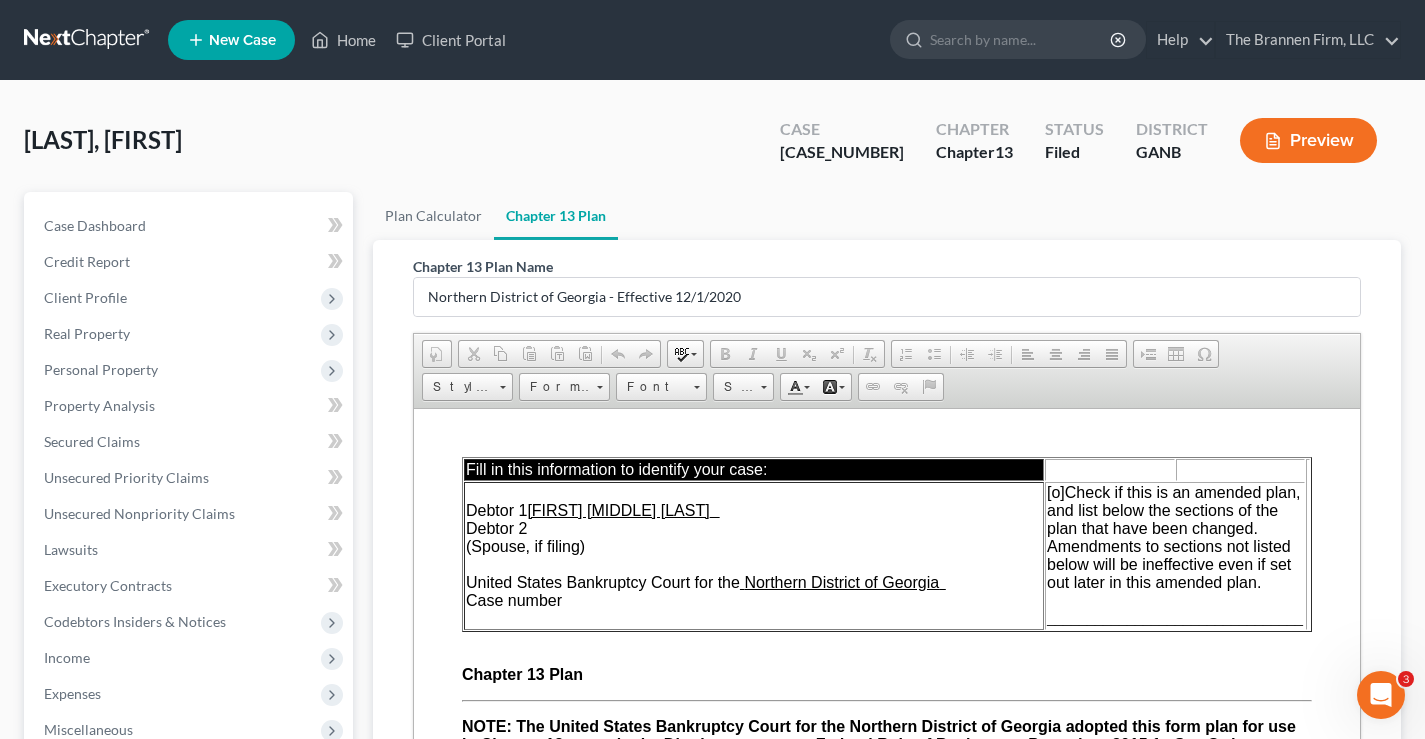scroll, scrollTop: 0, scrollLeft: 0, axis: both 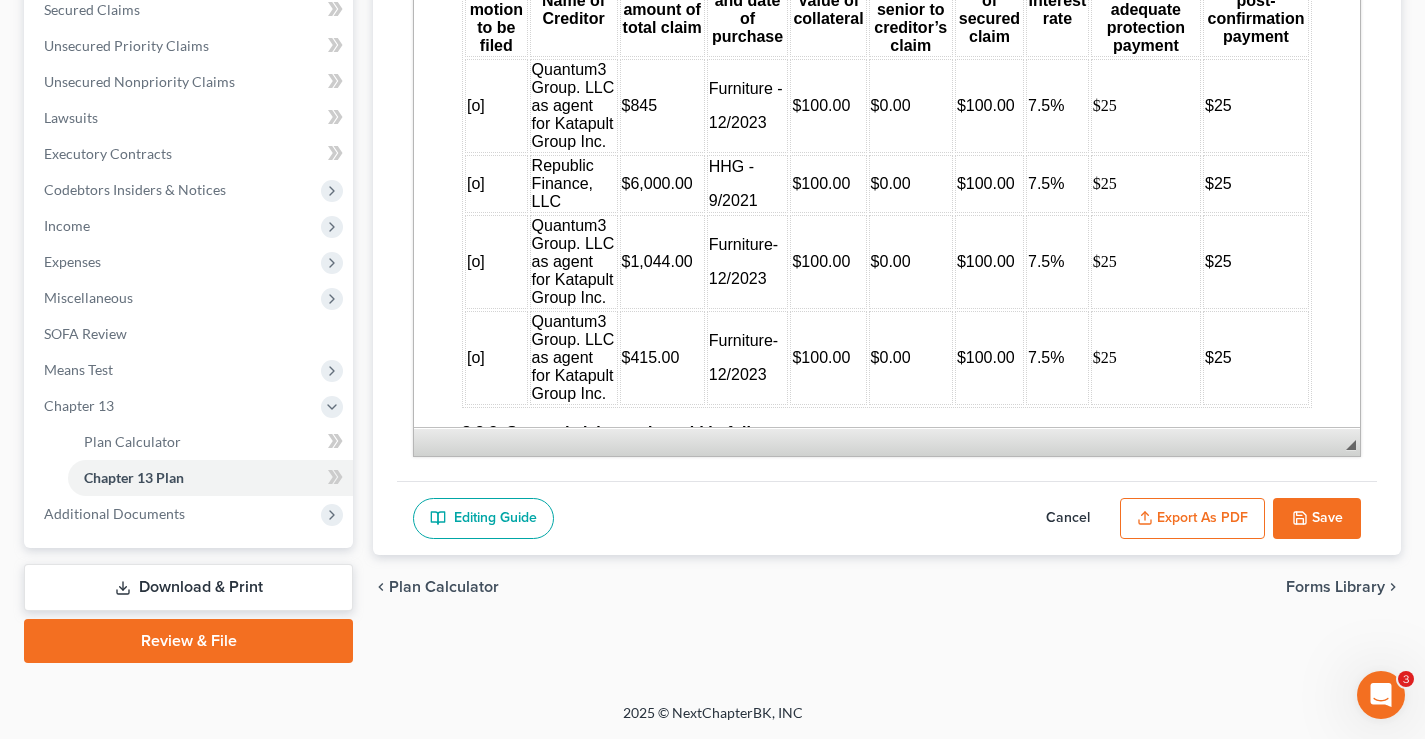 click on "Save" at bounding box center (1317, 519) 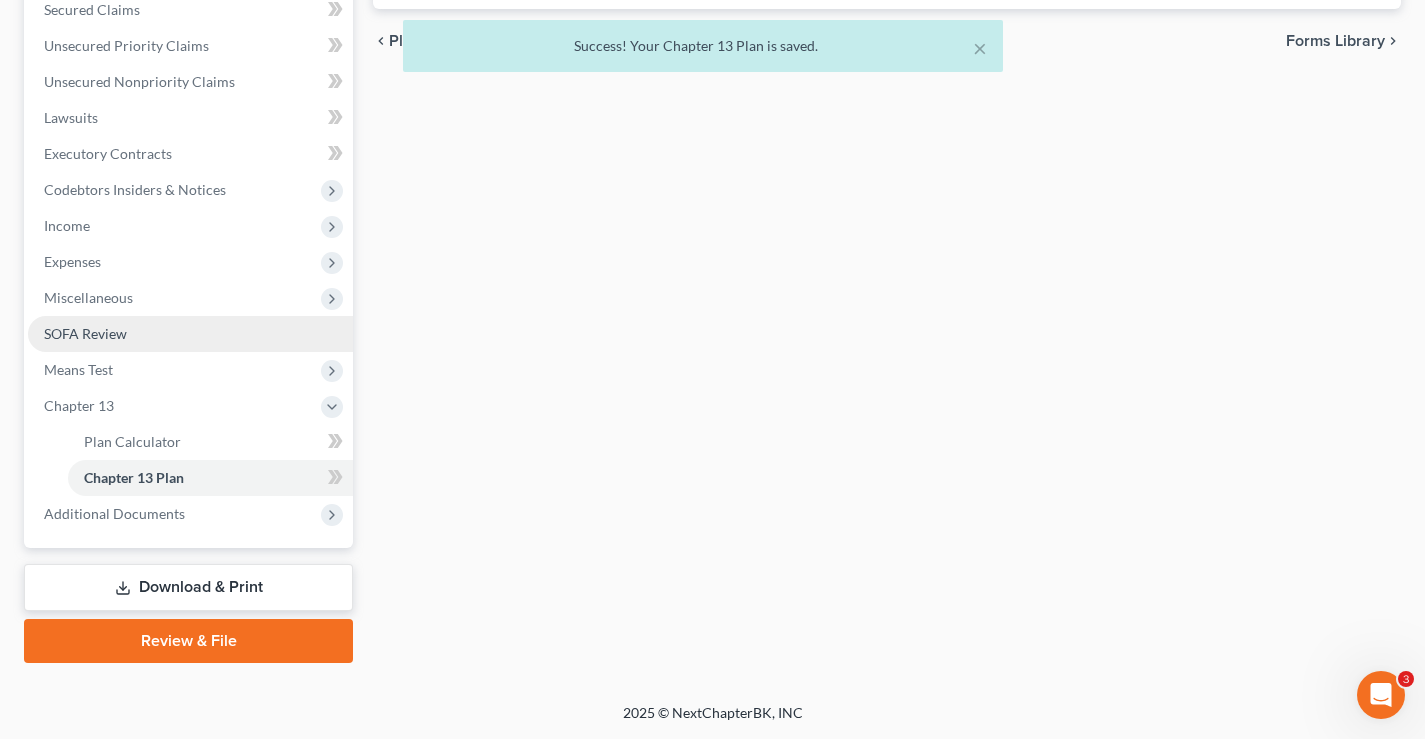 scroll, scrollTop: 0, scrollLeft: 0, axis: both 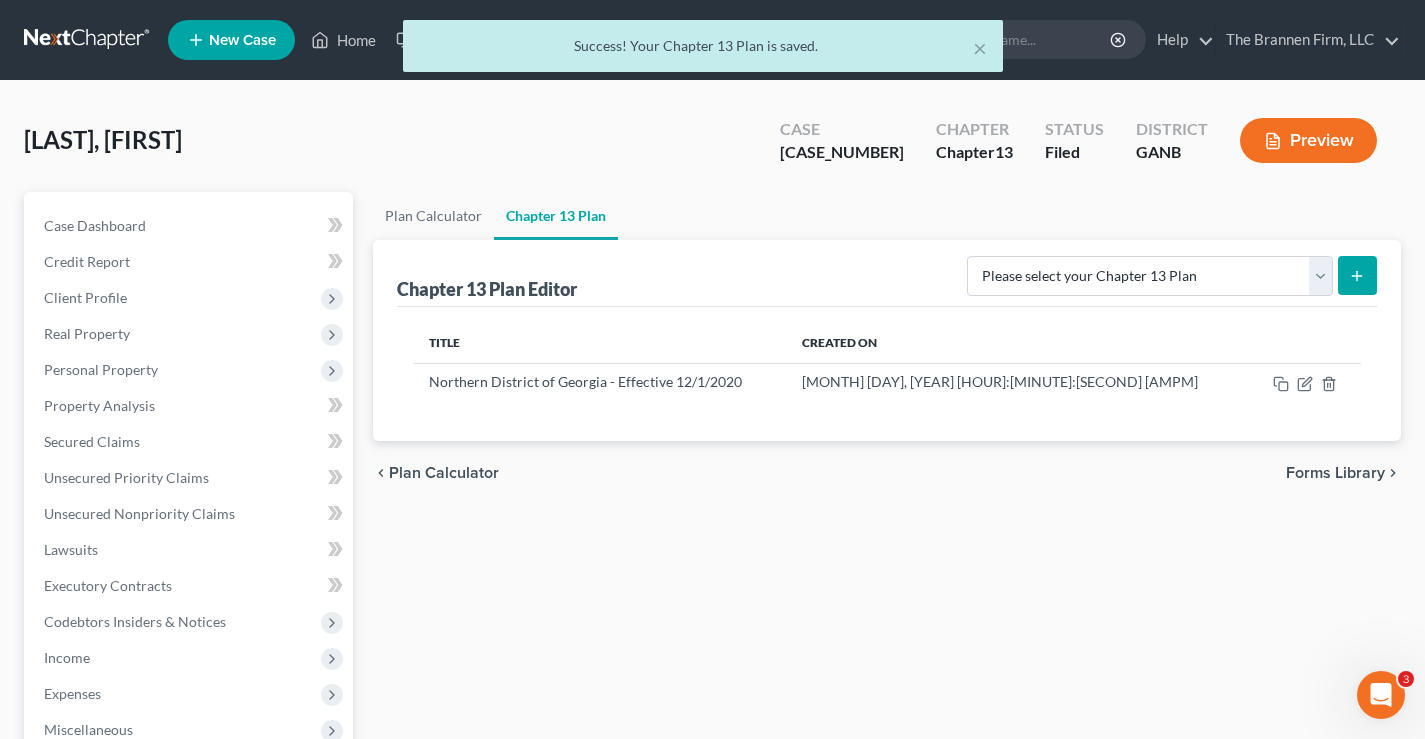 click on "×                     Success! Your Chapter 13 Plan is saved." at bounding box center (702, 51) 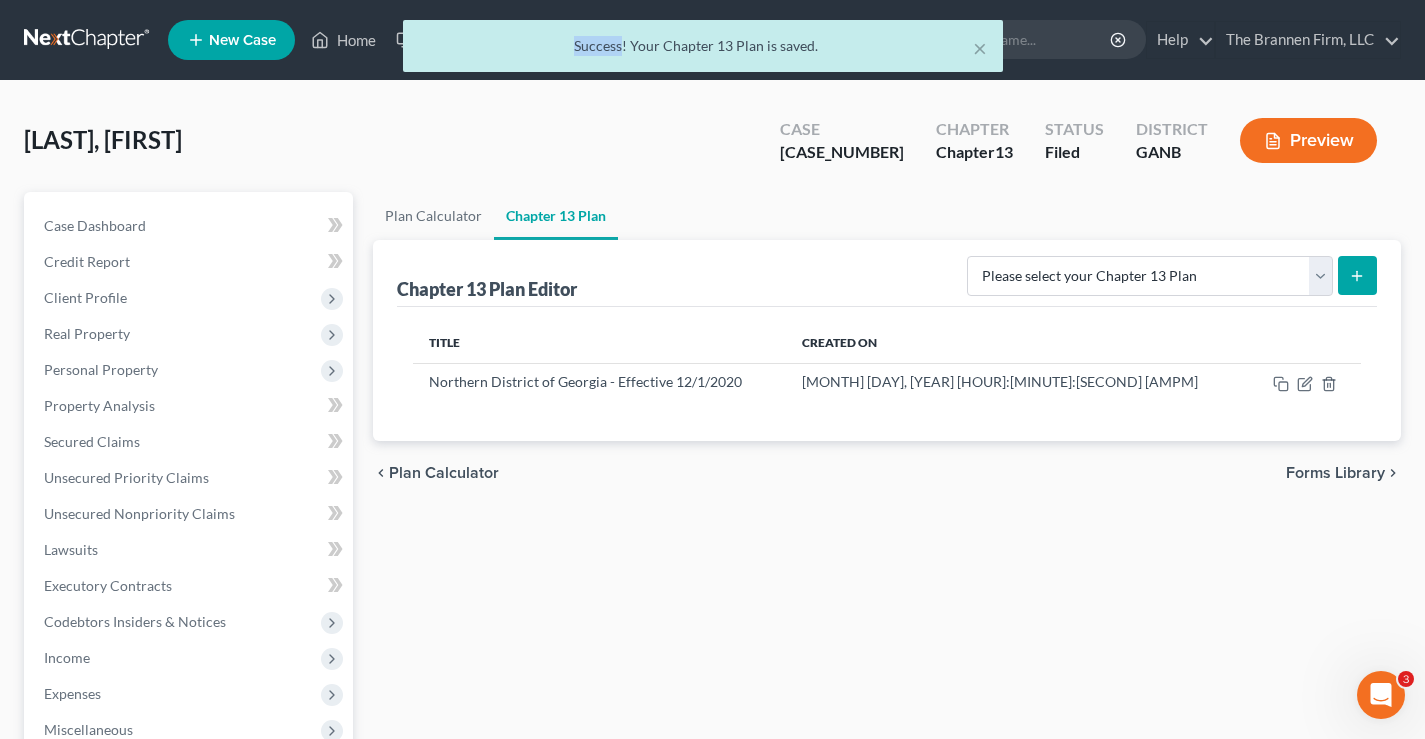 click on "×                     Success! Your Chapter 13 Plan is saved." at bounding box center (702, 51) 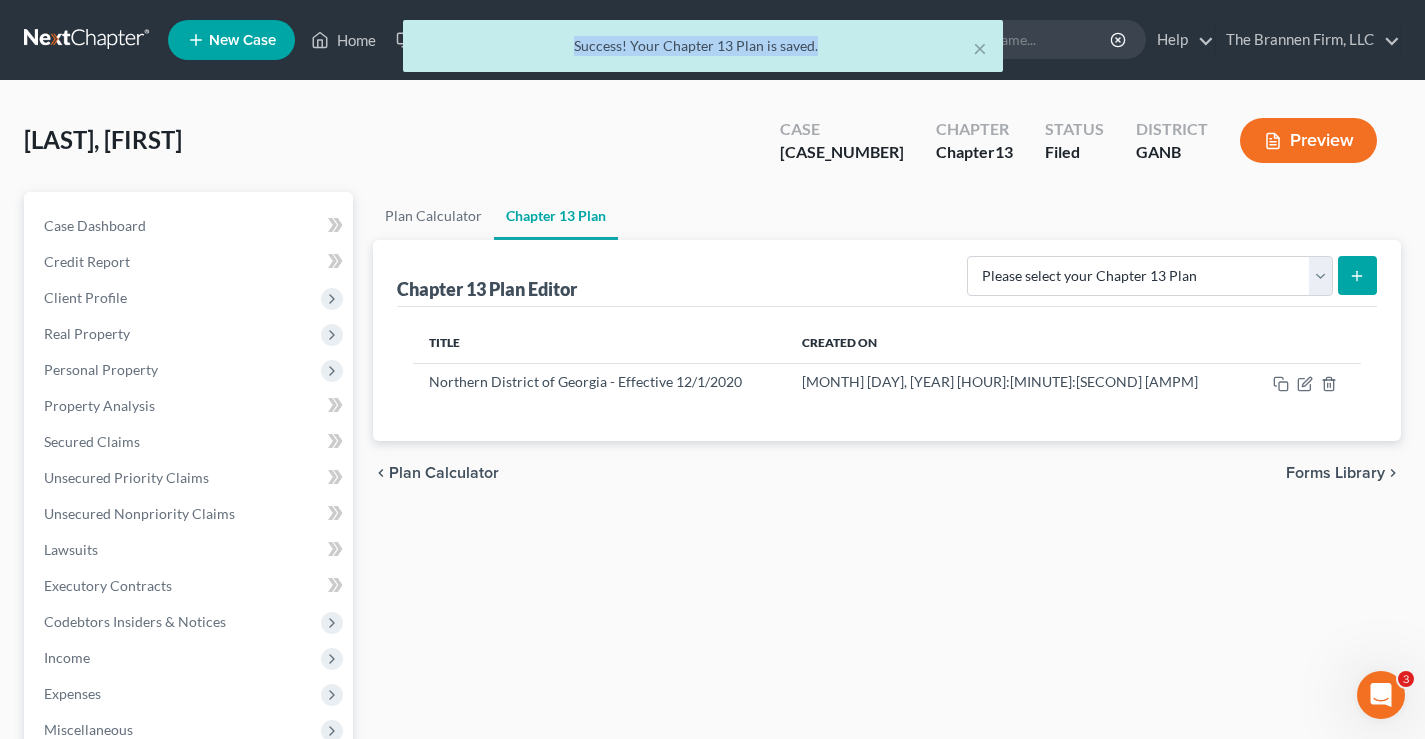 click on "×                     Success! Your Chapter 13 Plan is saved." at bounding box center [702, 51] 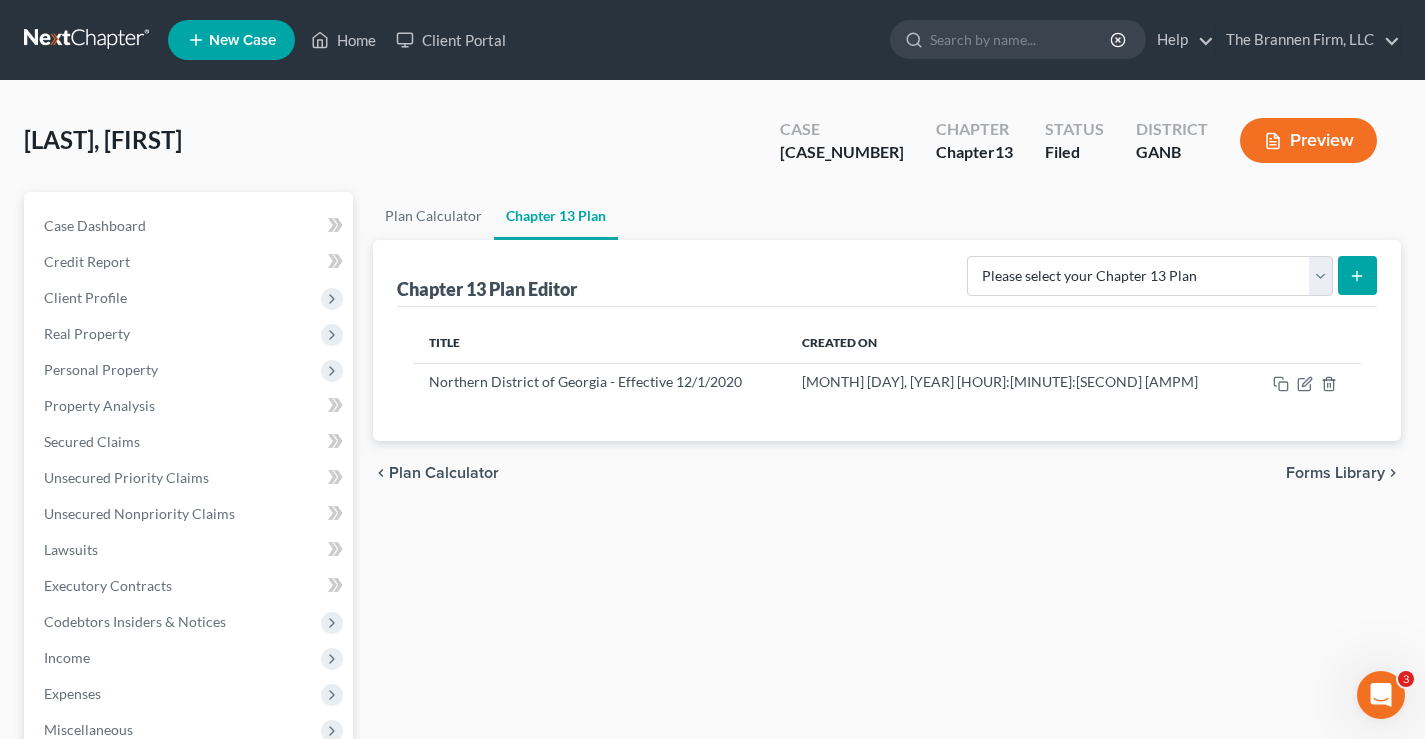 click at bounding box center (88, 40) 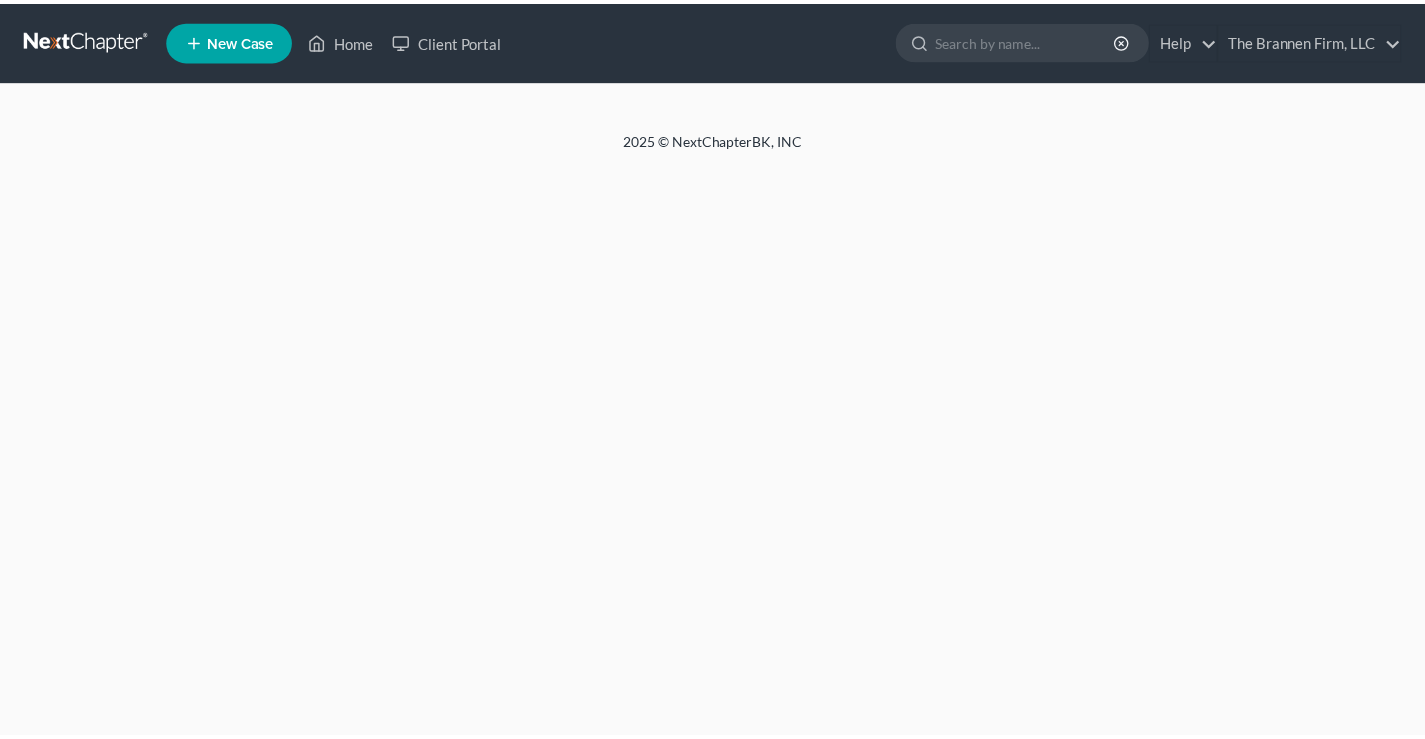 scroll, scrollTop: 0, scrollLeft: 0, axis: both 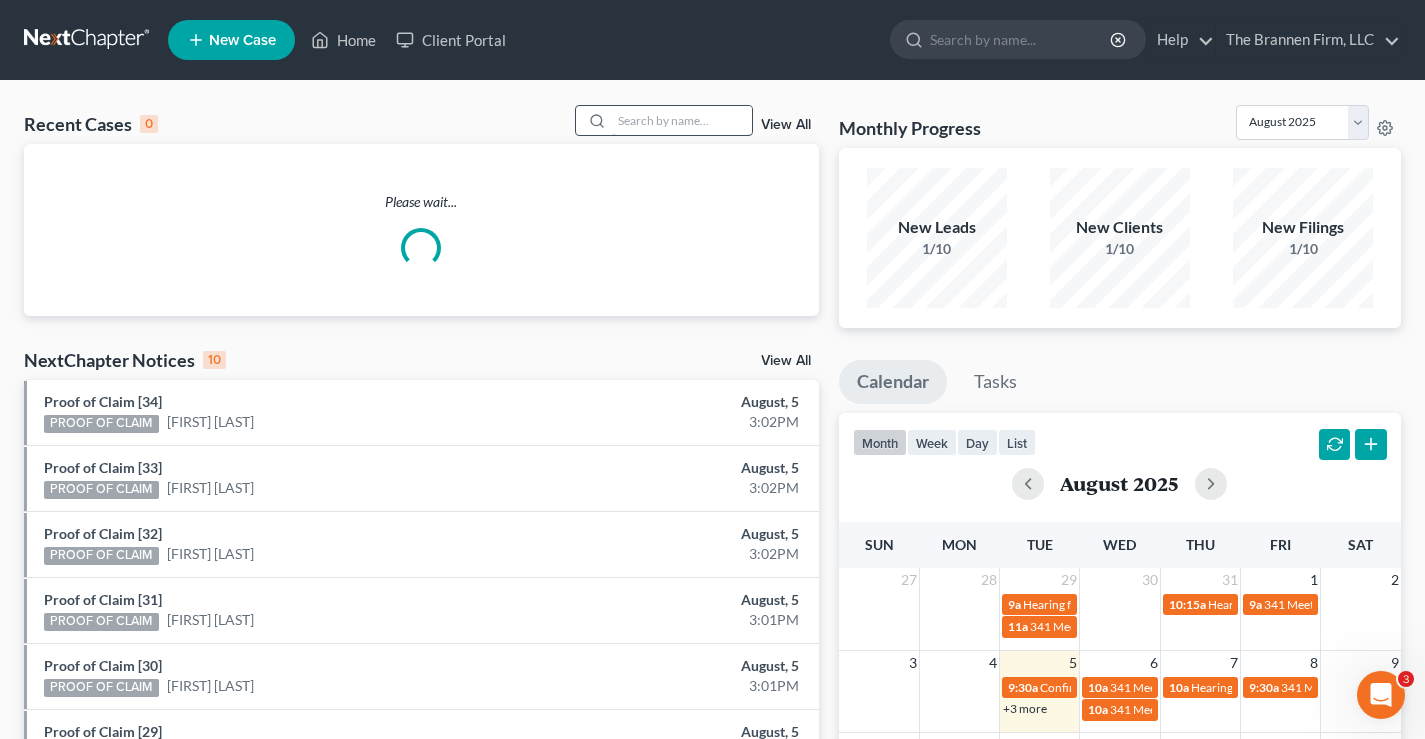 click at bounding box center (682, 120) 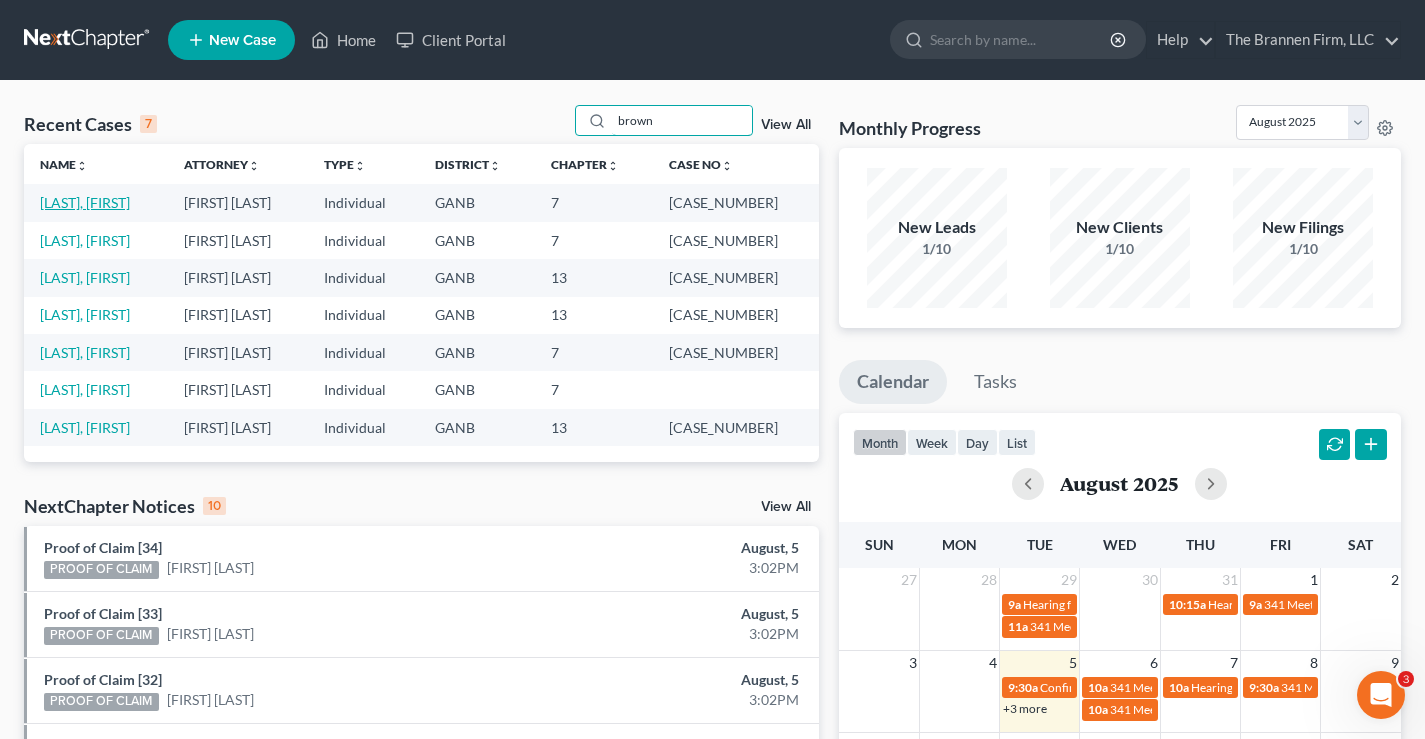 type on "brown" 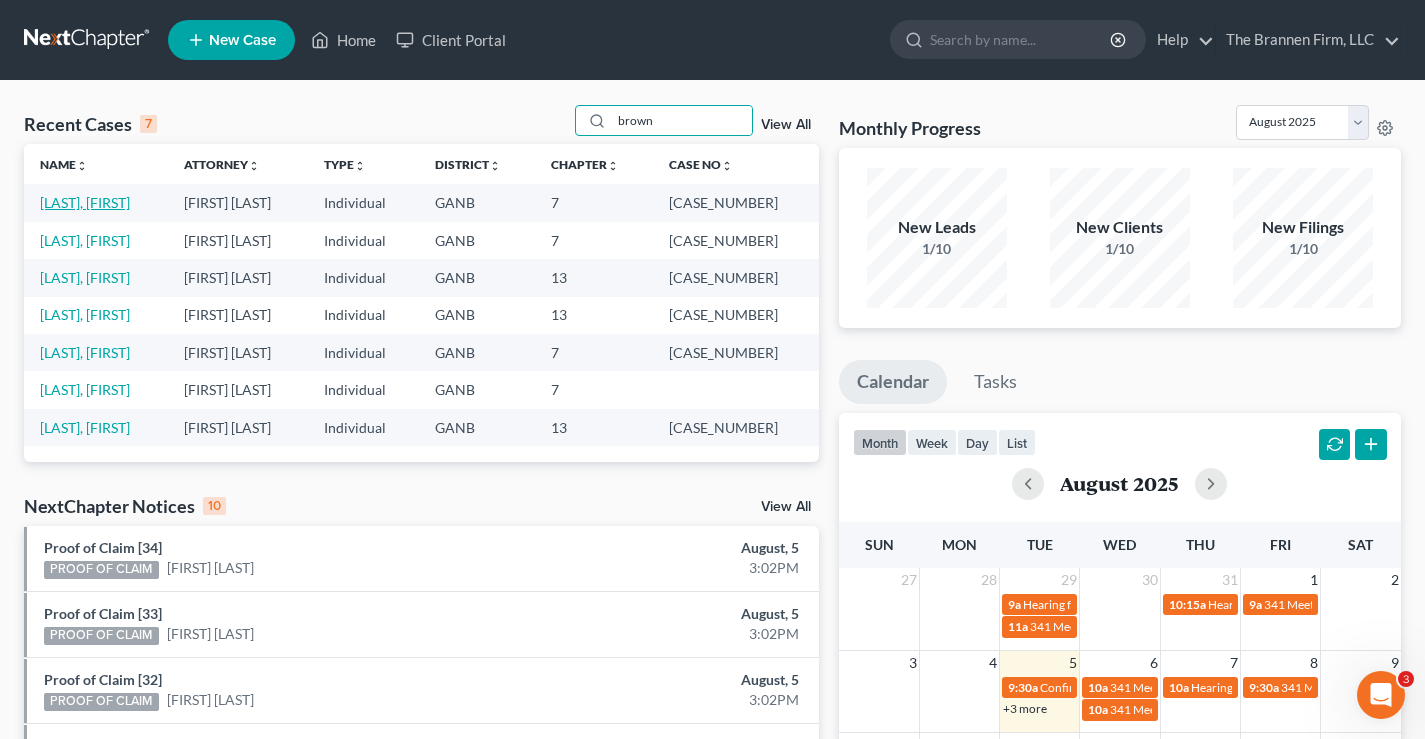click on "[LAST], [FIRST]" at bounding box center [85, 202] 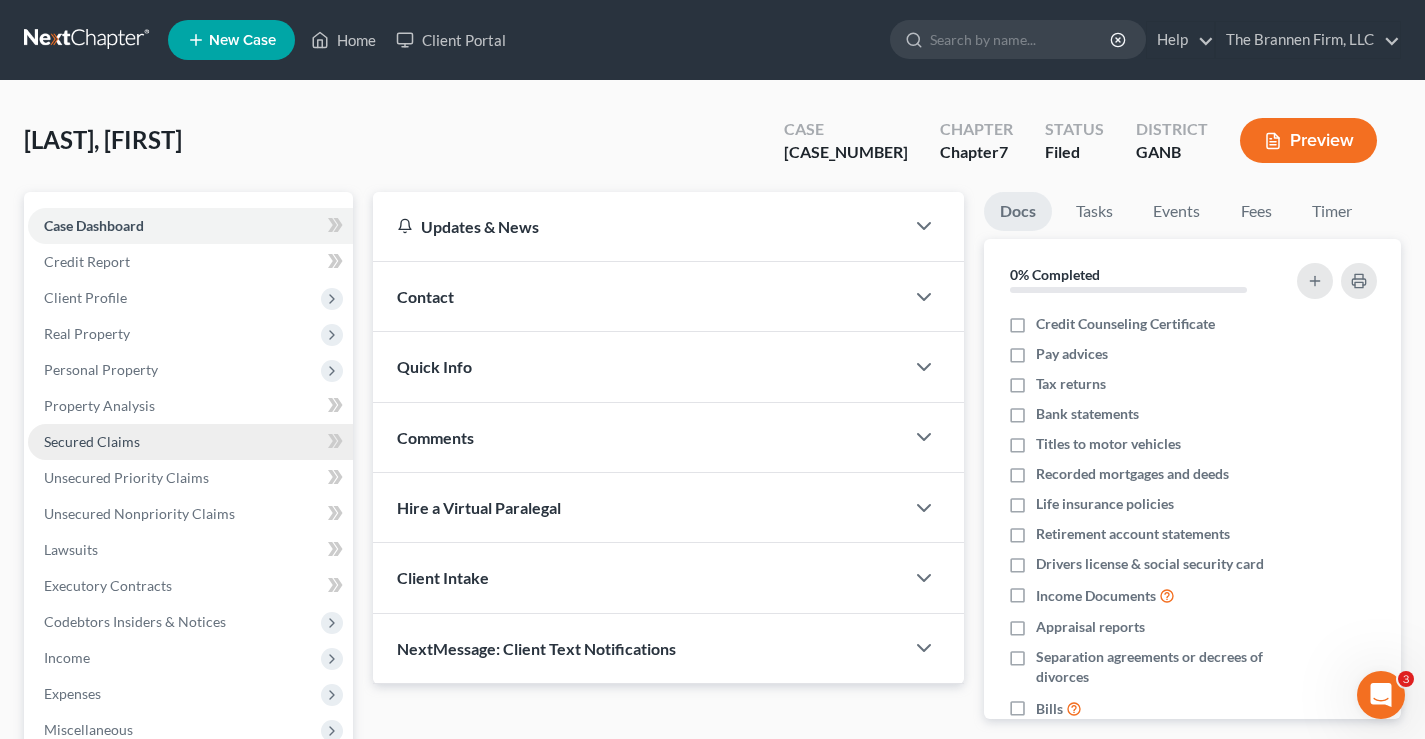 click on "Secured Claims" at bounding box center [92, 441] 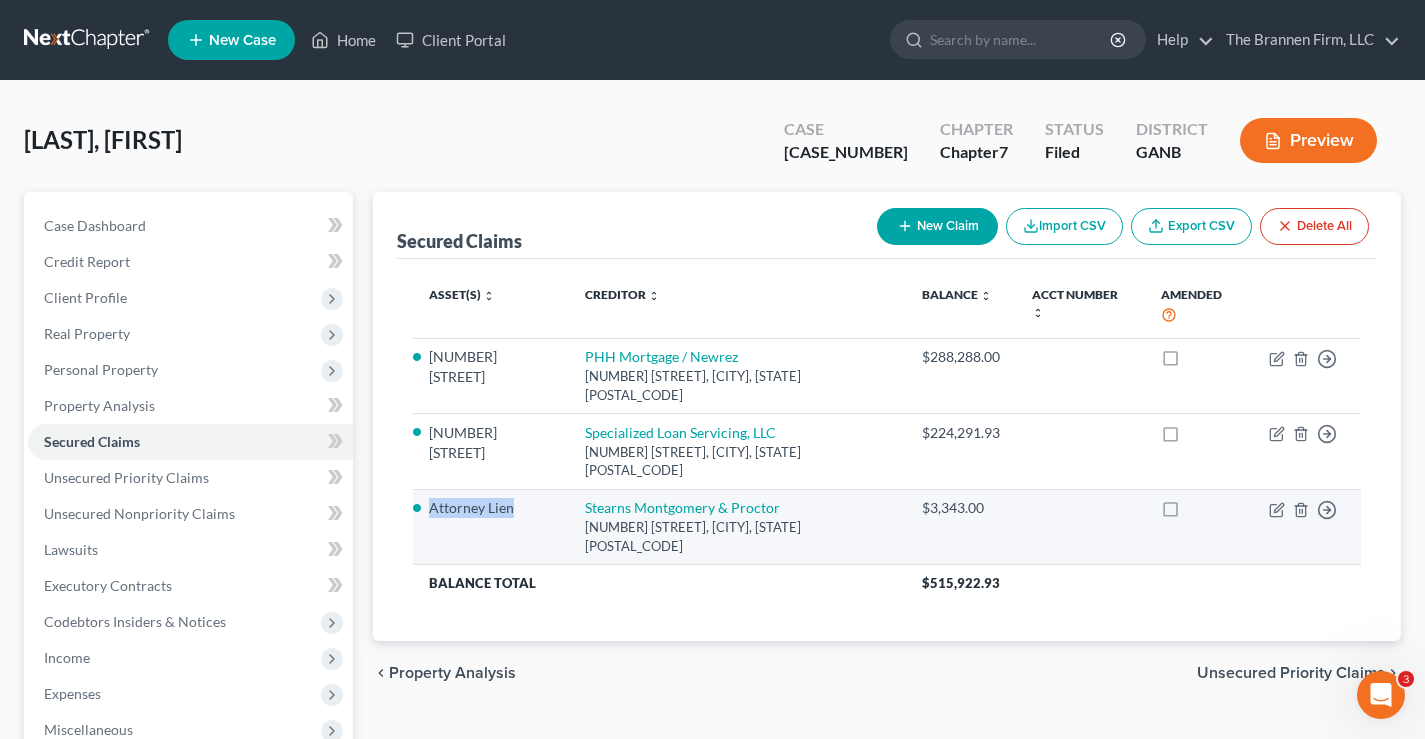 drag, startPoint x: 516, startPoint y: 495, endPoint x: 430, endPoint y: 489, distance: 86.209045 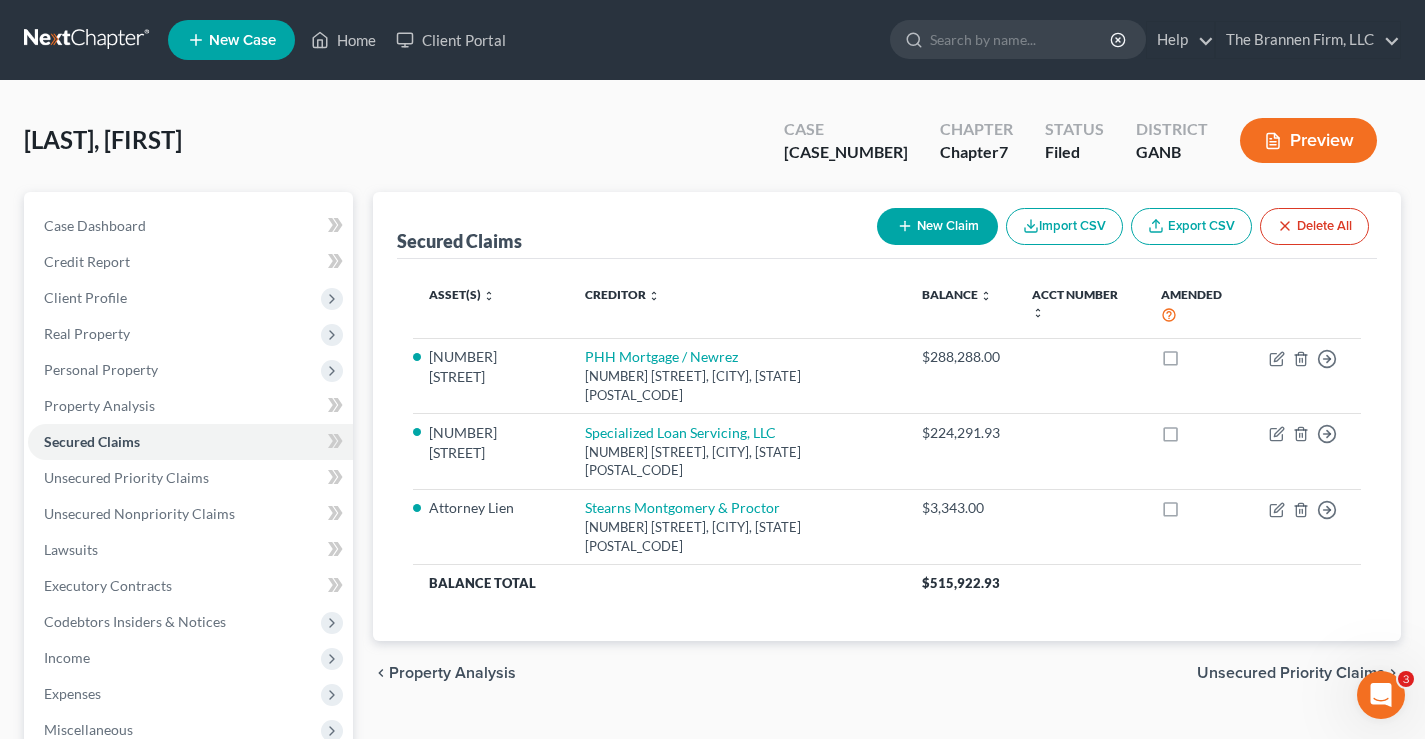 click on "Brown, Christina Upgraded Case 24-51133 Chapter Chapter  7 Status Filed District GANB Preview" at bounding box center [712, 148] 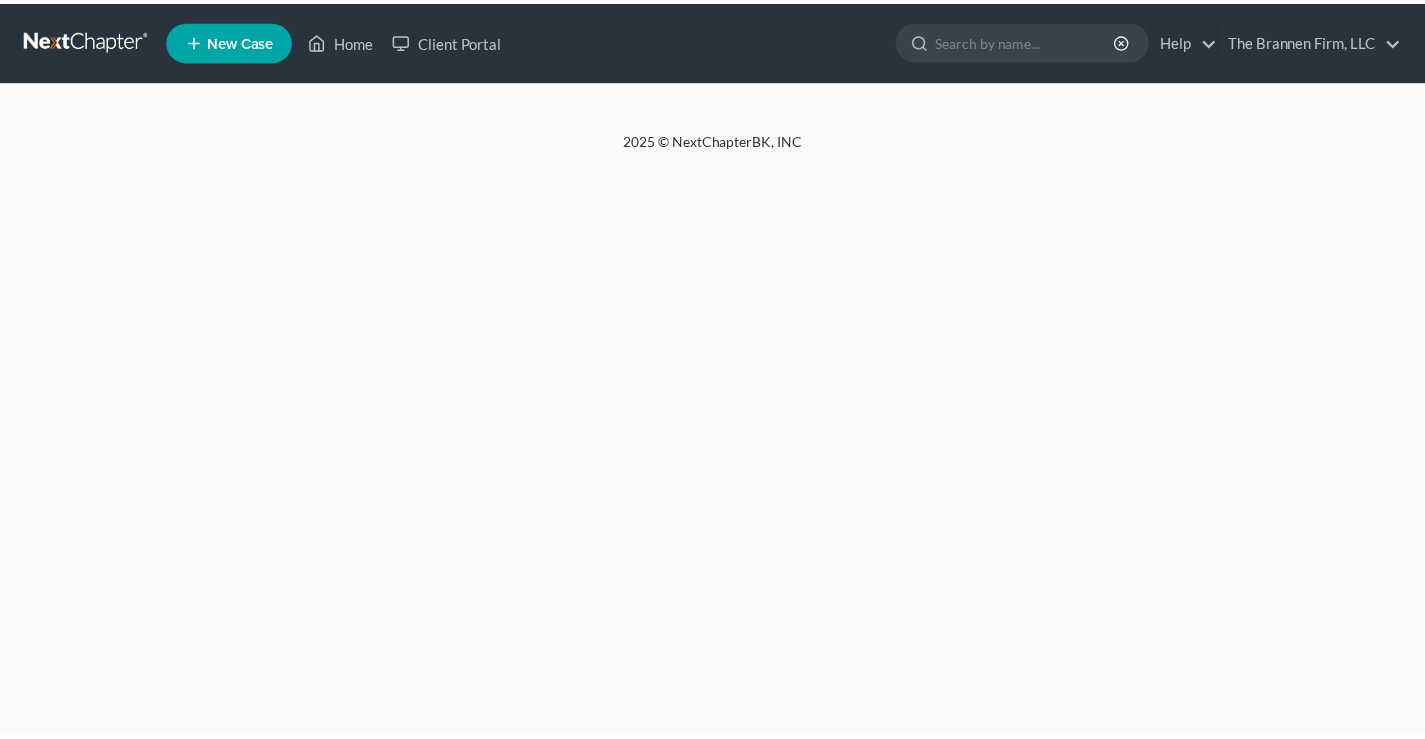 scroll, scrollTop: 0, scrollLeft: 0, axis: both 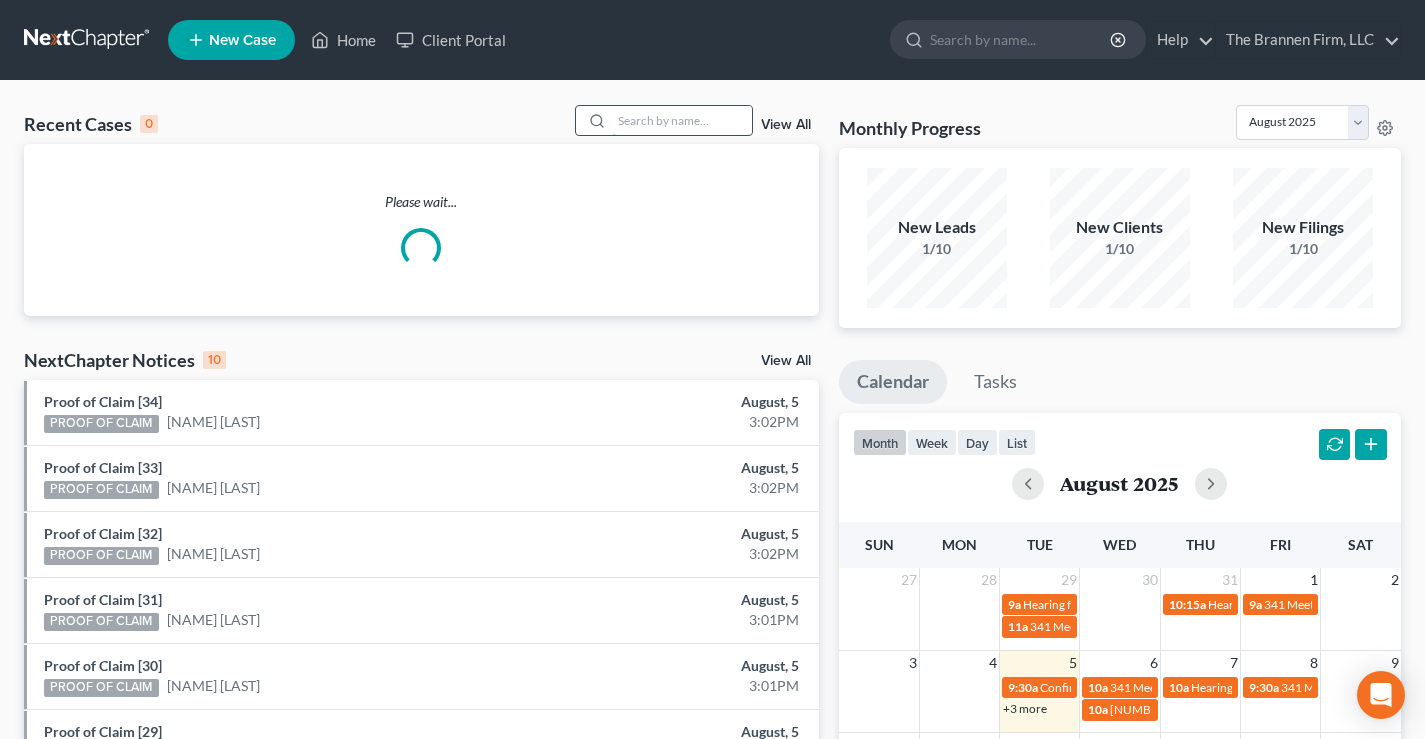 click at bounding box center [682, 120] 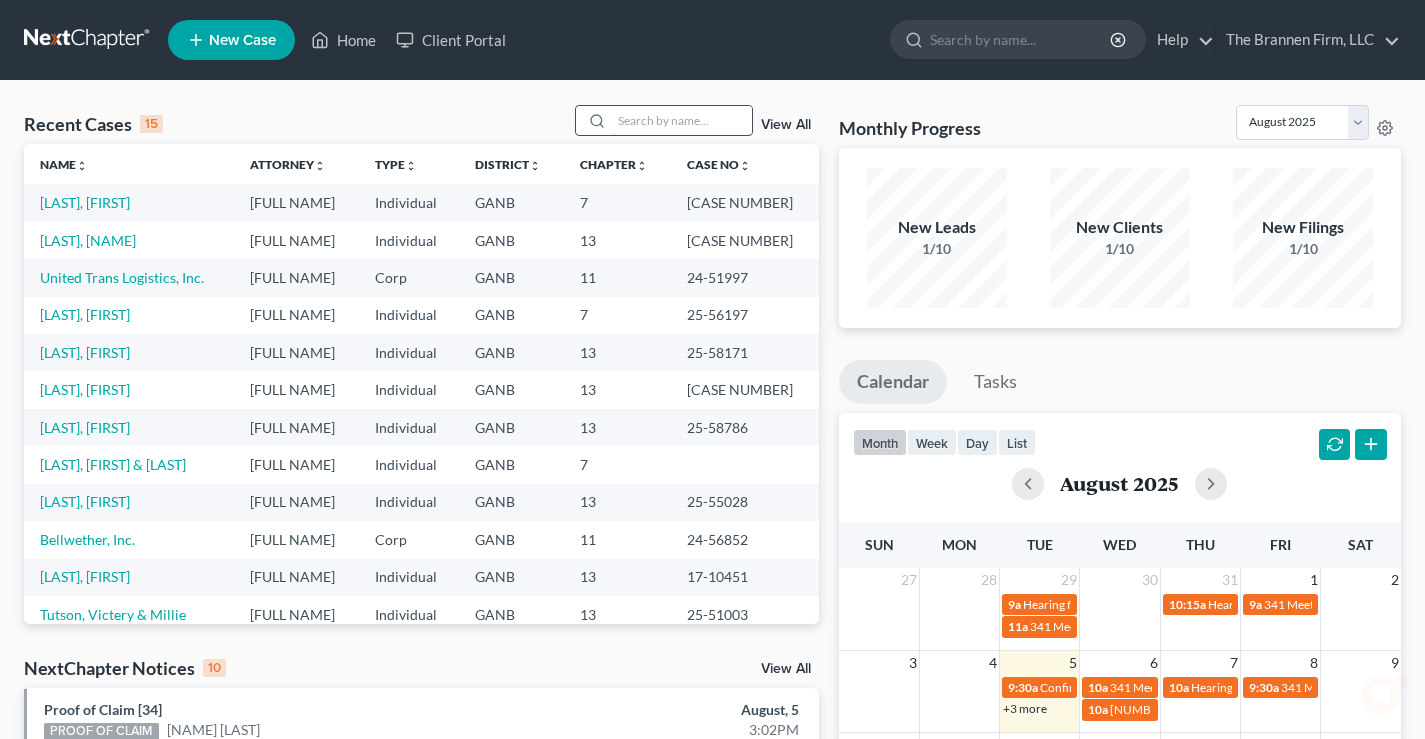 scroll, scrollTop: 0, scrollLeft: 0, axis: both 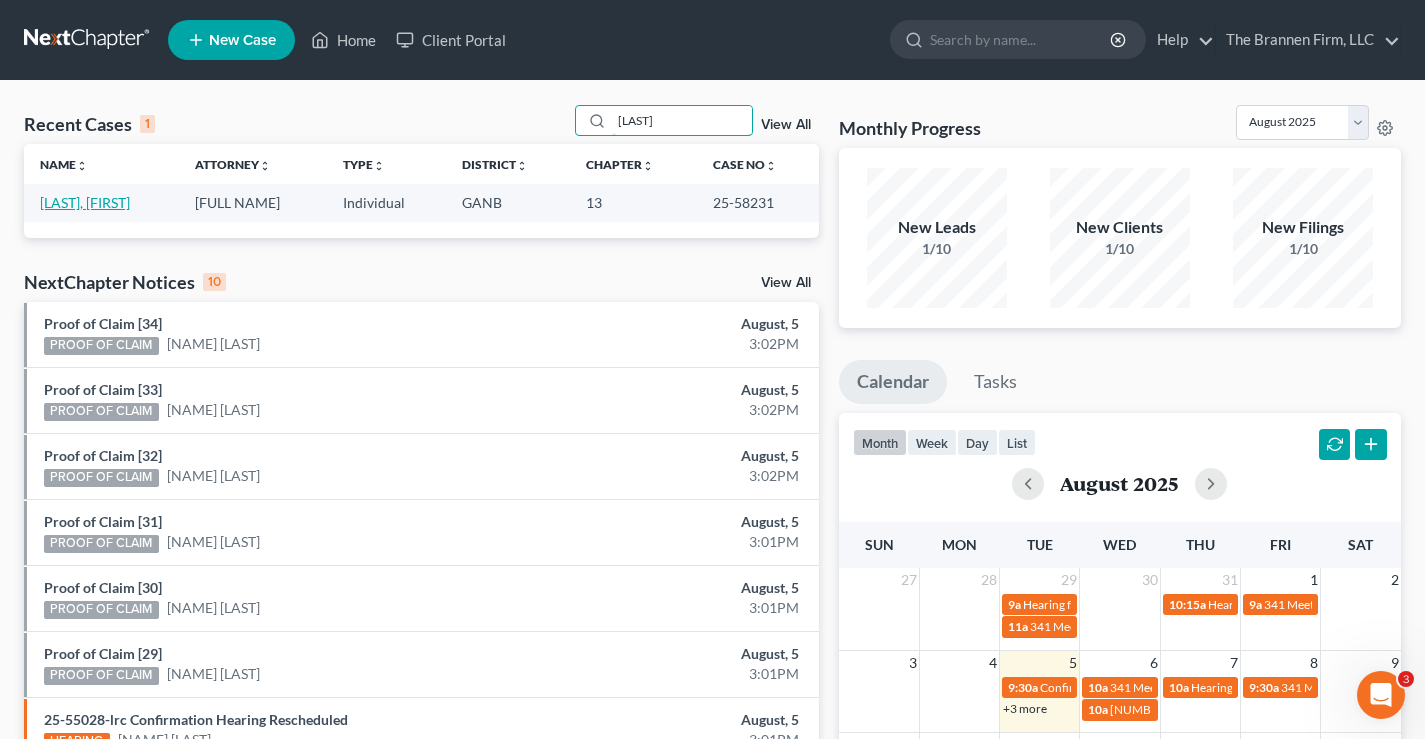 type on "bogard" 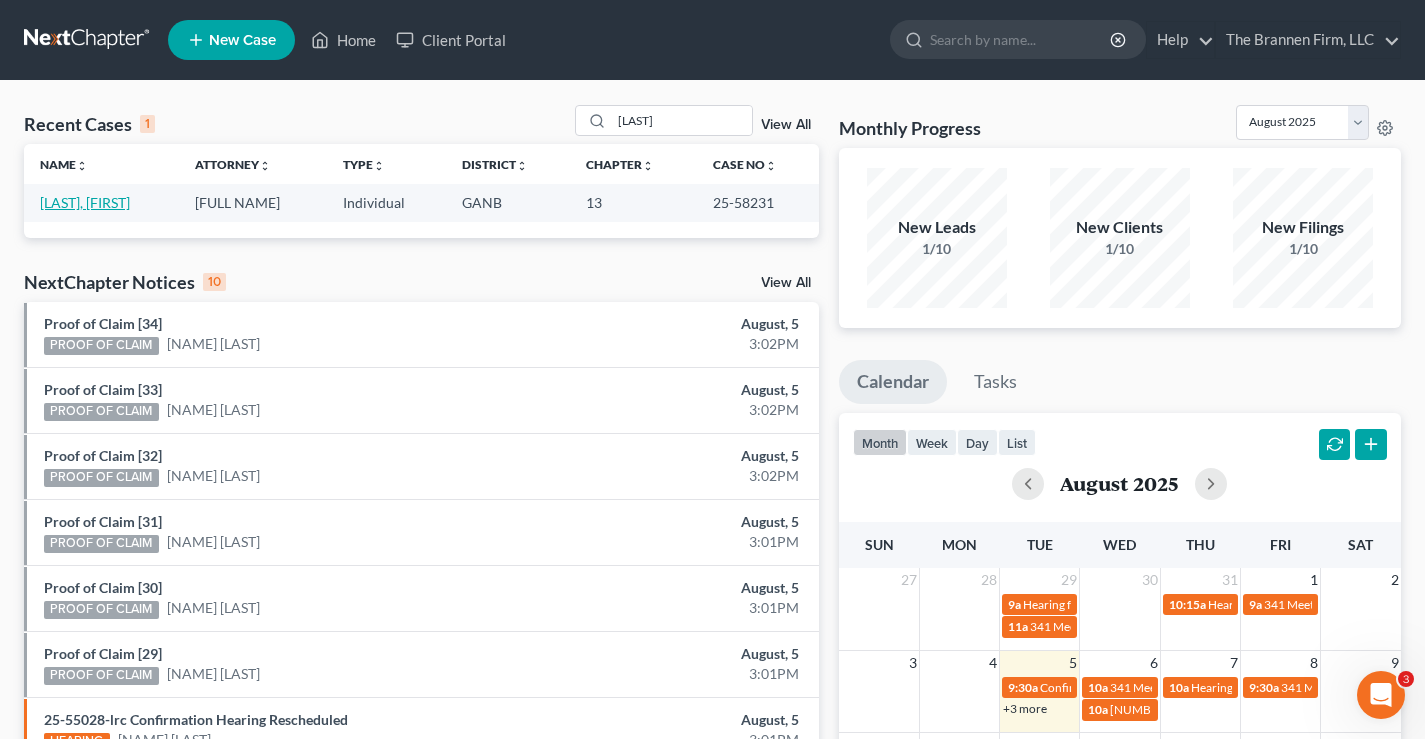 click on "Bogard, Precious" at bounding box center (85, 202) 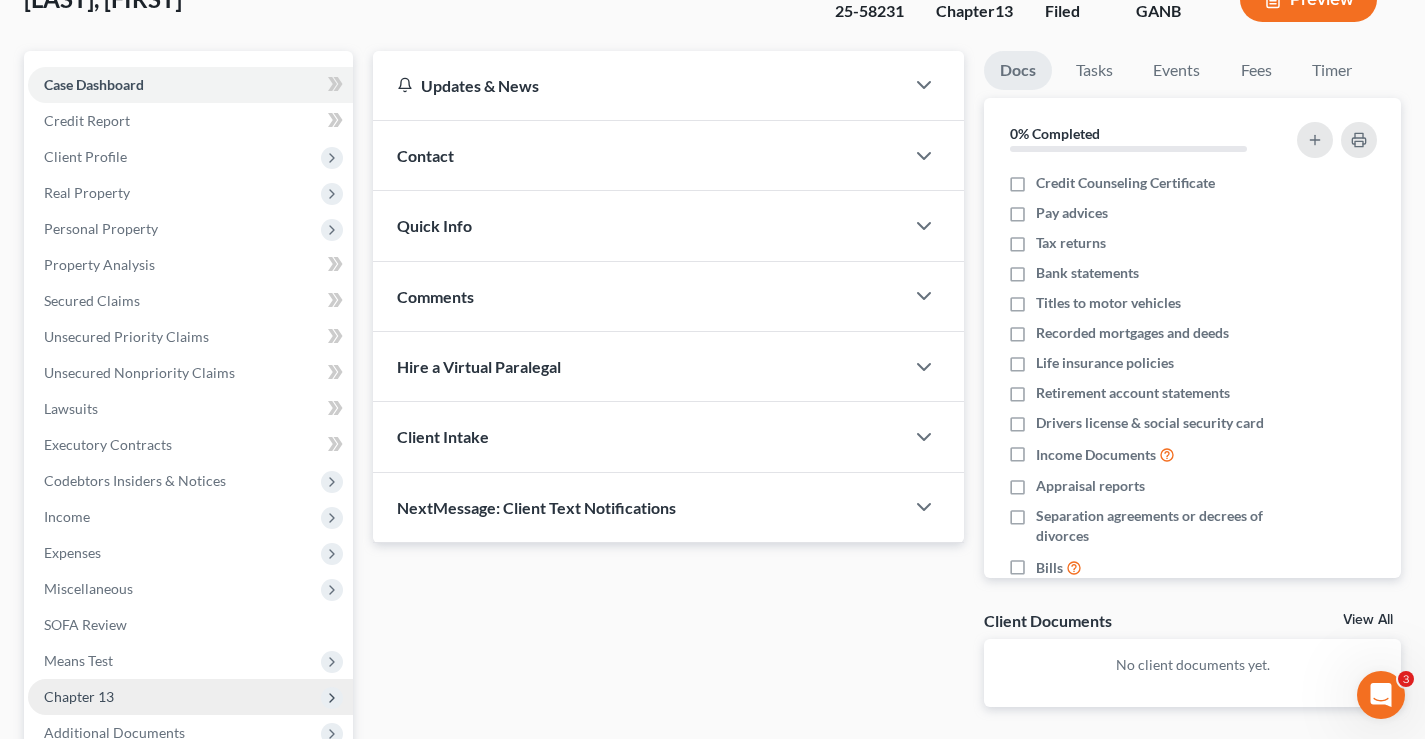 scroll, scrollTop: 360, scrollLeft: 0, axis: vertical 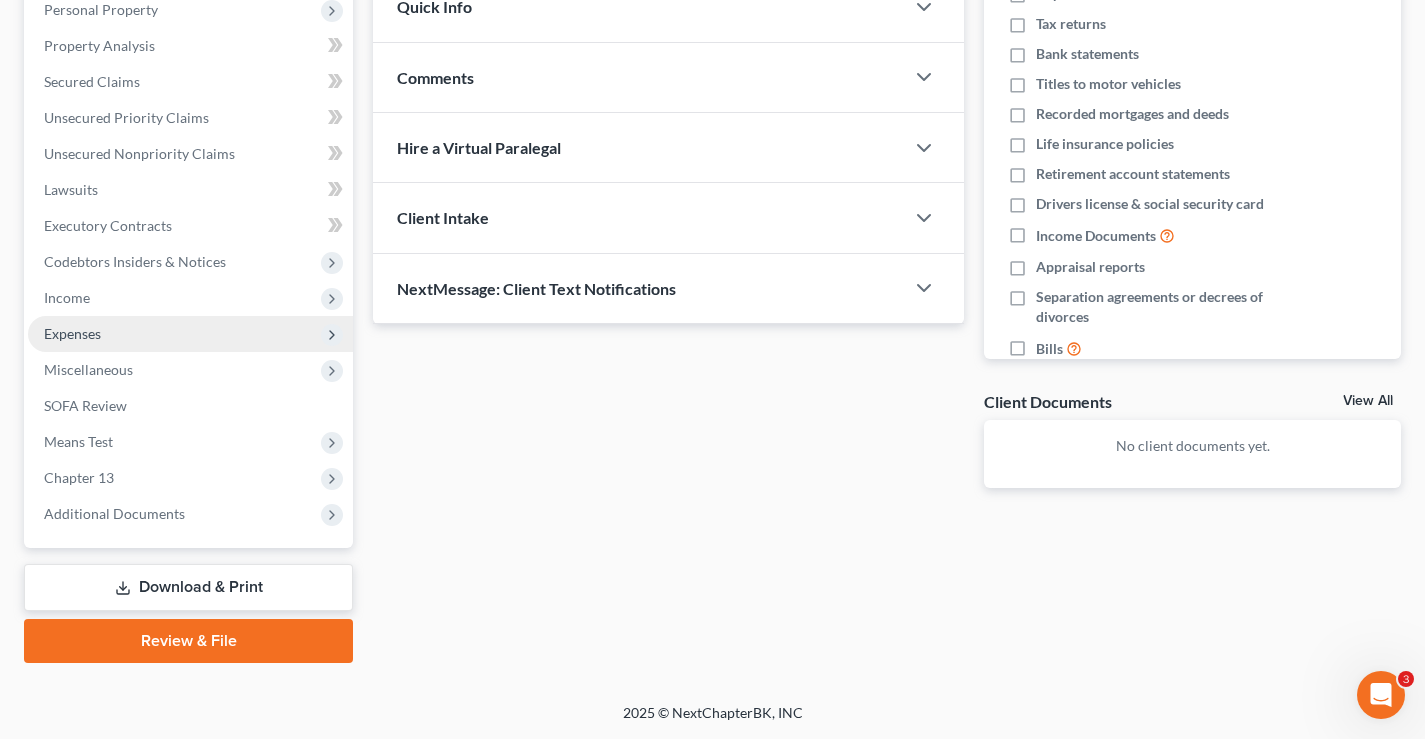 click on "Expenses" at bounding box center [72, 333] 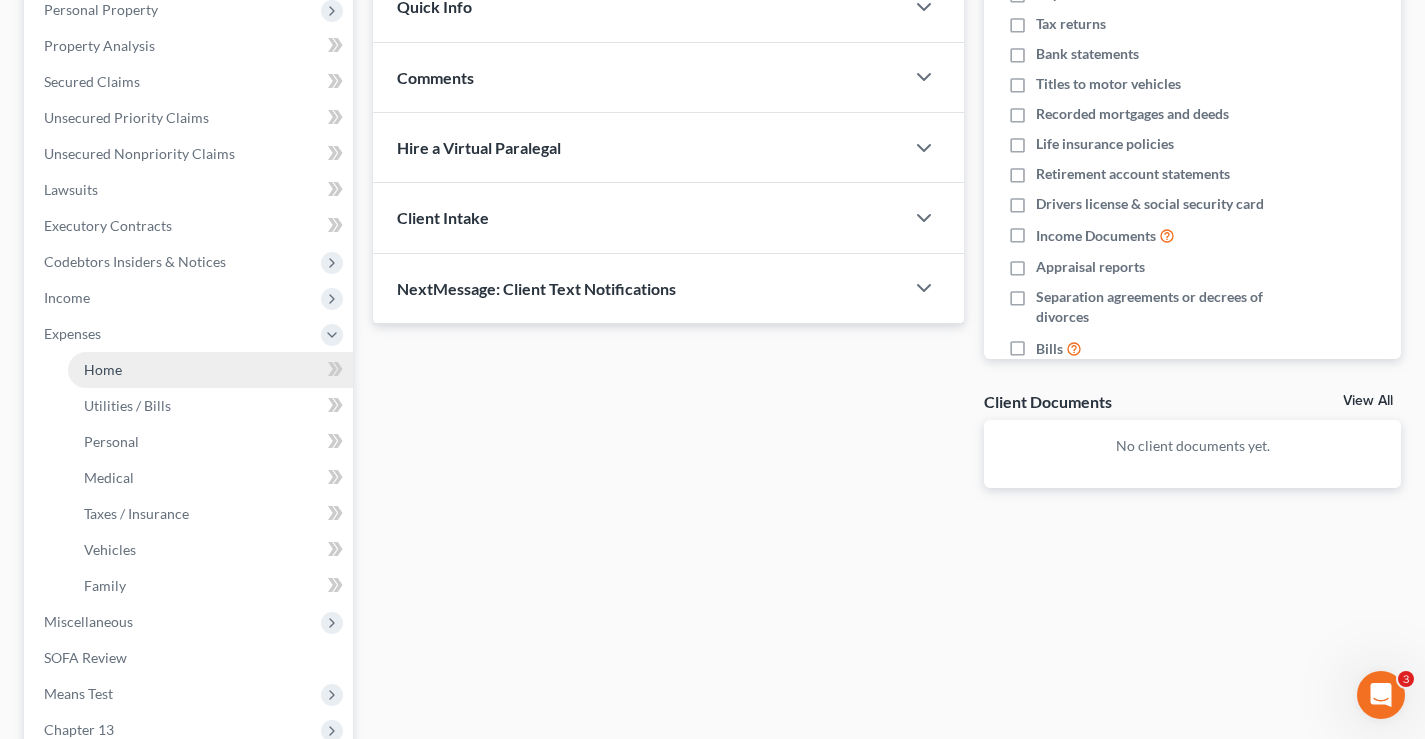 click on "Home" at bounding box center [103, 369] 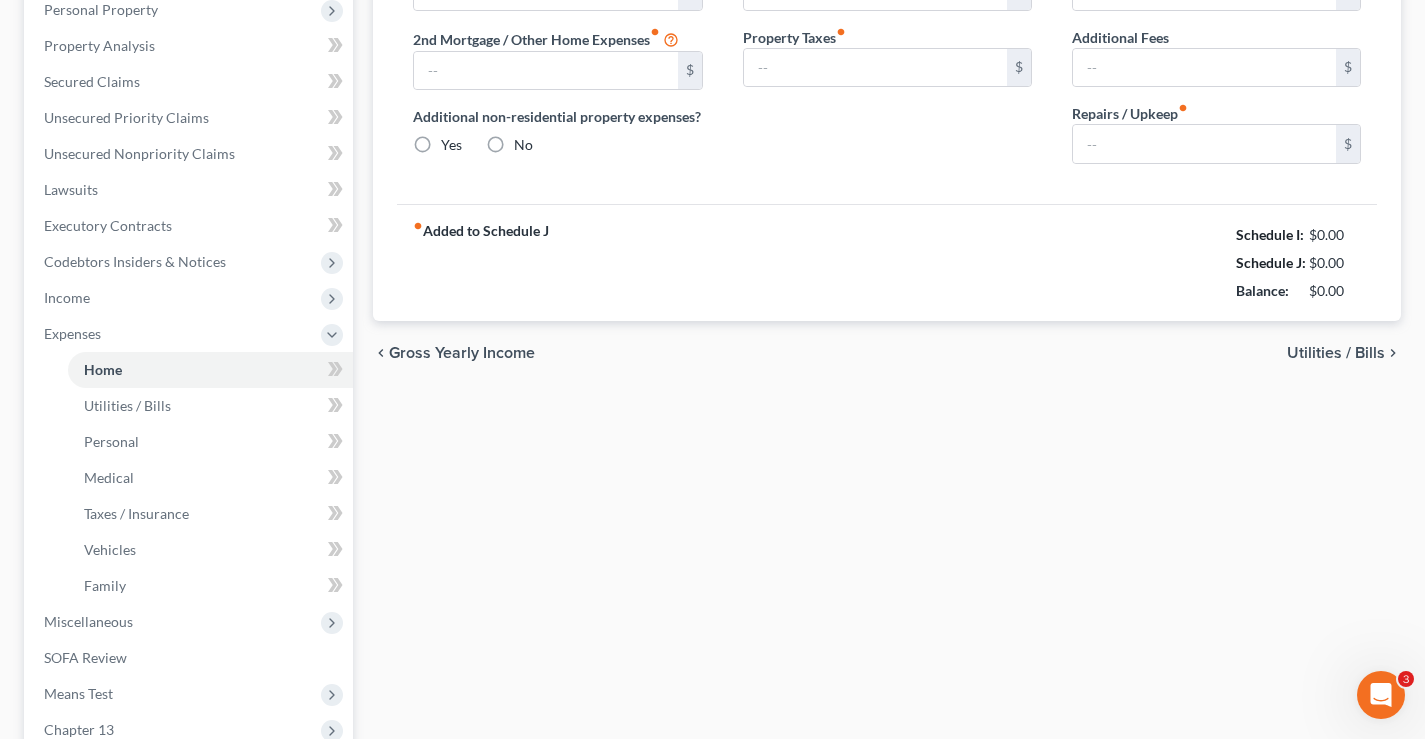 scroll, scrollTop: 131, scrollLeft: 0, axis: vertical 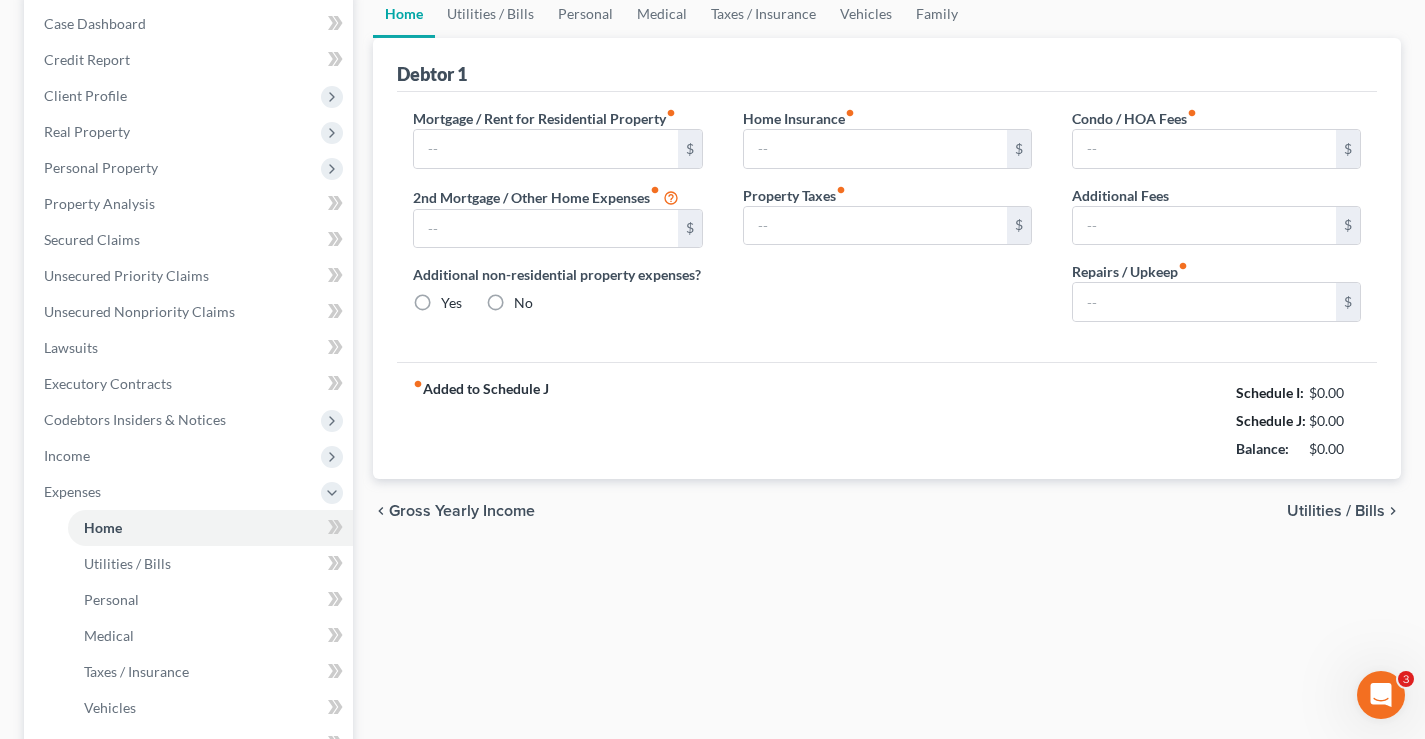 type on "0.00" 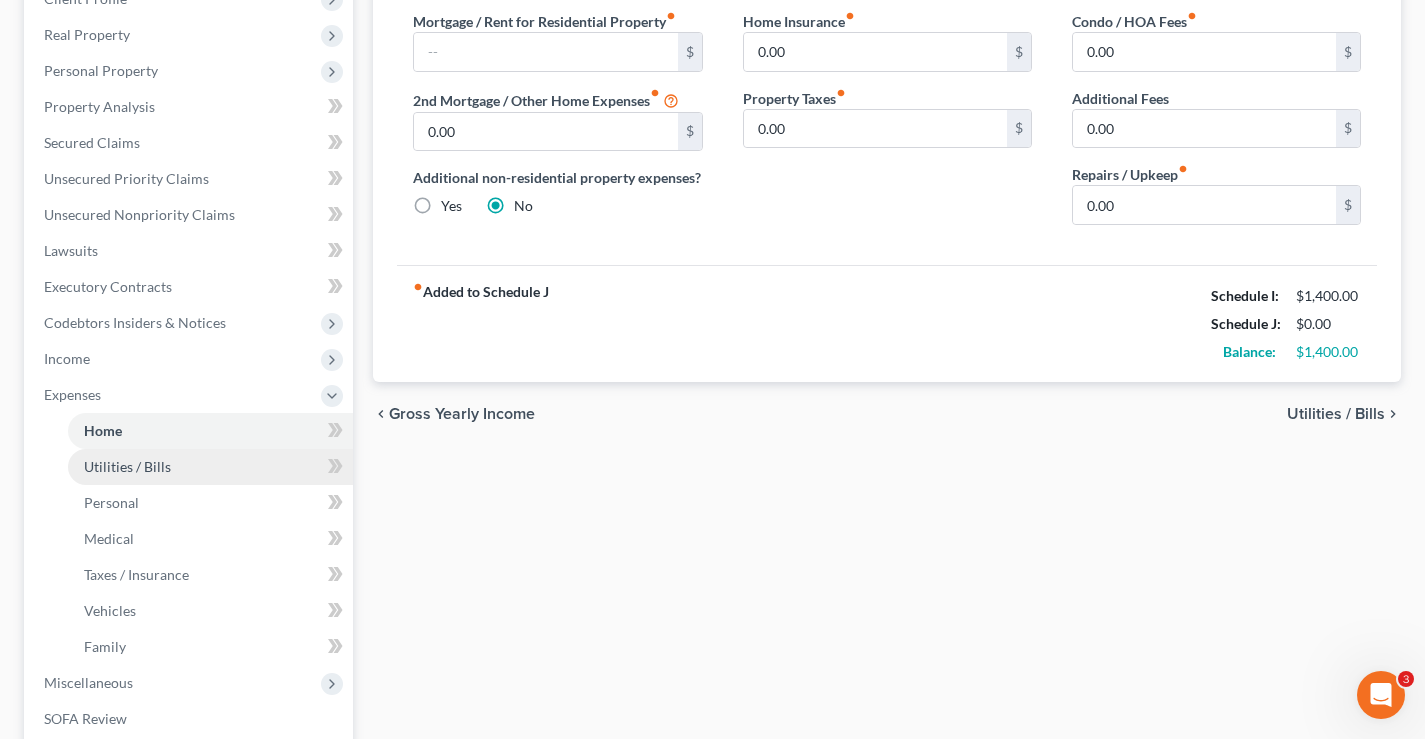 scroll, scrollTop: 300, scrollLeft: 0, axis: vertical 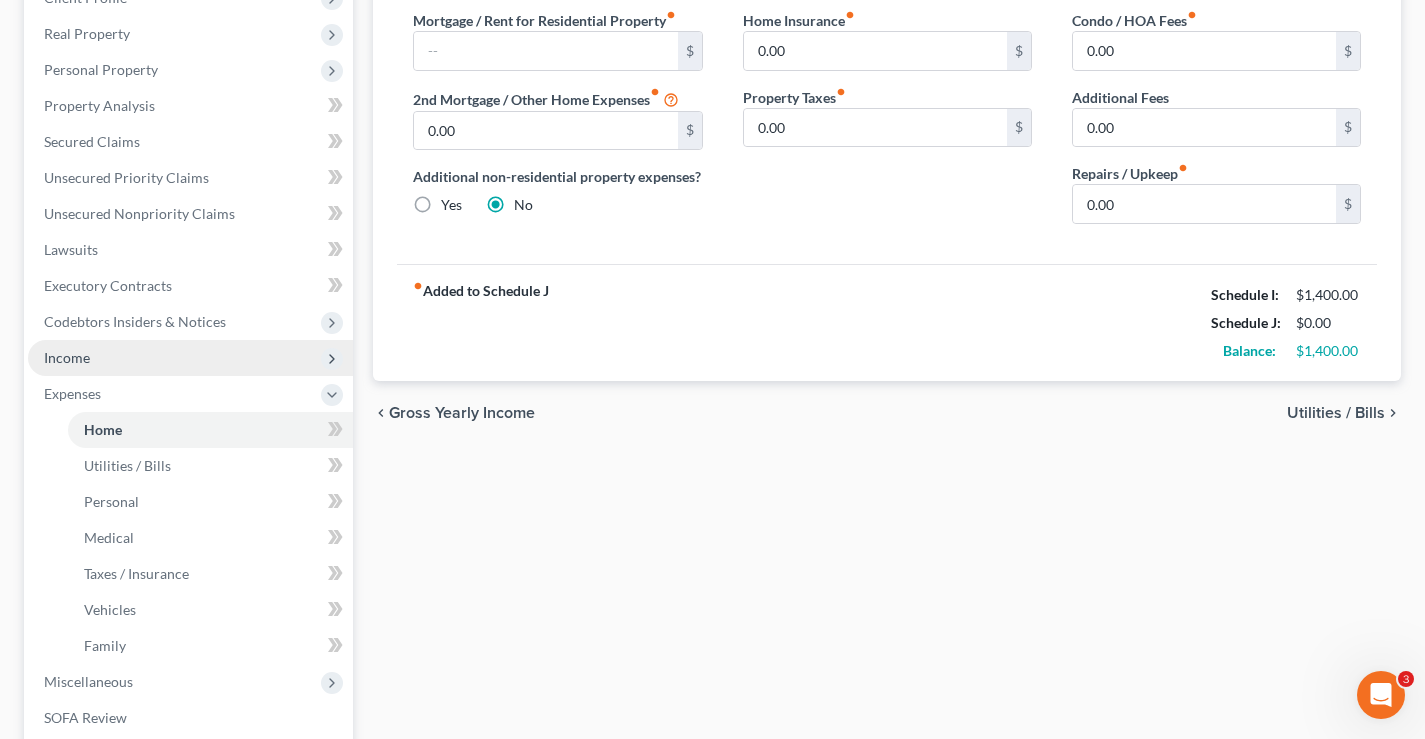 click on "Income" at bounding box center (67, 357) 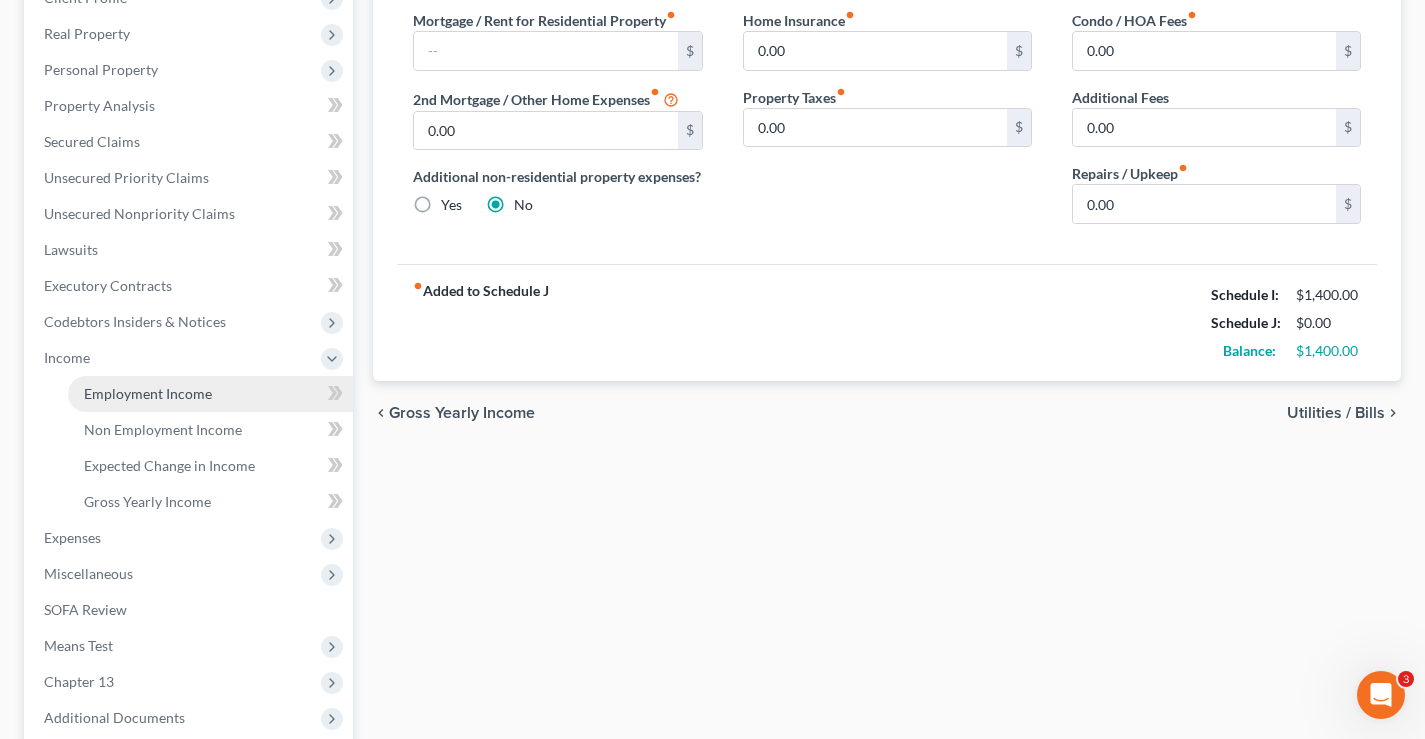 click on "Employment Income" at bounding box center [148, 393] 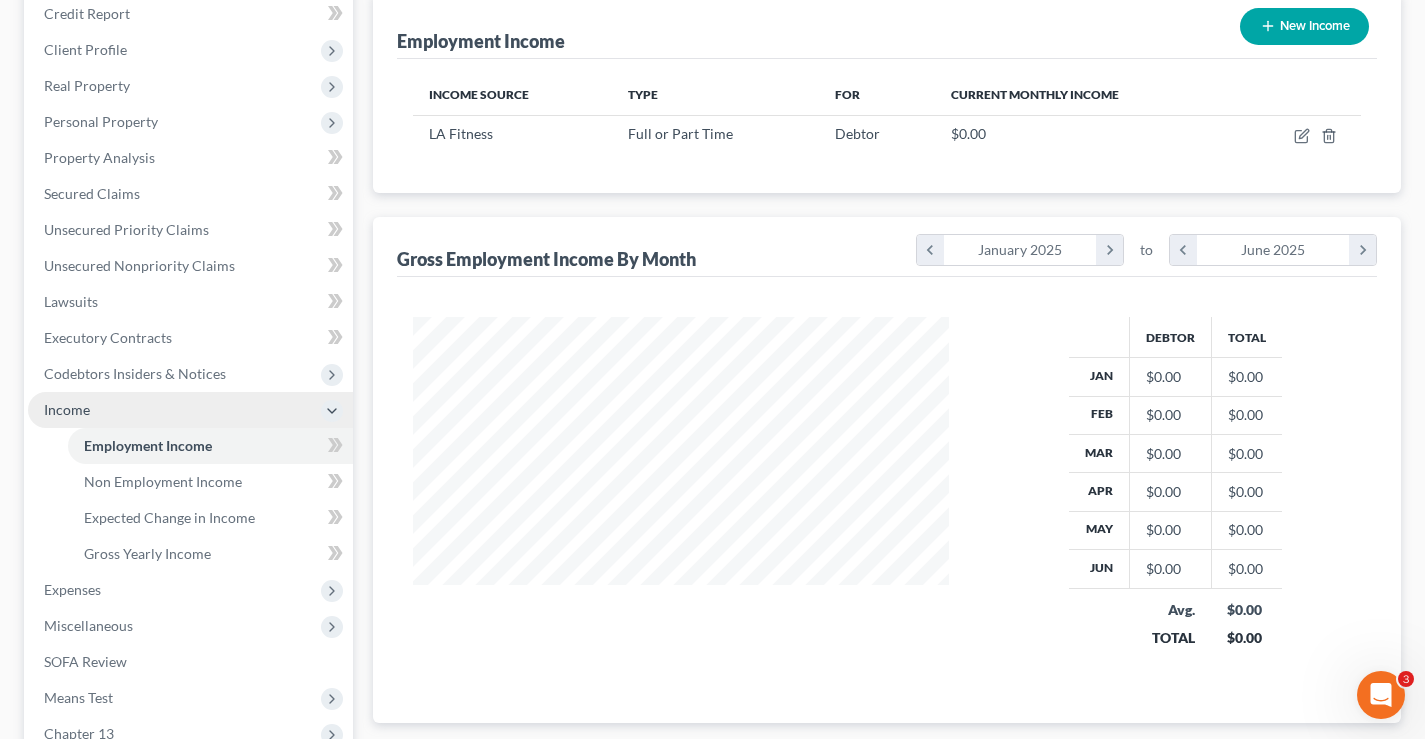scroll, scrollTop: 0, scrollLeft: 0, axis: both 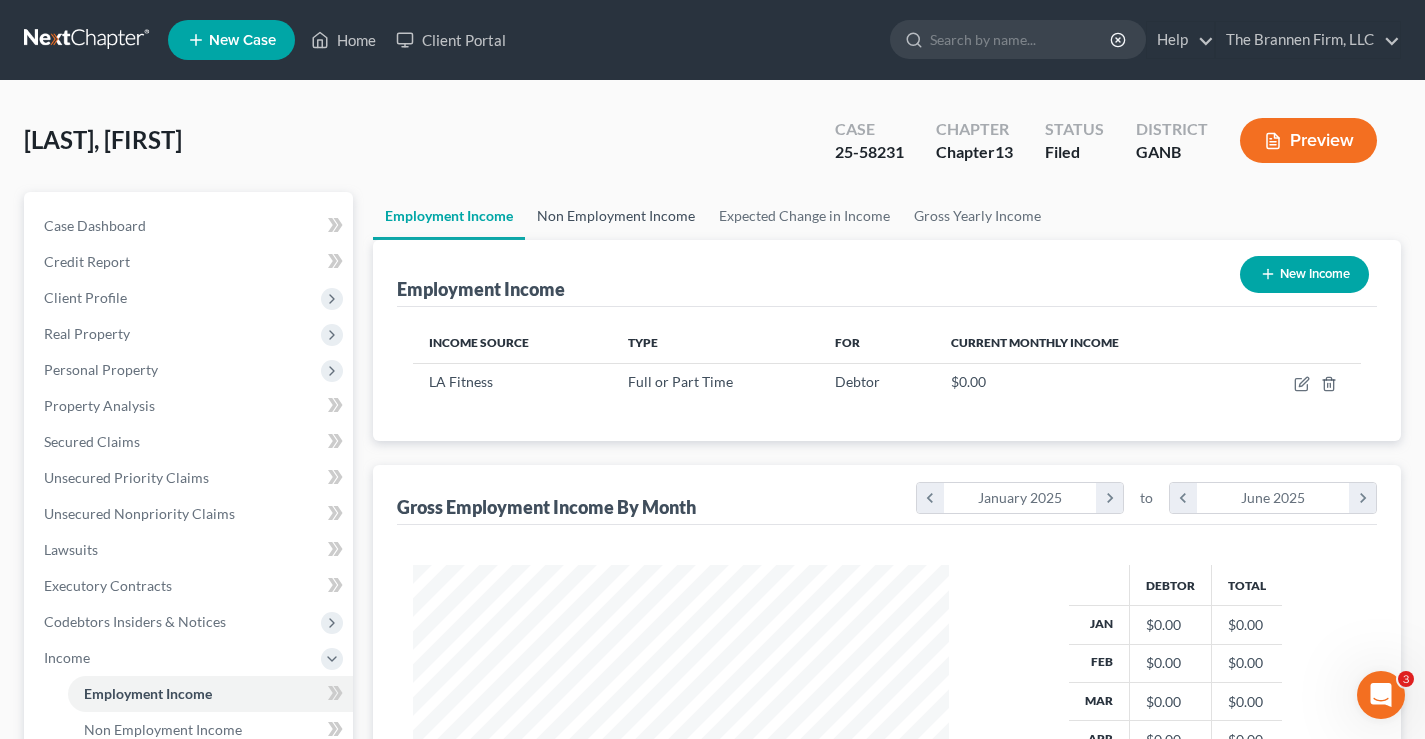 click on "Non Employment Income" at bounding box center (616, 216) 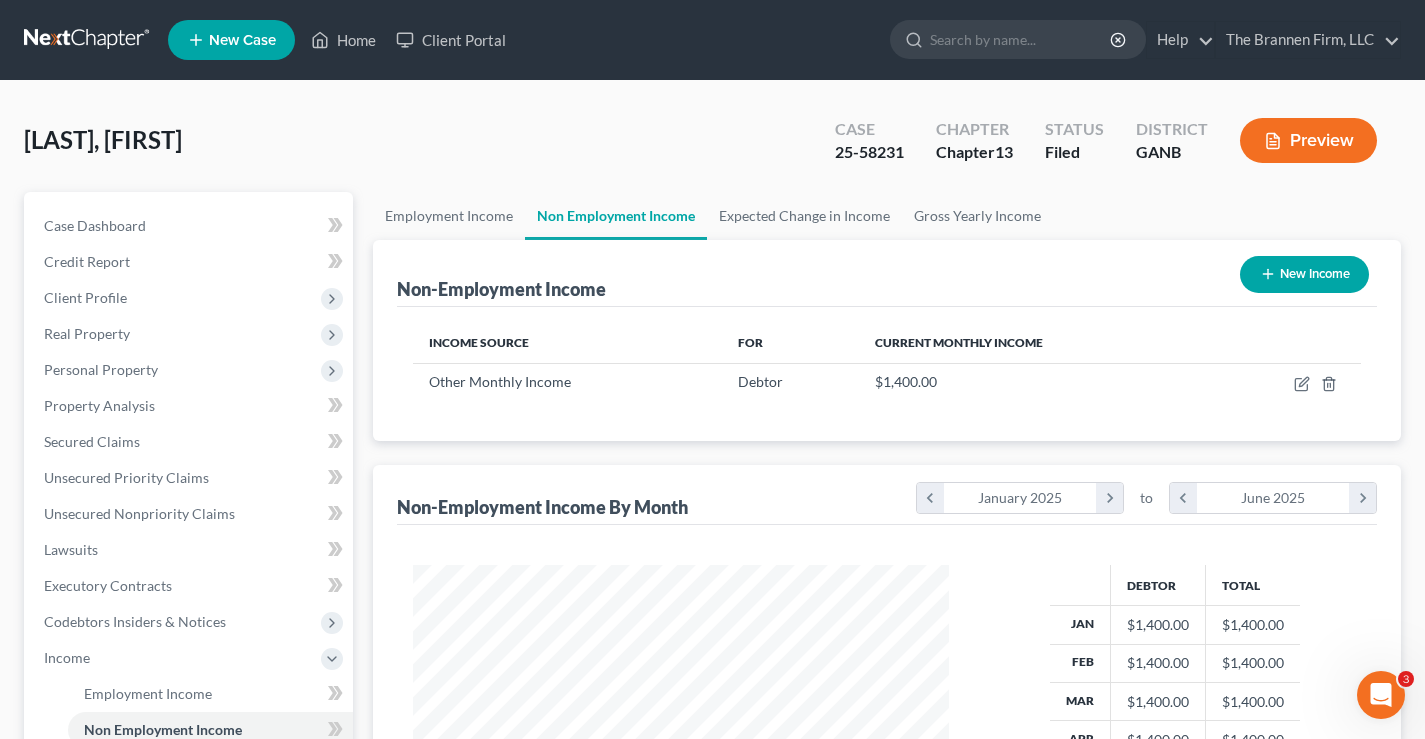 scroll, scrollTop: 999642, scrollLeft: 999424, axis: both 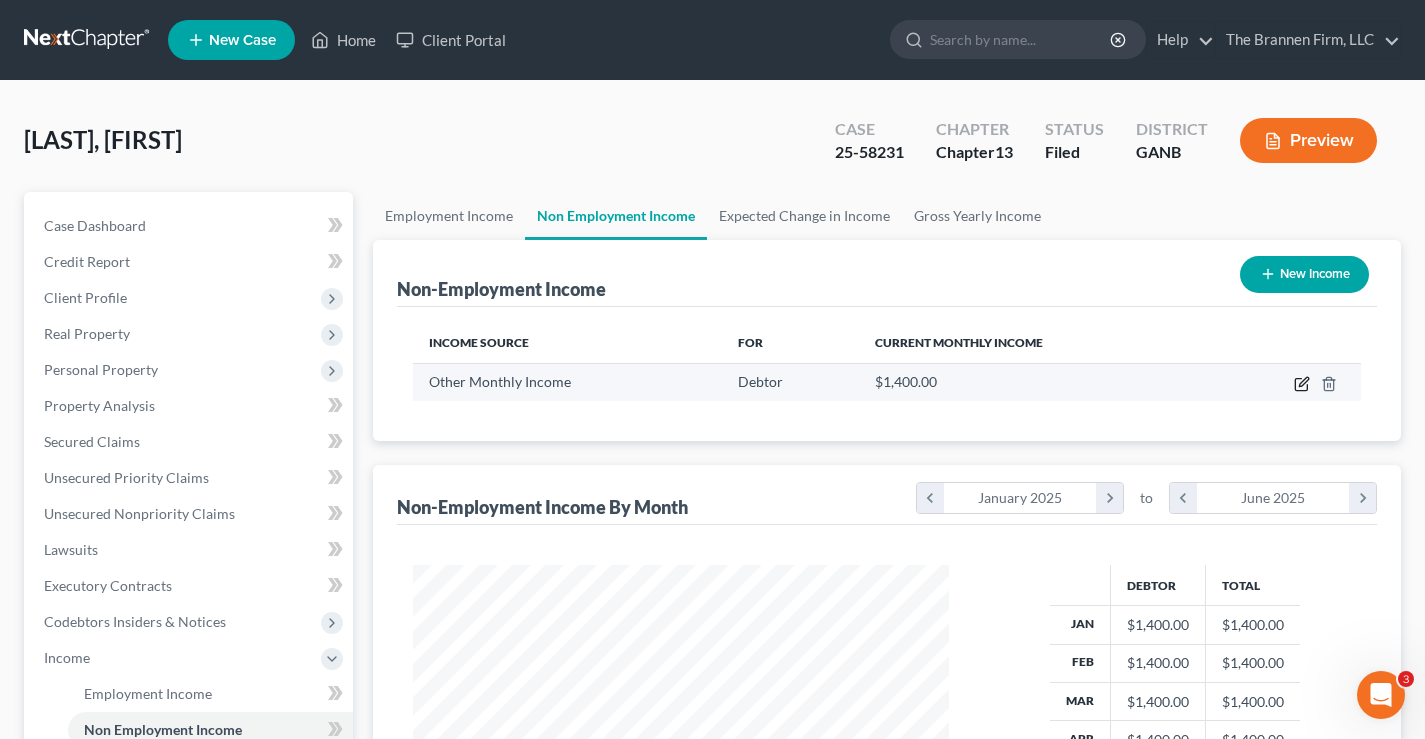 click 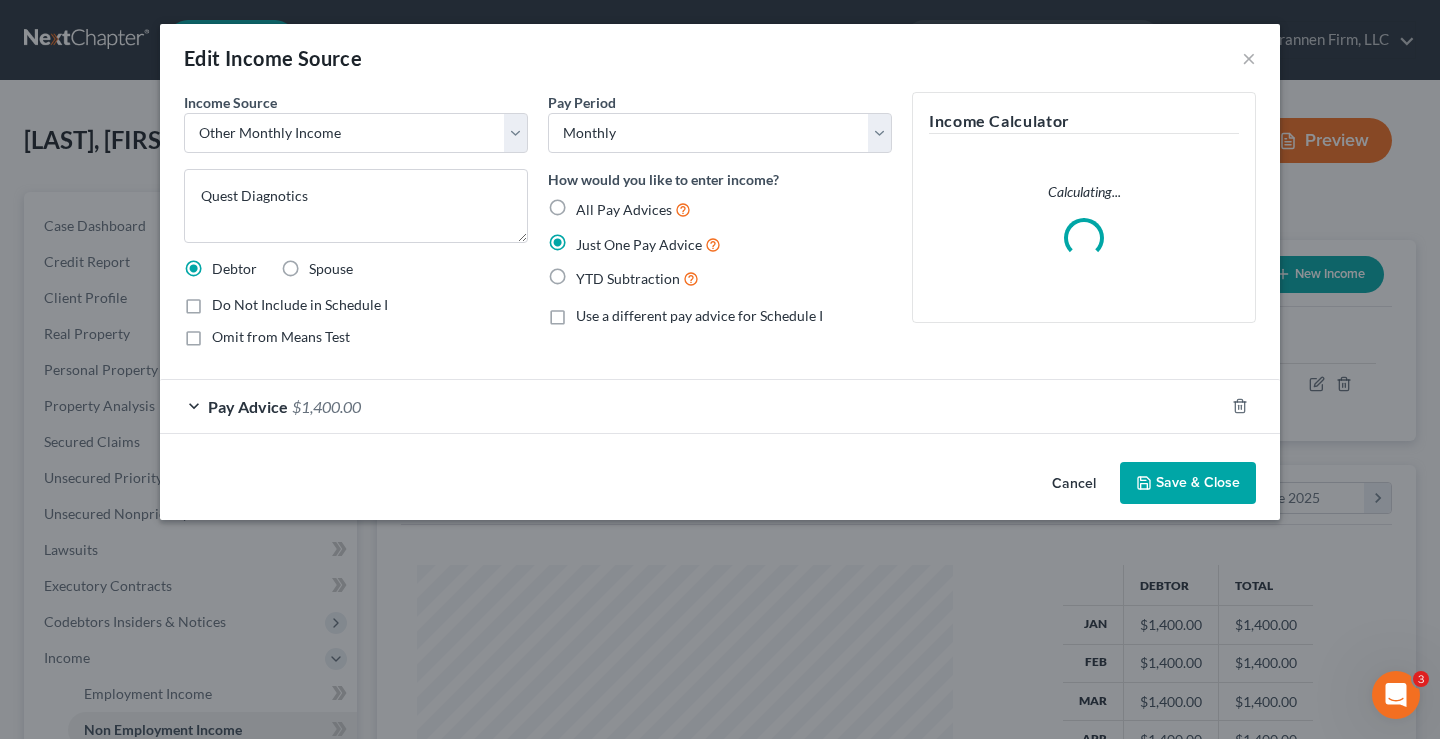 scroll, scrollTop: 999642, scrollLeft: 999417, axis: both 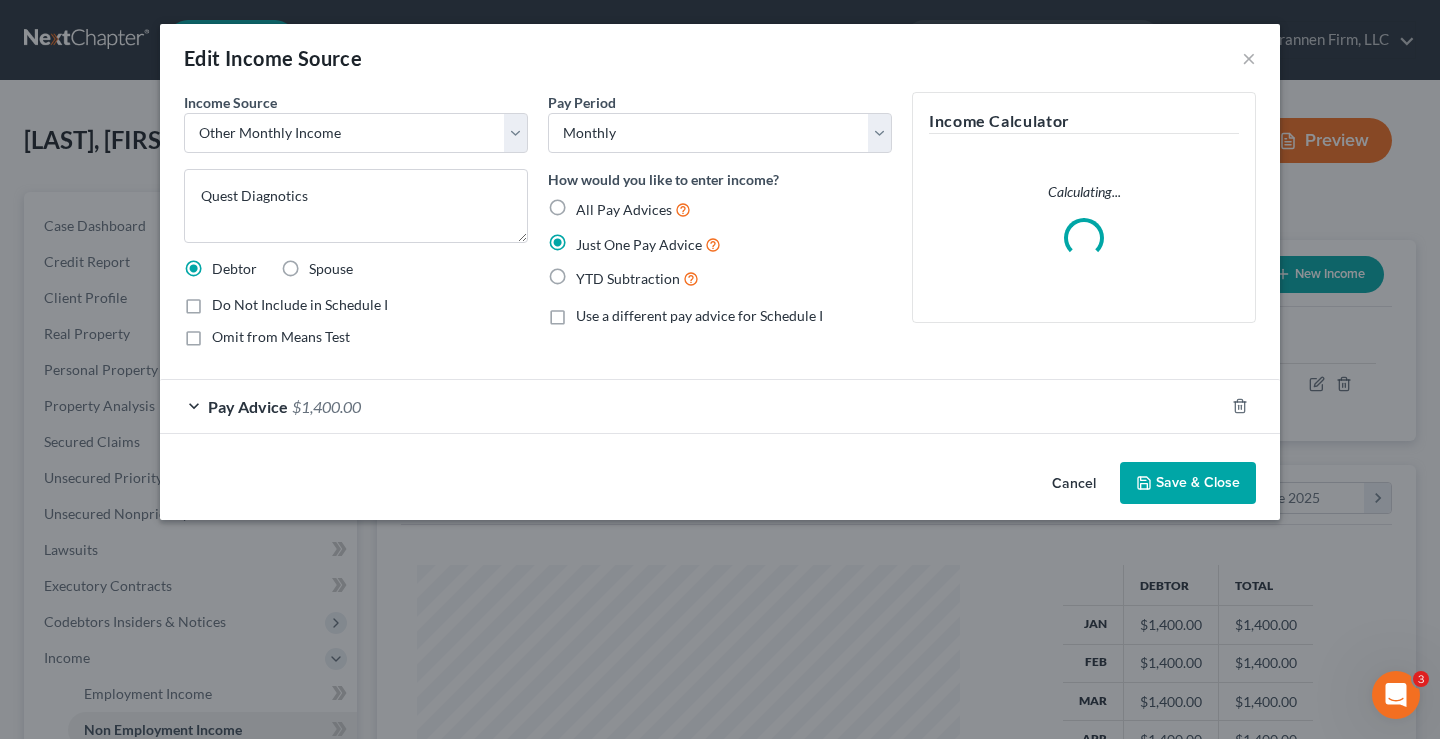 click on "Save & Close" at bounding box center (1188, 483) 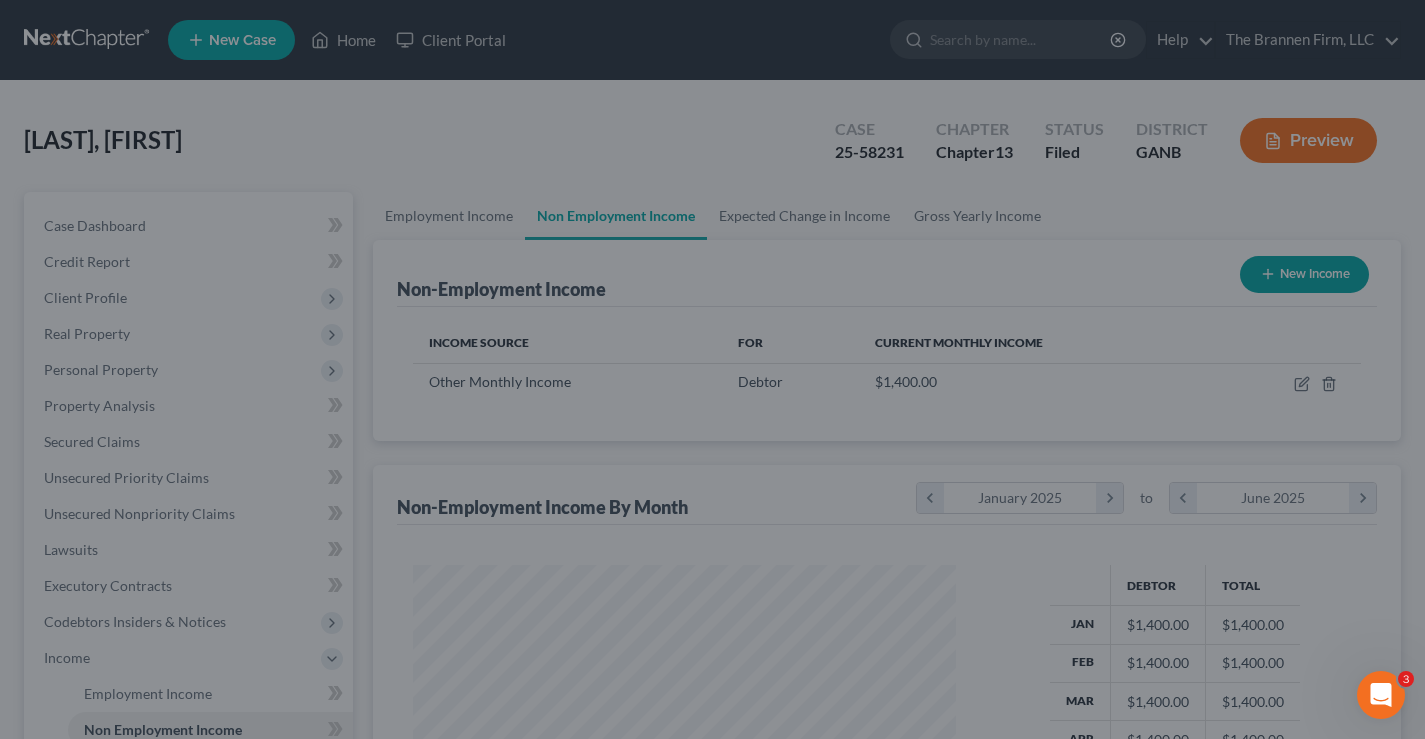 scroll, scrollTop: 359, scrollLeft: 576, axis: both 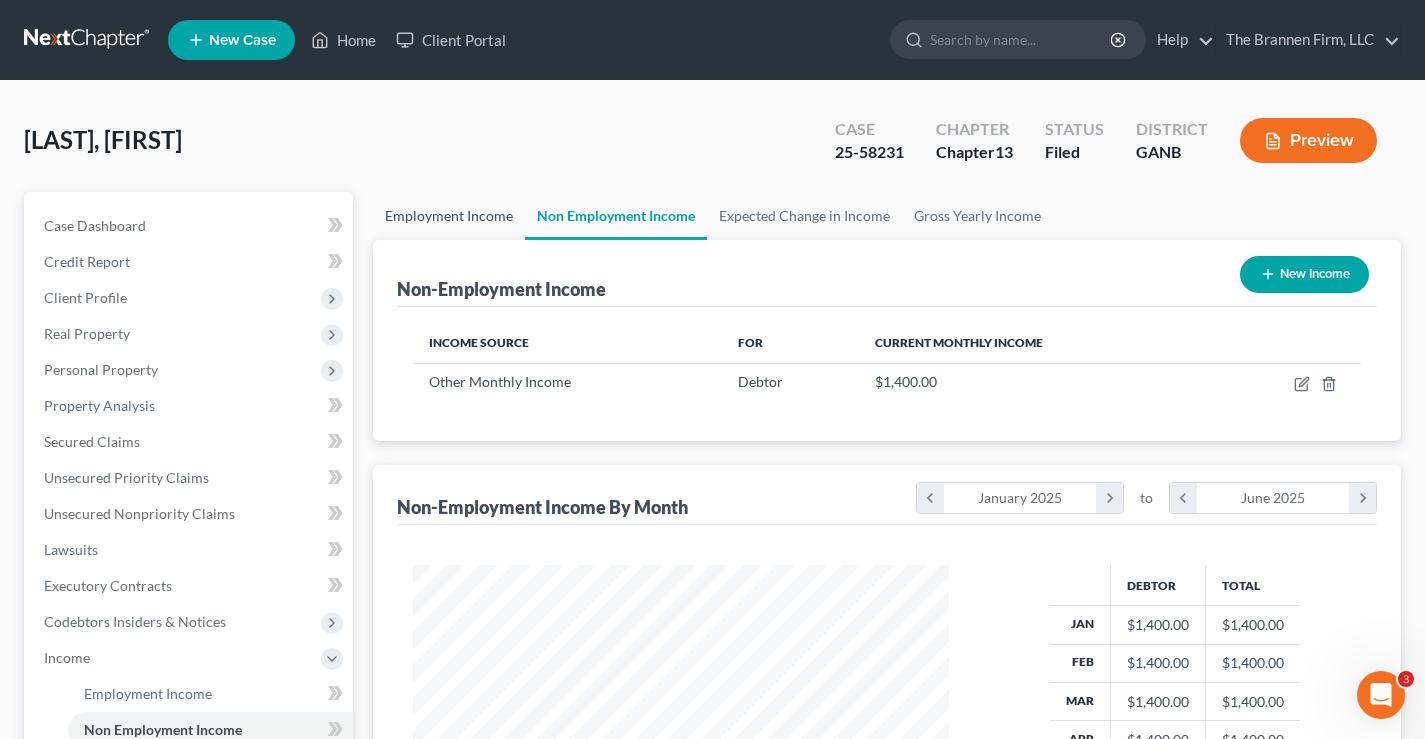 click on "Employment Income" at bounding box center (449, 216) 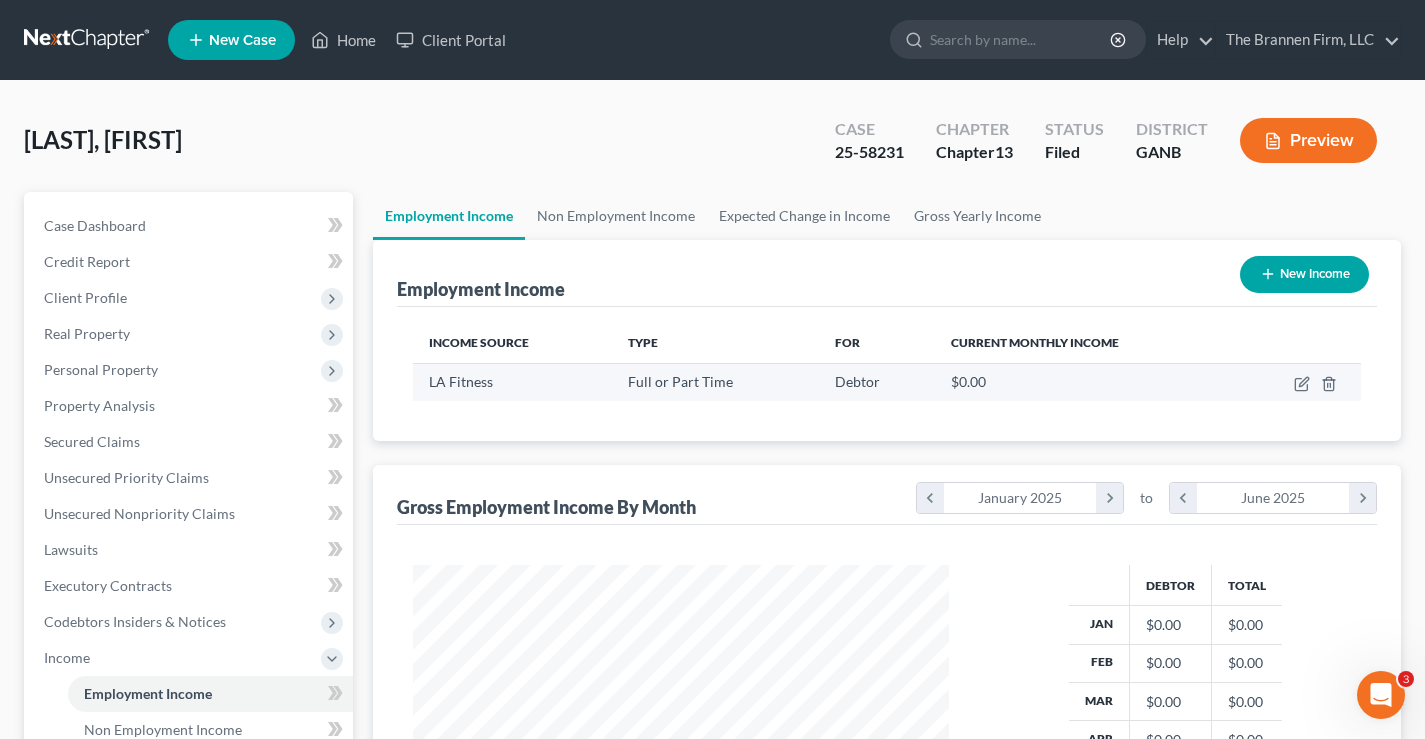 scroll, scrollTop: 999642, scrollLeft: 999424, axis: both 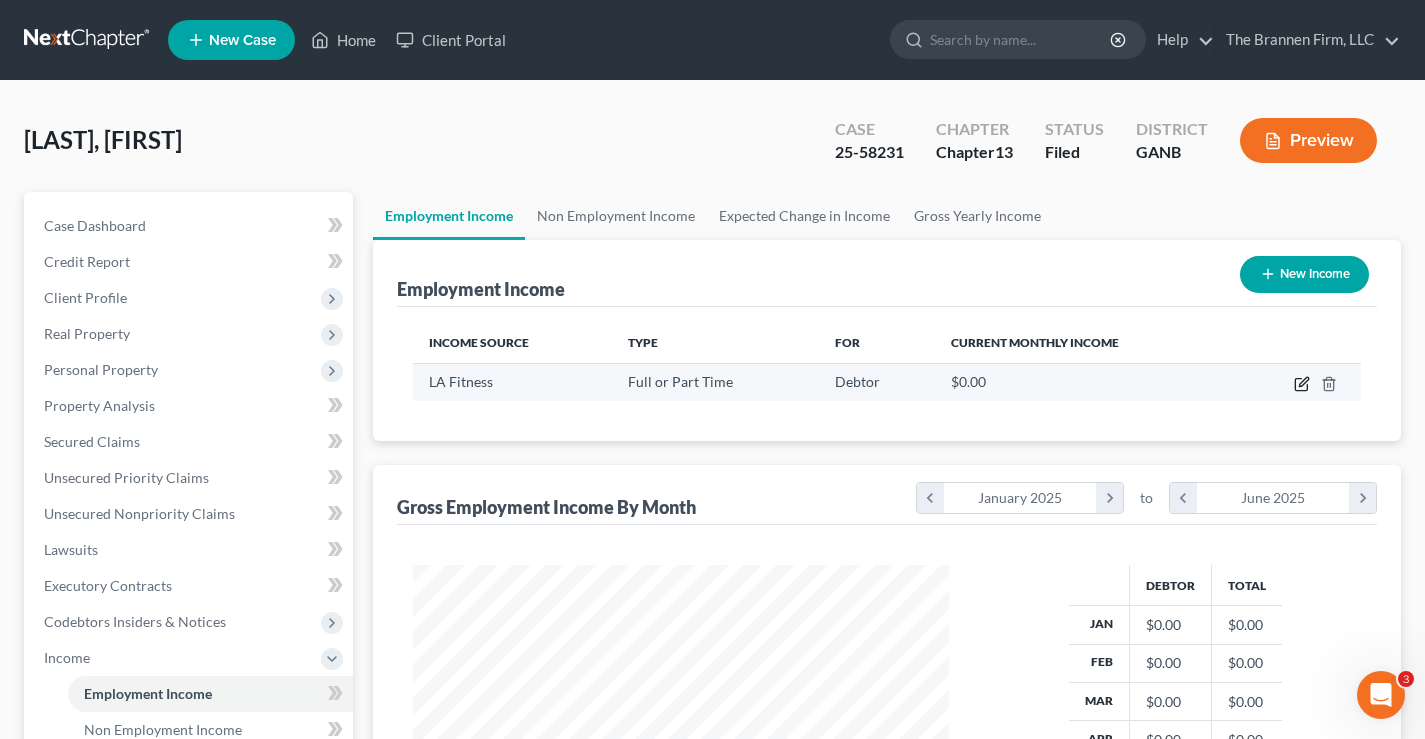 click 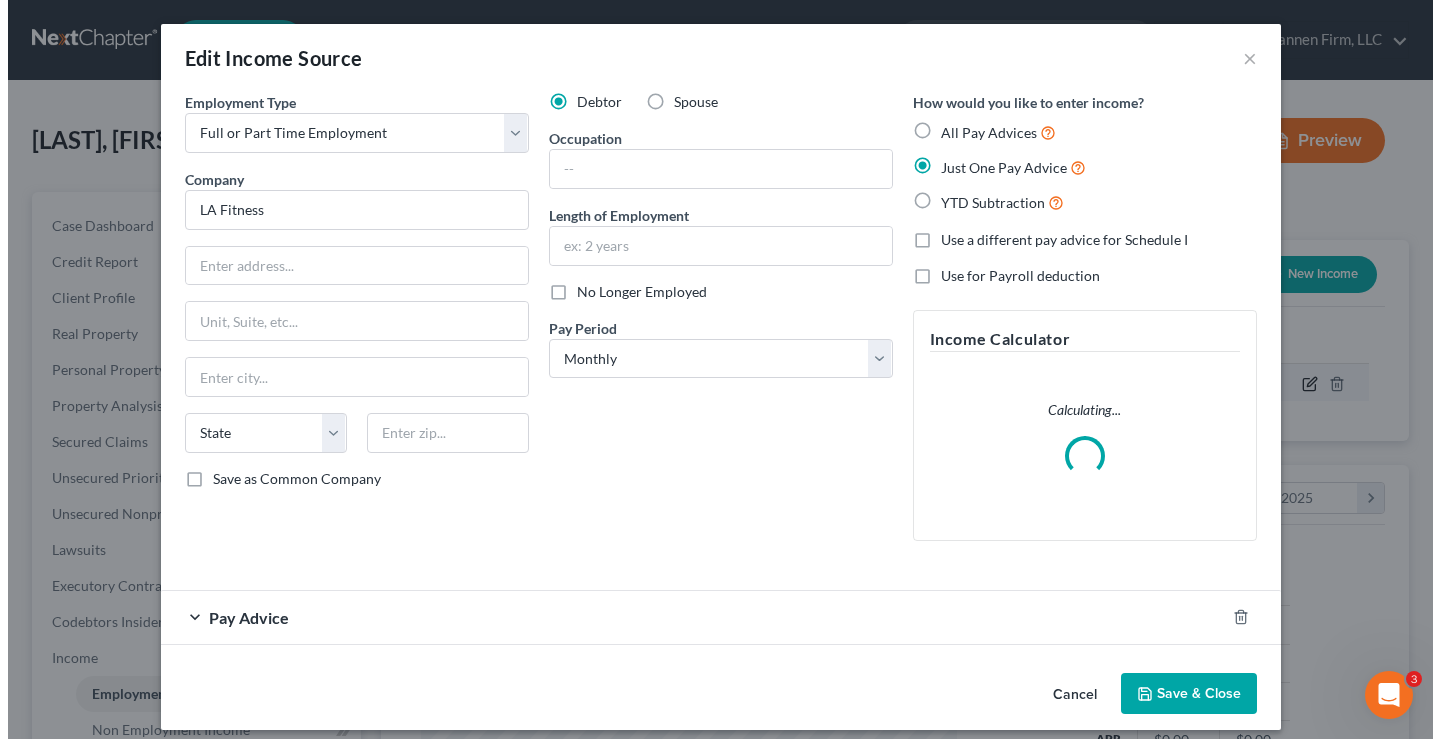 scroll, scrollTop: 999642, scrollLeft: 999417, axis: both 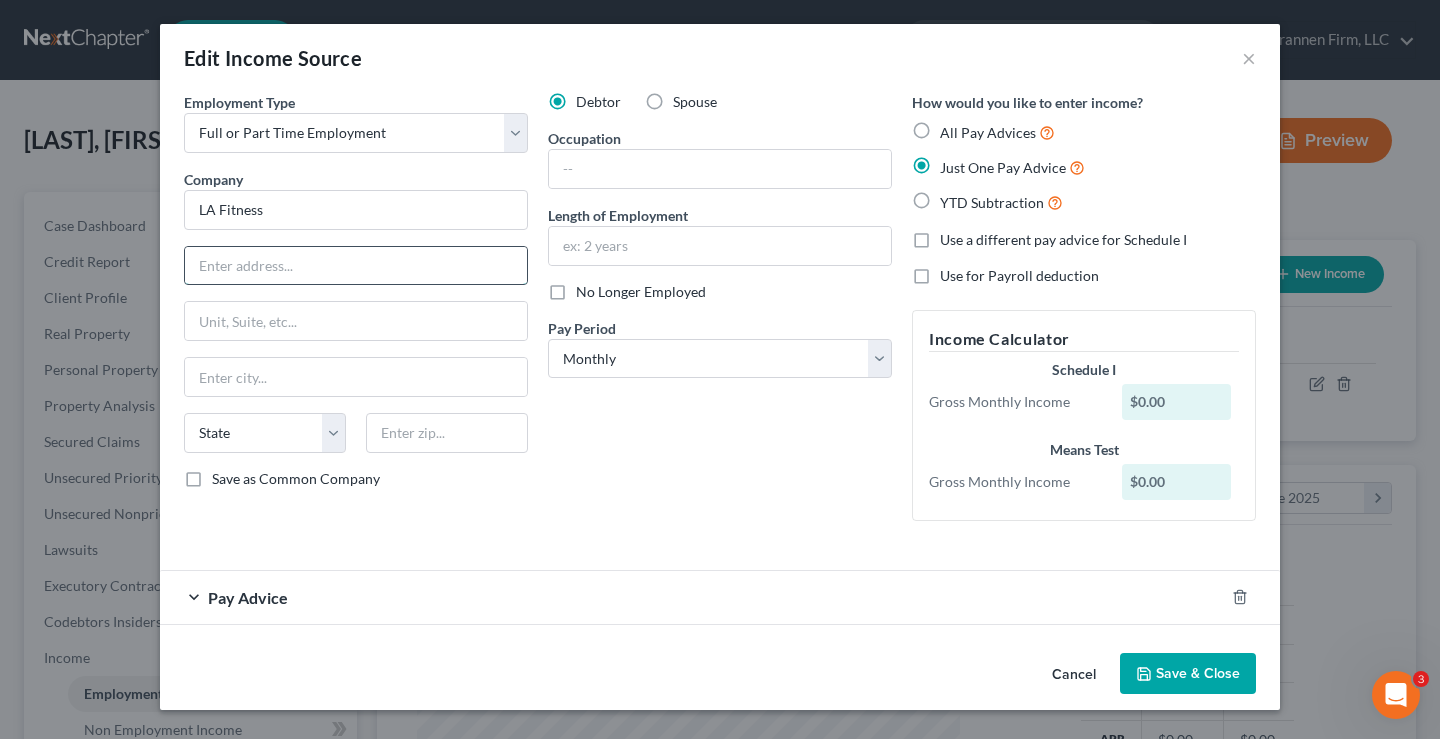 drag, startPoint x: 202, startPoint y: 259, endPoint x: 256, endPoint y: 254, distance: 54.230988 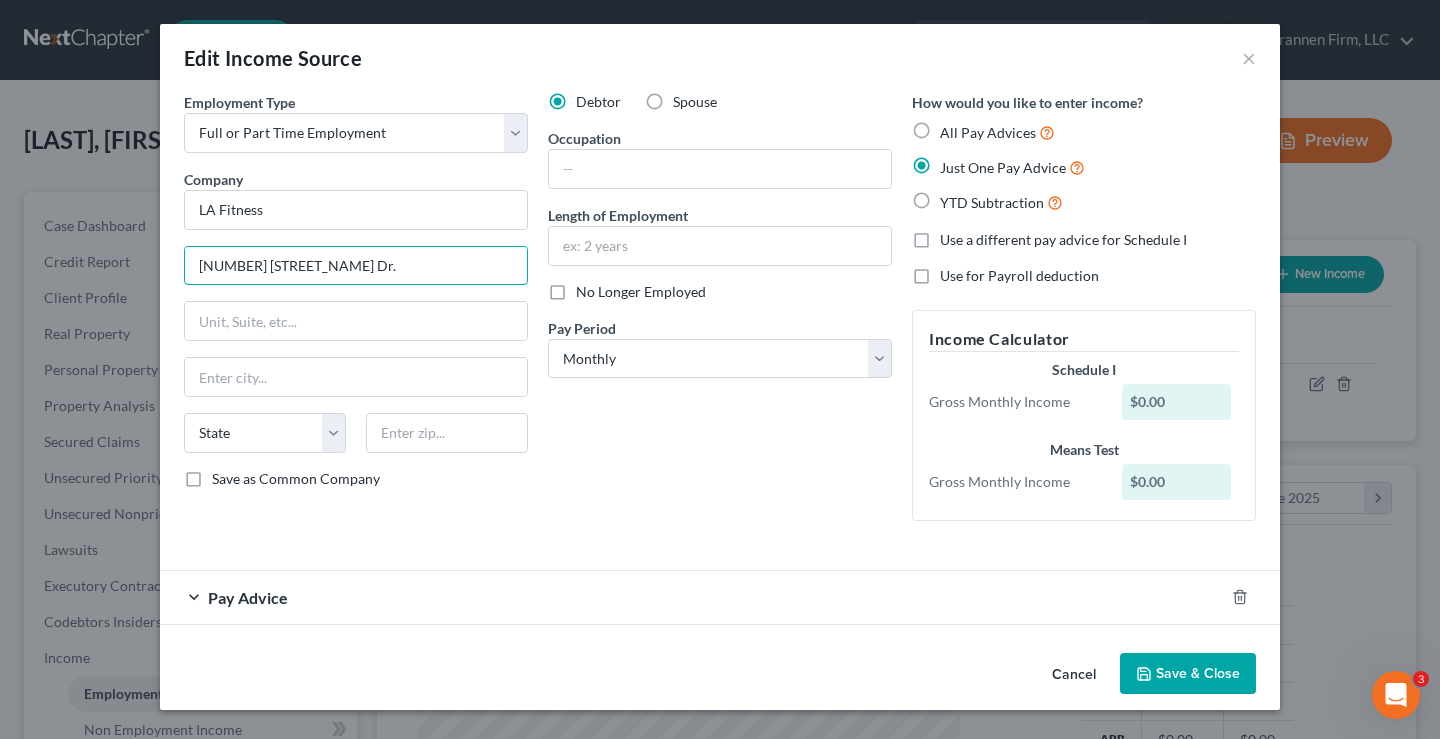 type on "3755 Carmia Dr." 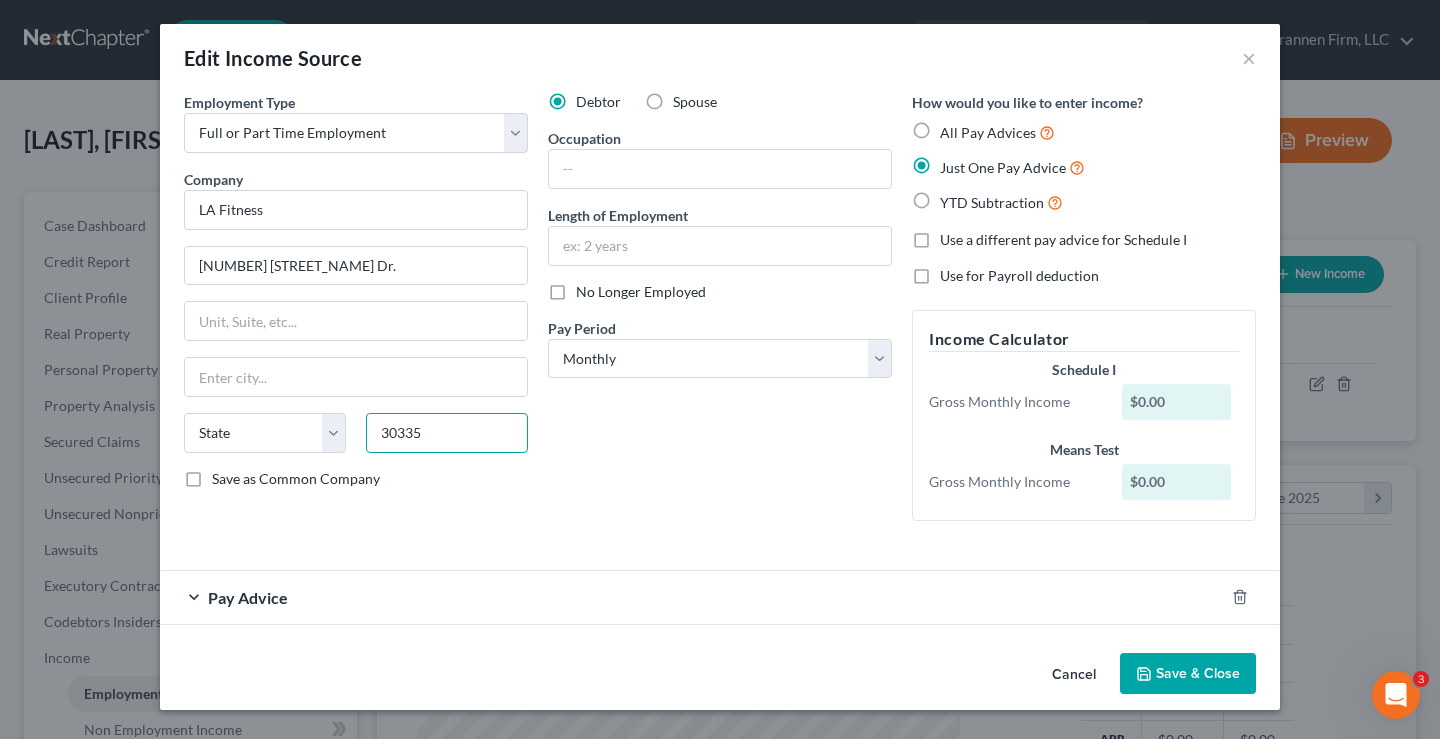 type on "30335" 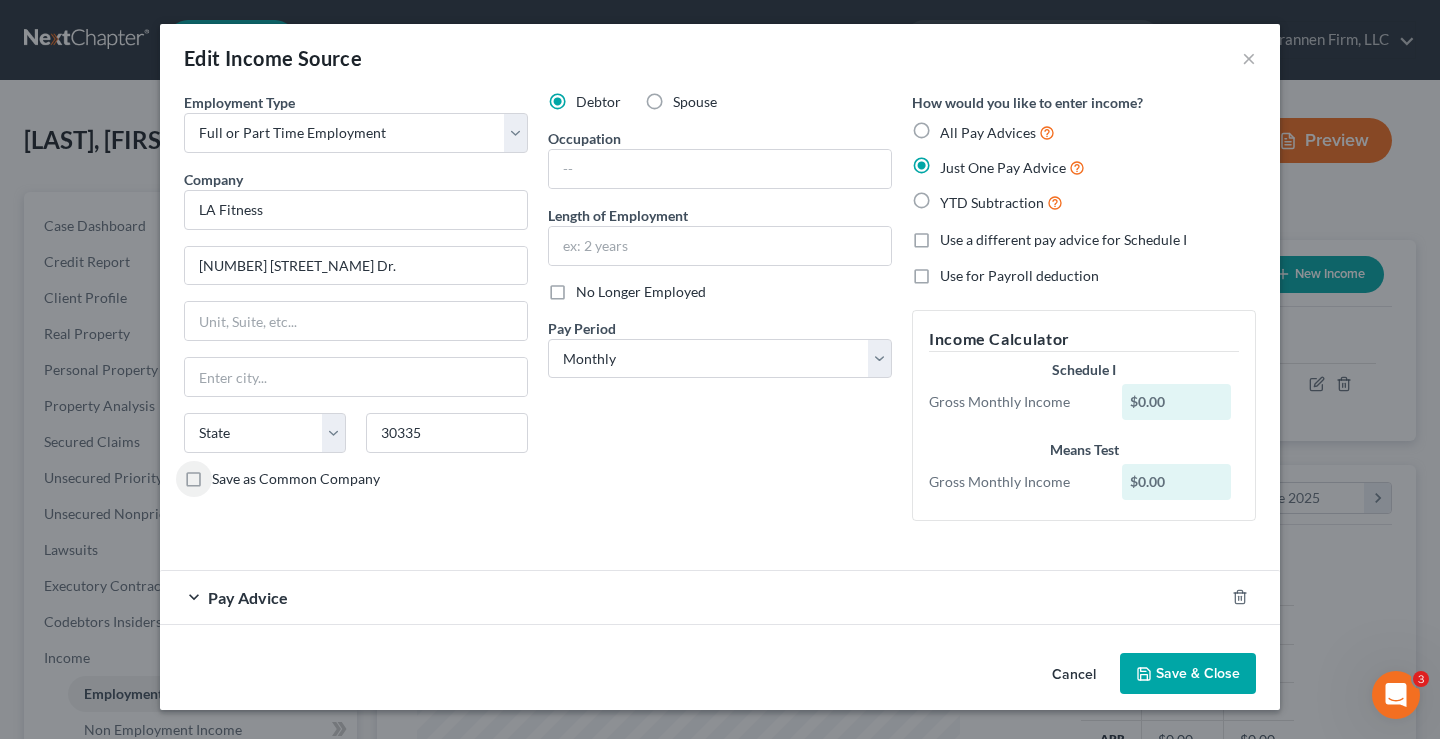 type on "Atlanta" 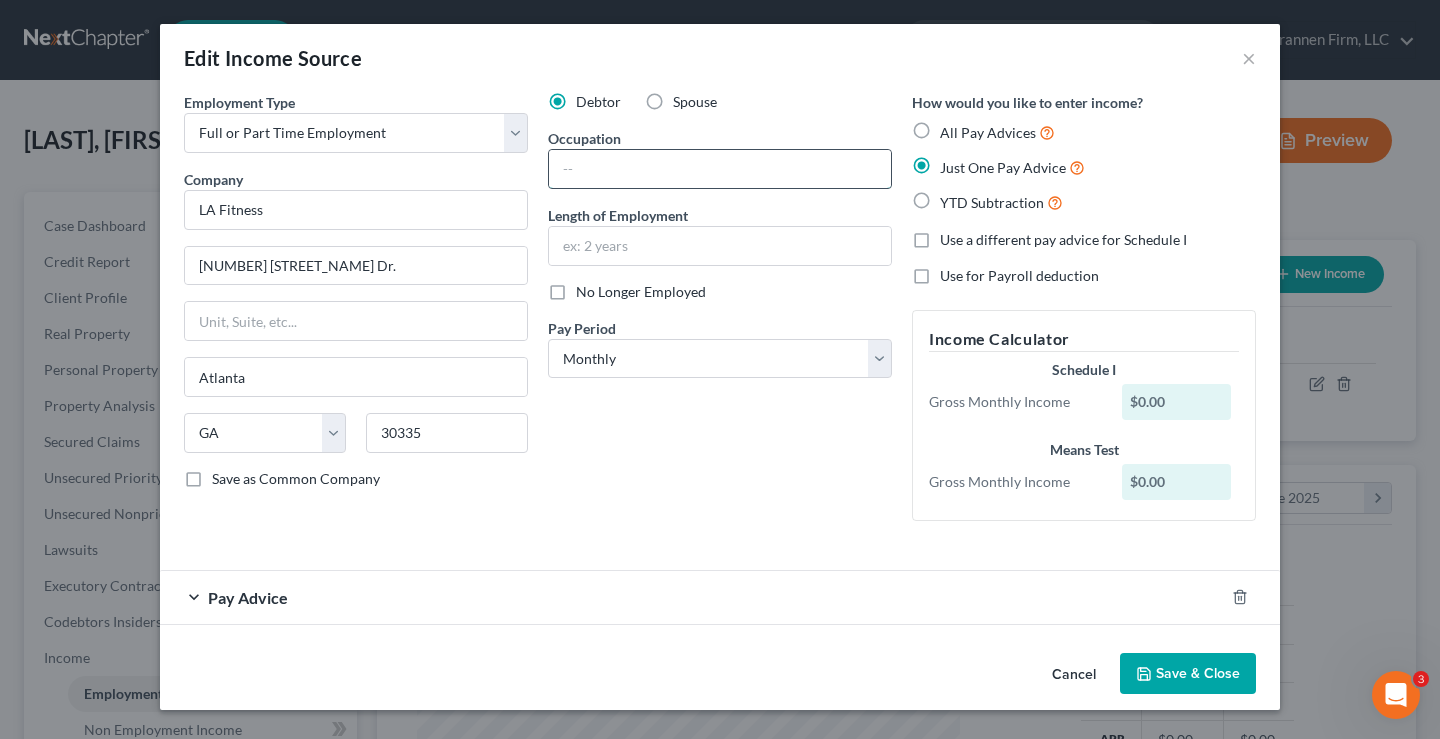 click at bounding box center (720, 169) 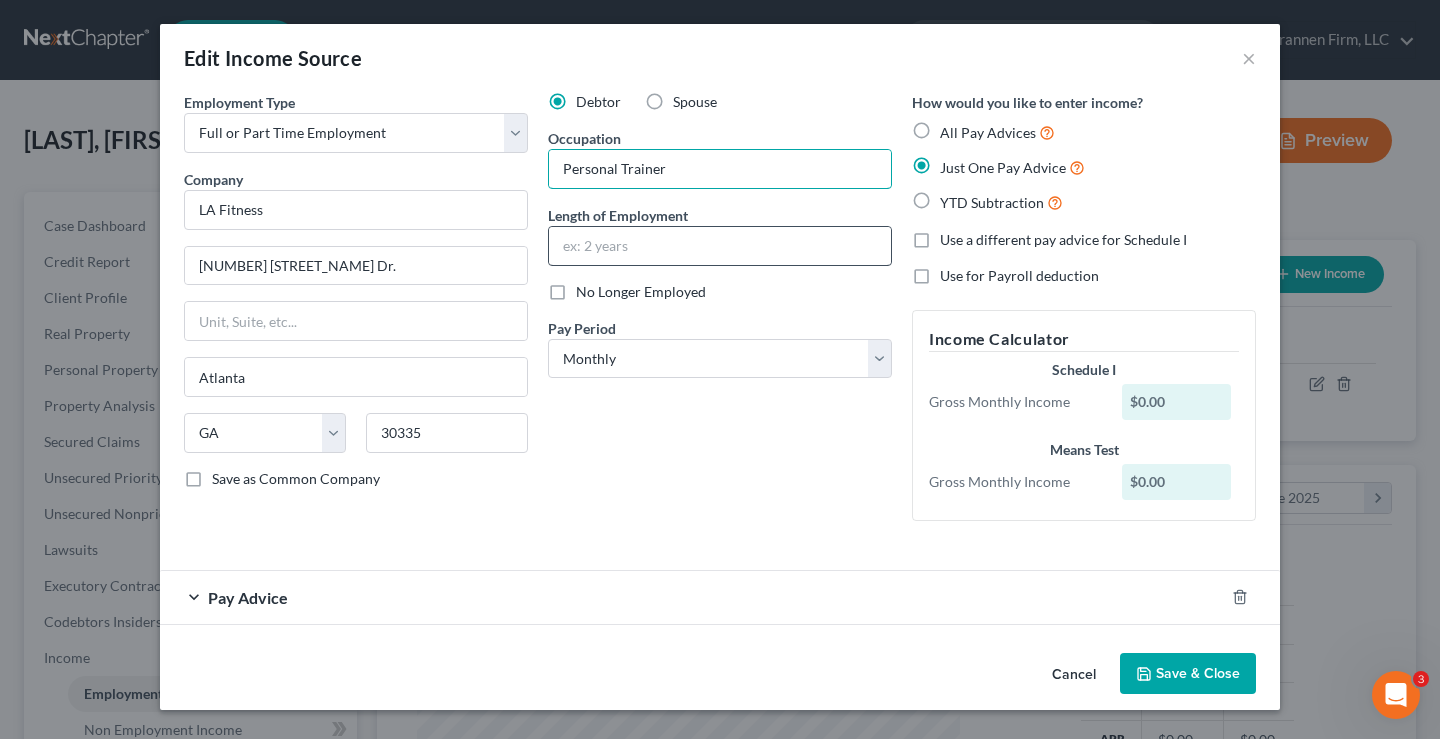 type on "Personal Trainer" 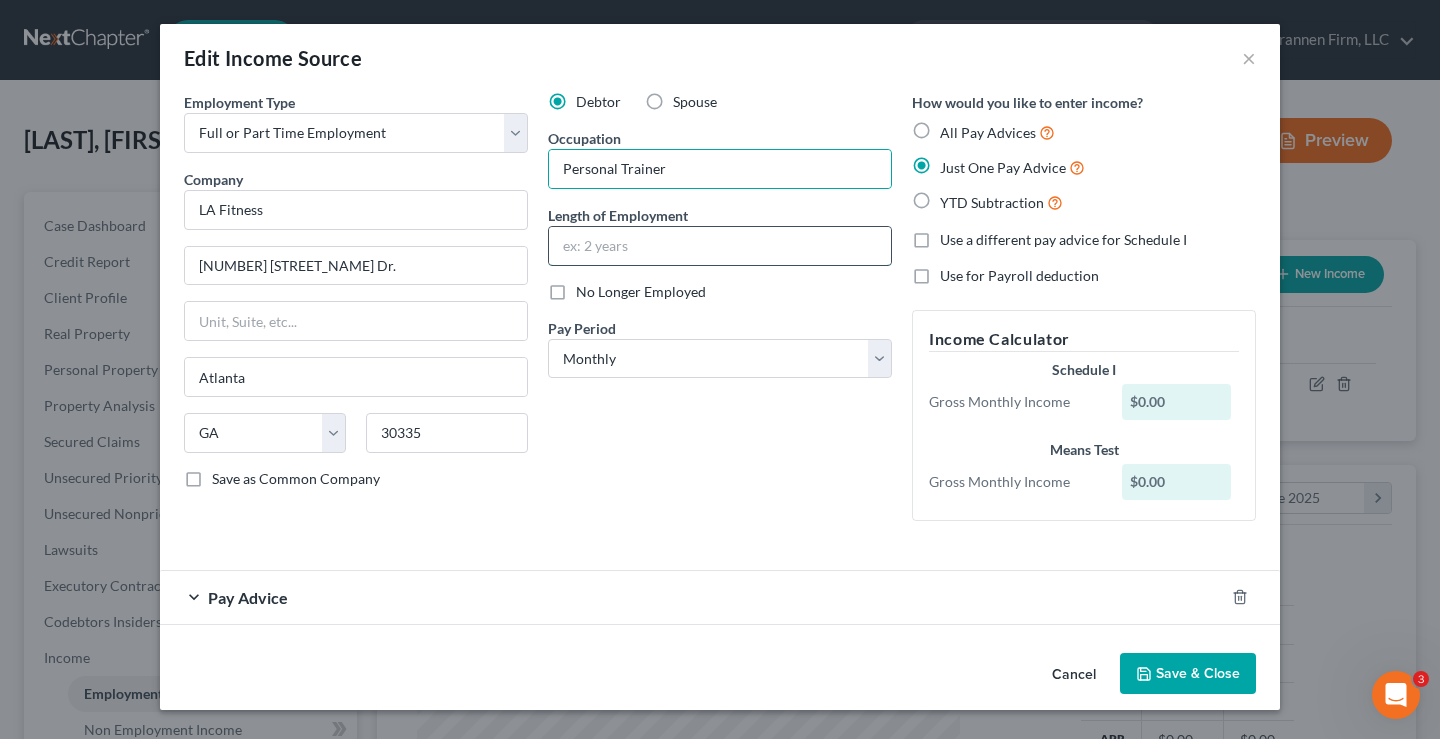 click at bounding box center [720, 246] 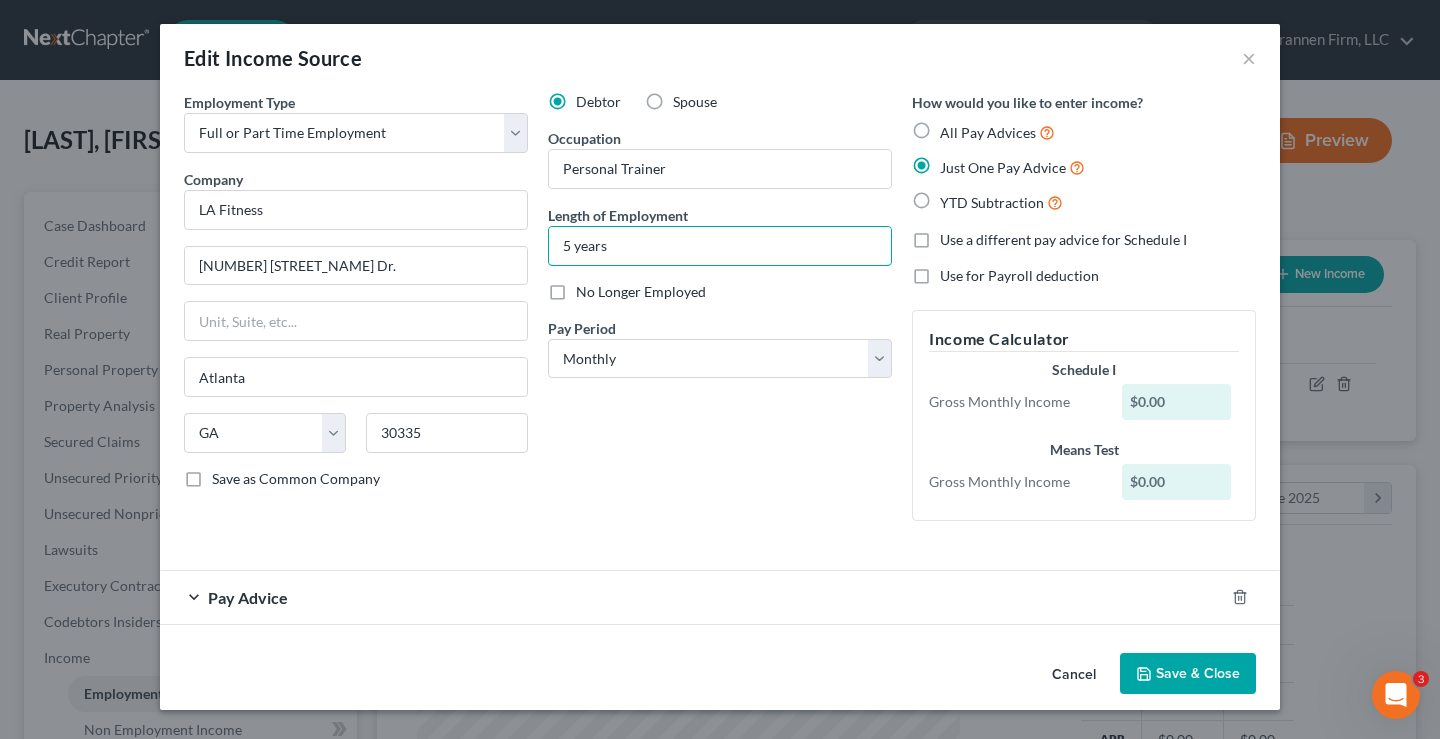 type on "5 years" 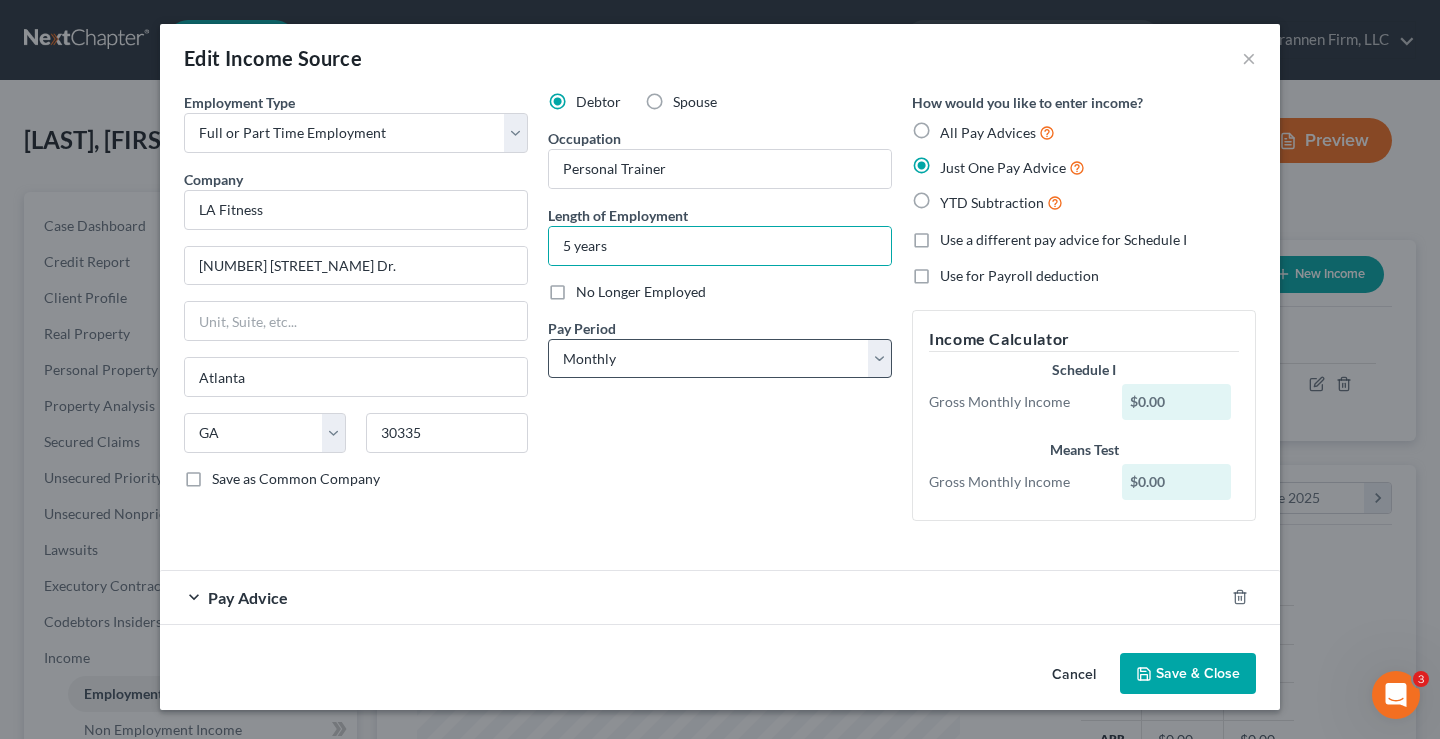 drag, startPoint x: 679, startPoint y: 430, endPoint x: 849, endPoint y: 356, distance: 185.40765 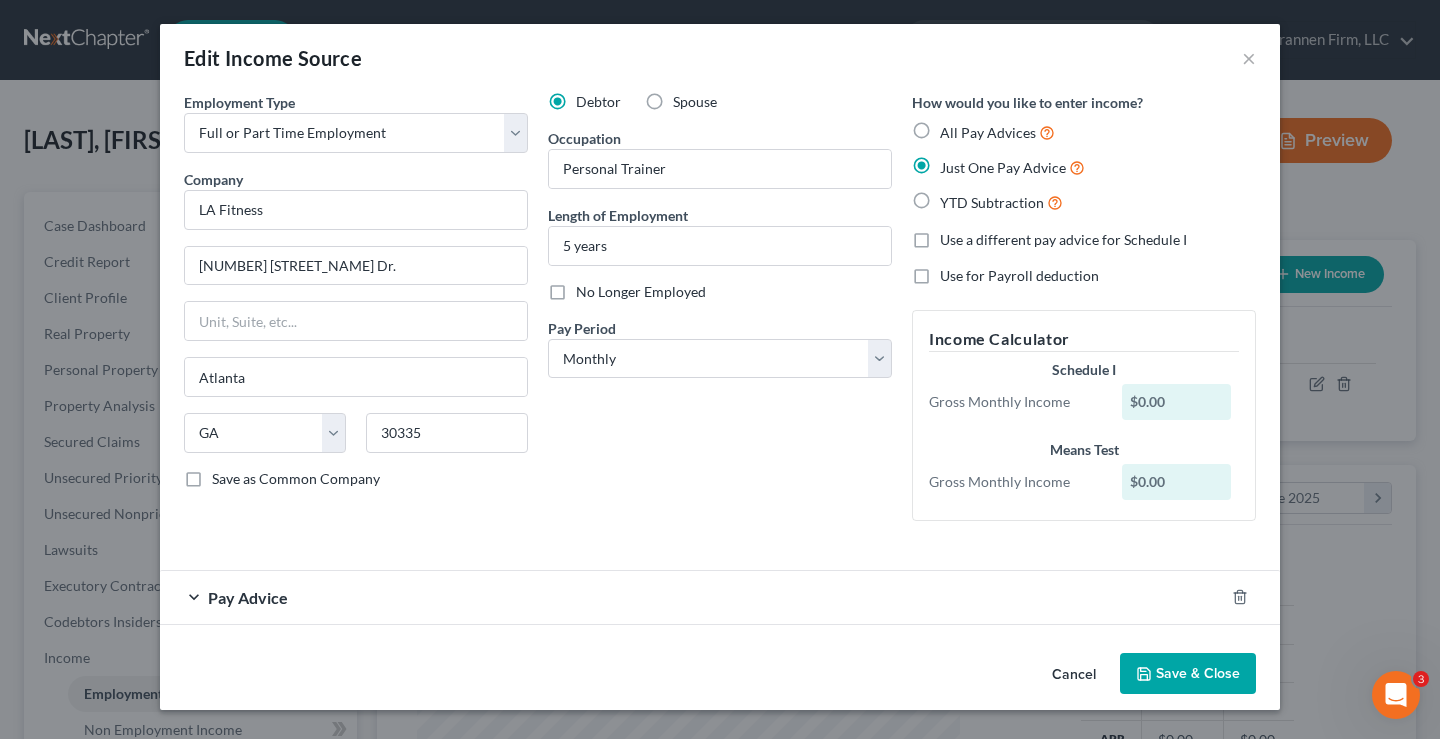 click on "Pay Advice" at bounding box center [692, 597] 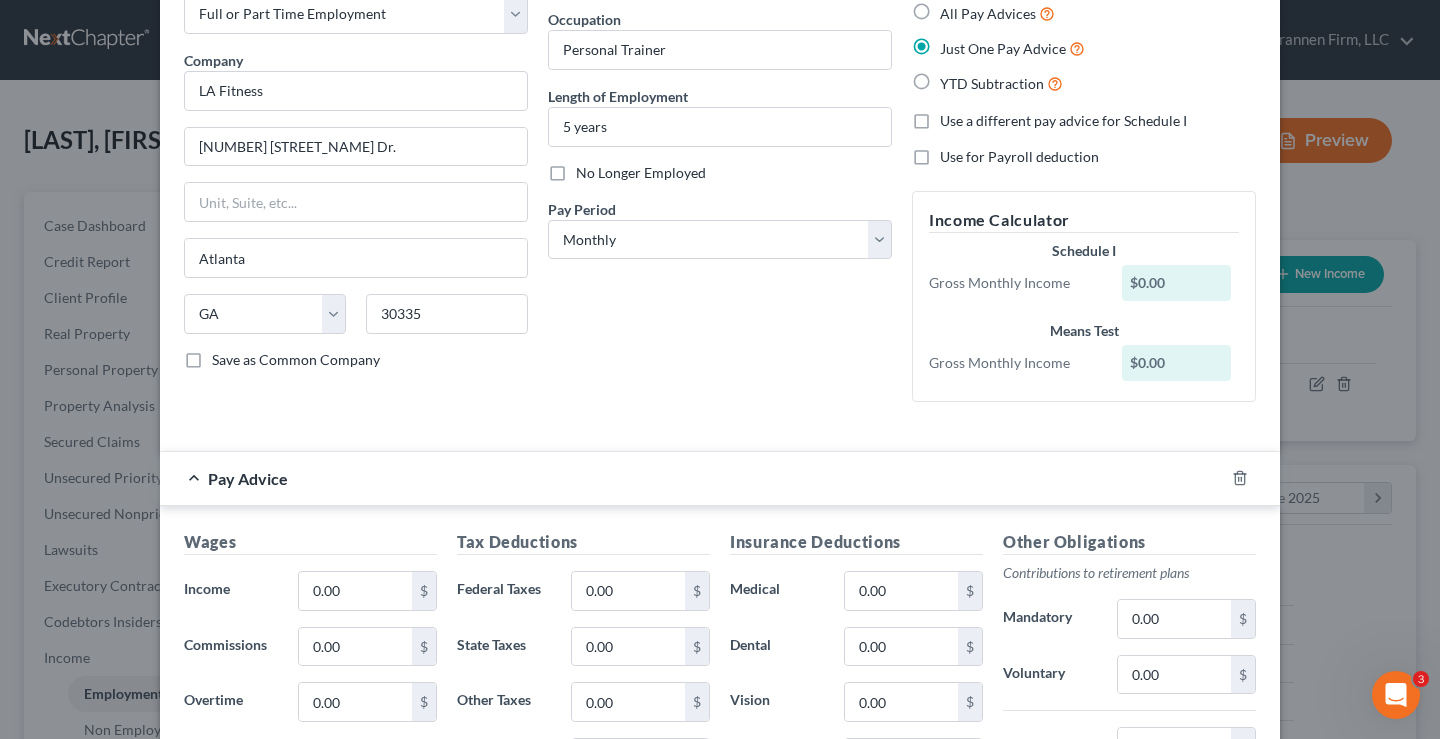 scroll, scrollTop: 300, scrollLeft: 0, axis: vertical 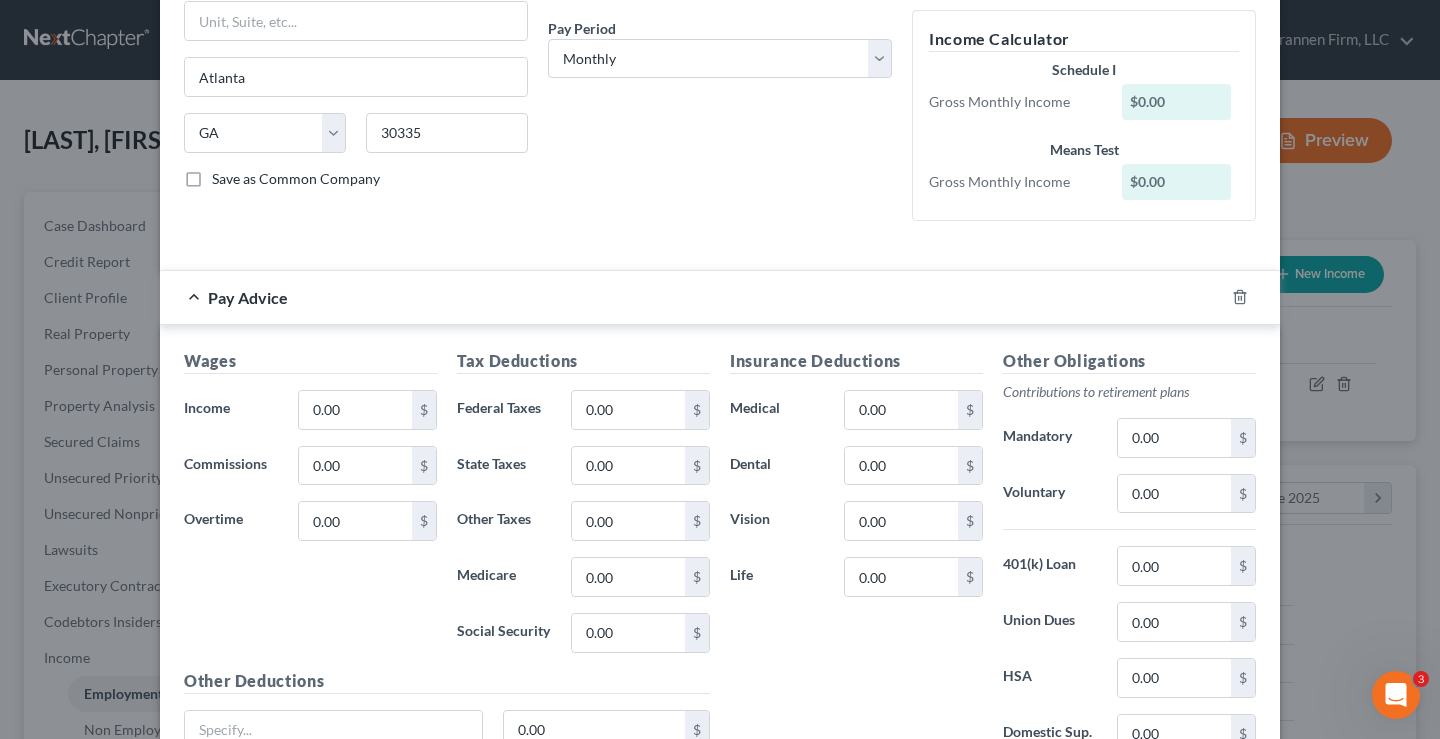 drag, startPoint x: 590, startPoint y: 221, endPoint x: 594, endPoint y: 232, distance: 11.7046995 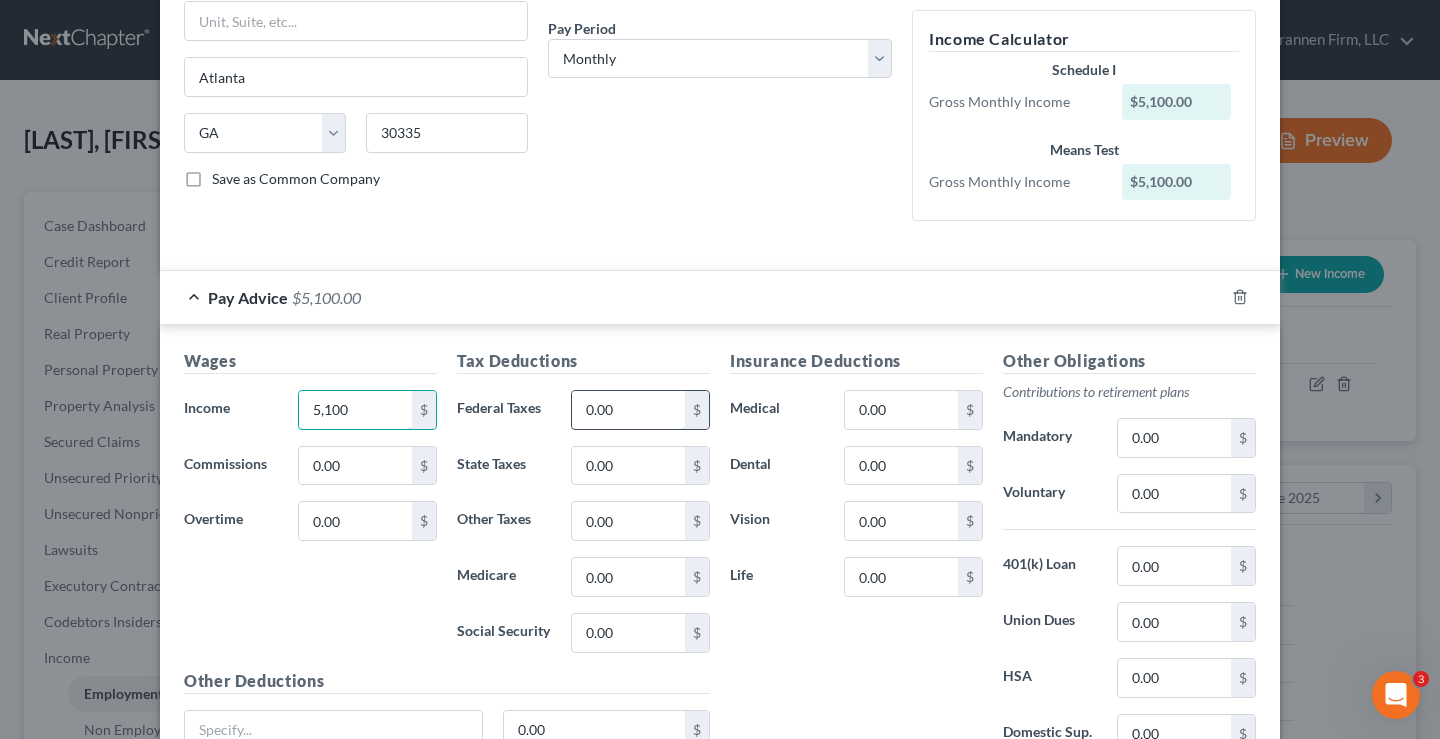 type on "5,100" 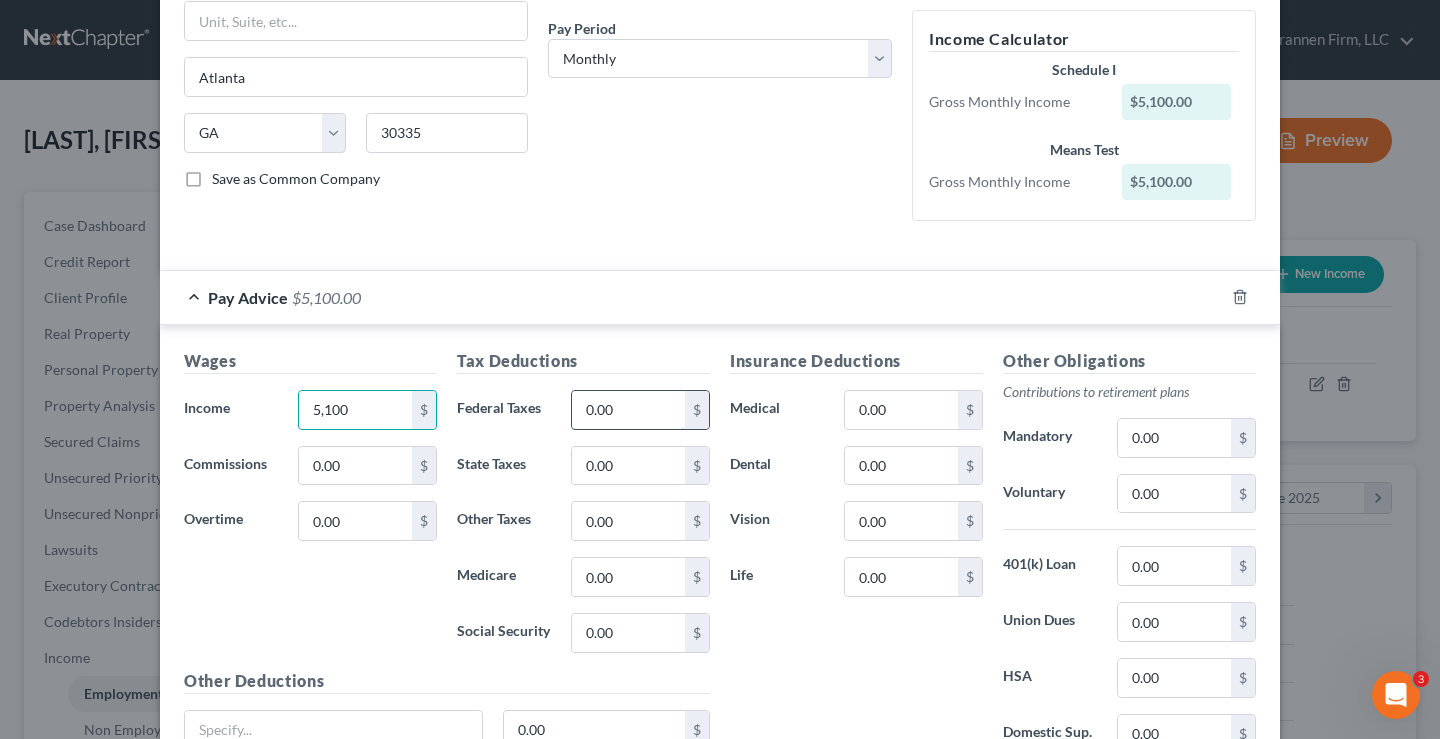 click on "0.00" at bounding box center [628, 410] 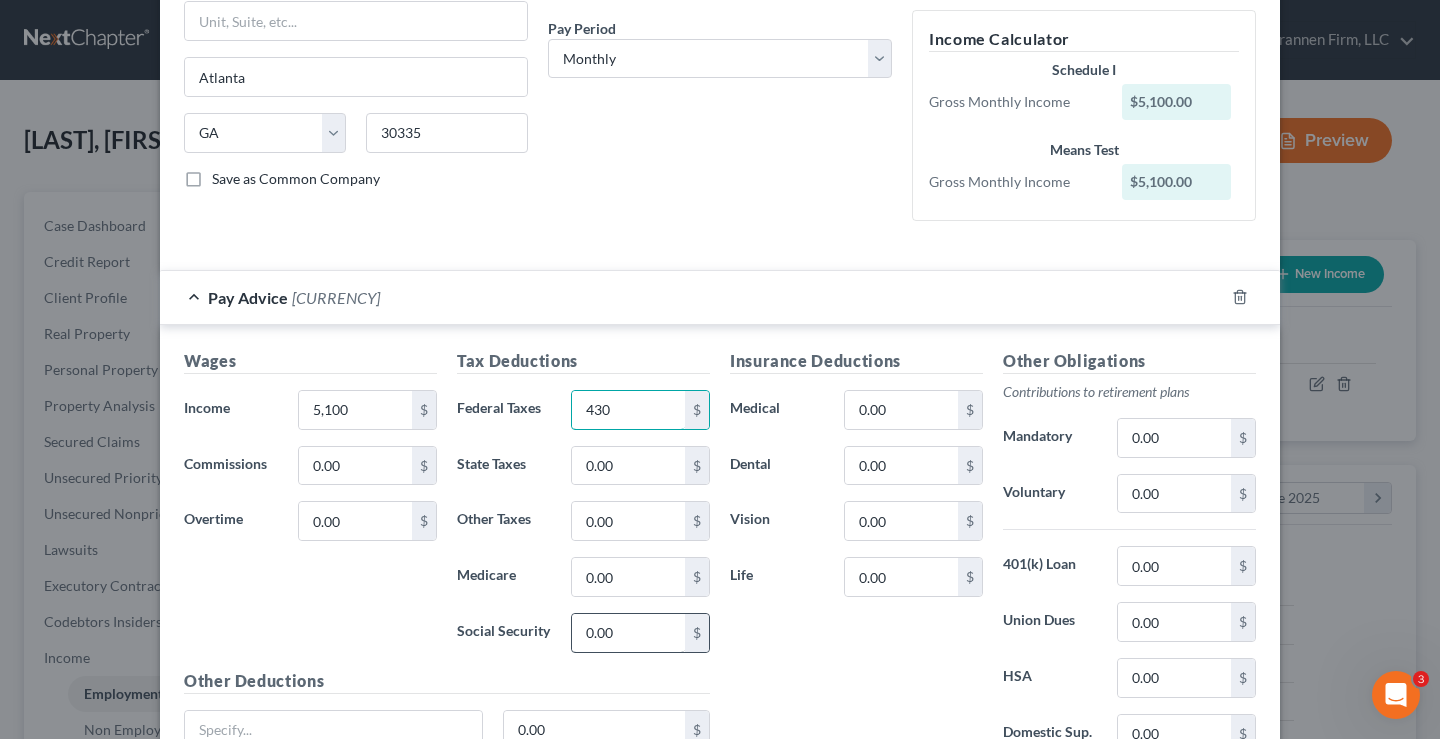 type on "430" 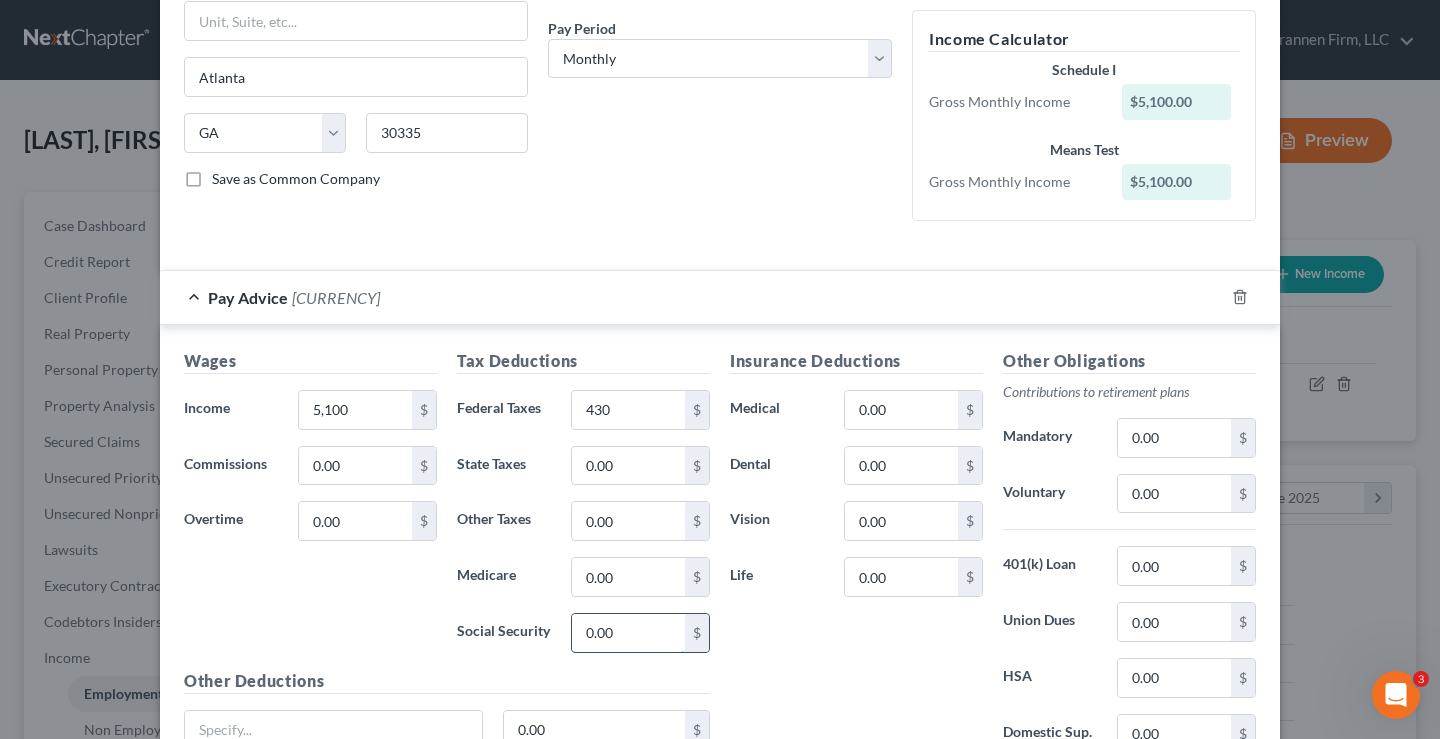 click on "0.00" at bounding box center [628, 633] 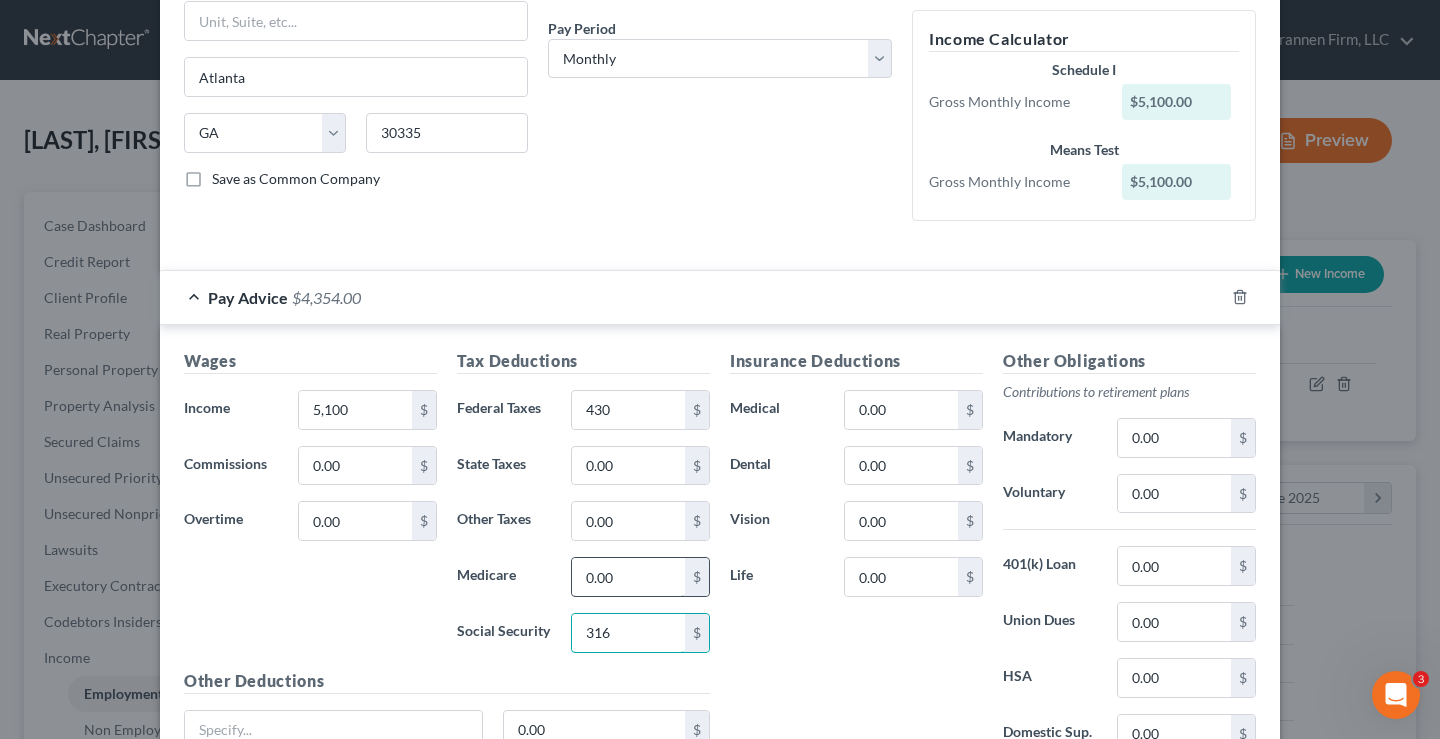 type on "316" 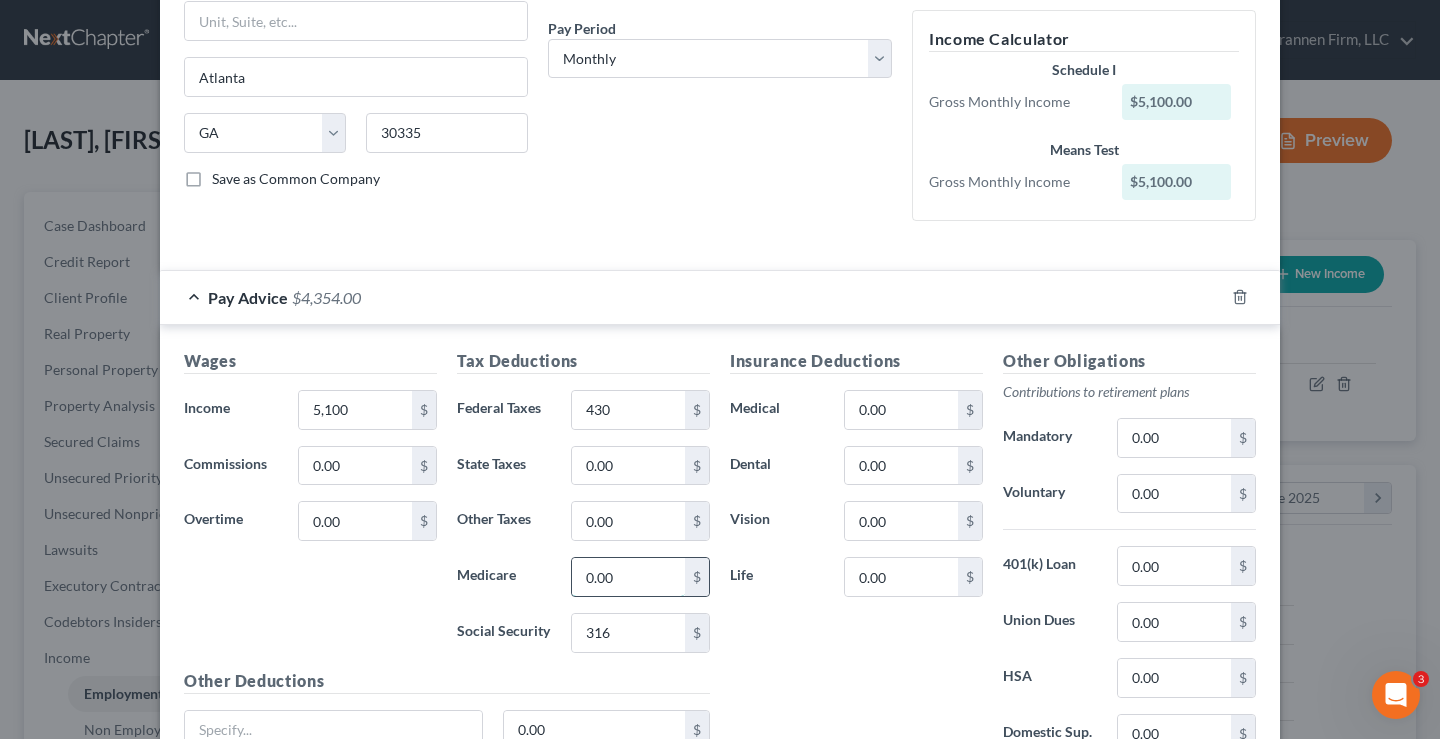 click on "0.00" at bounding box center [628, 577] 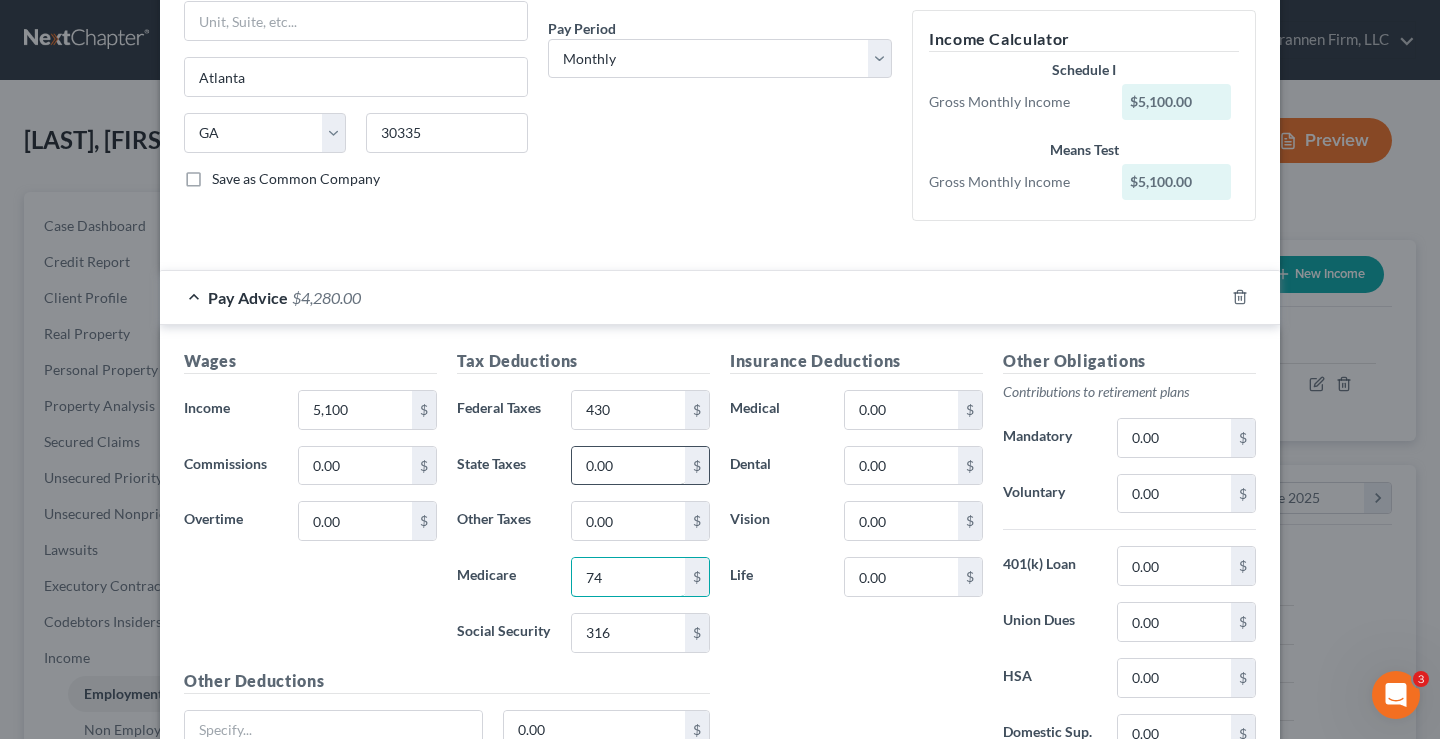 type on "74" 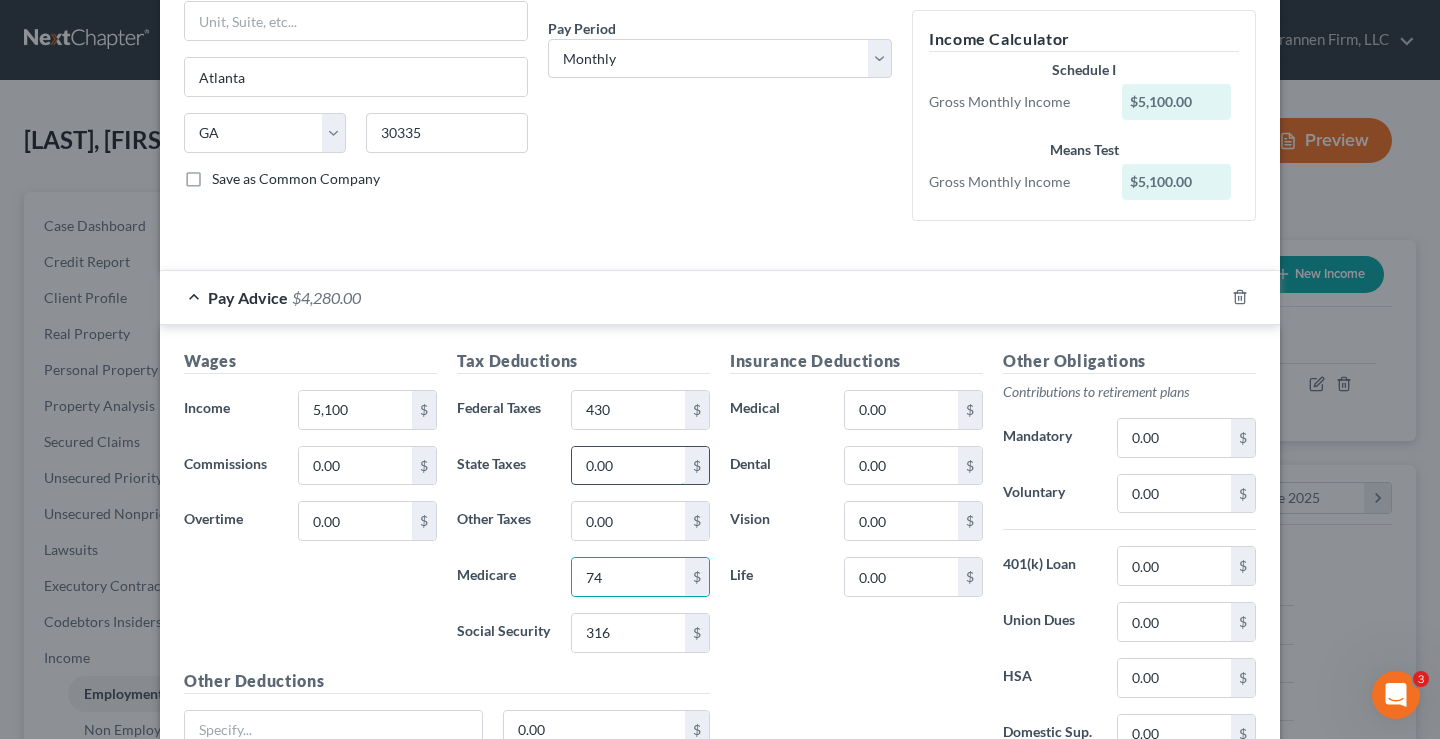 click on "0.00" at bounding box center [628, 466] 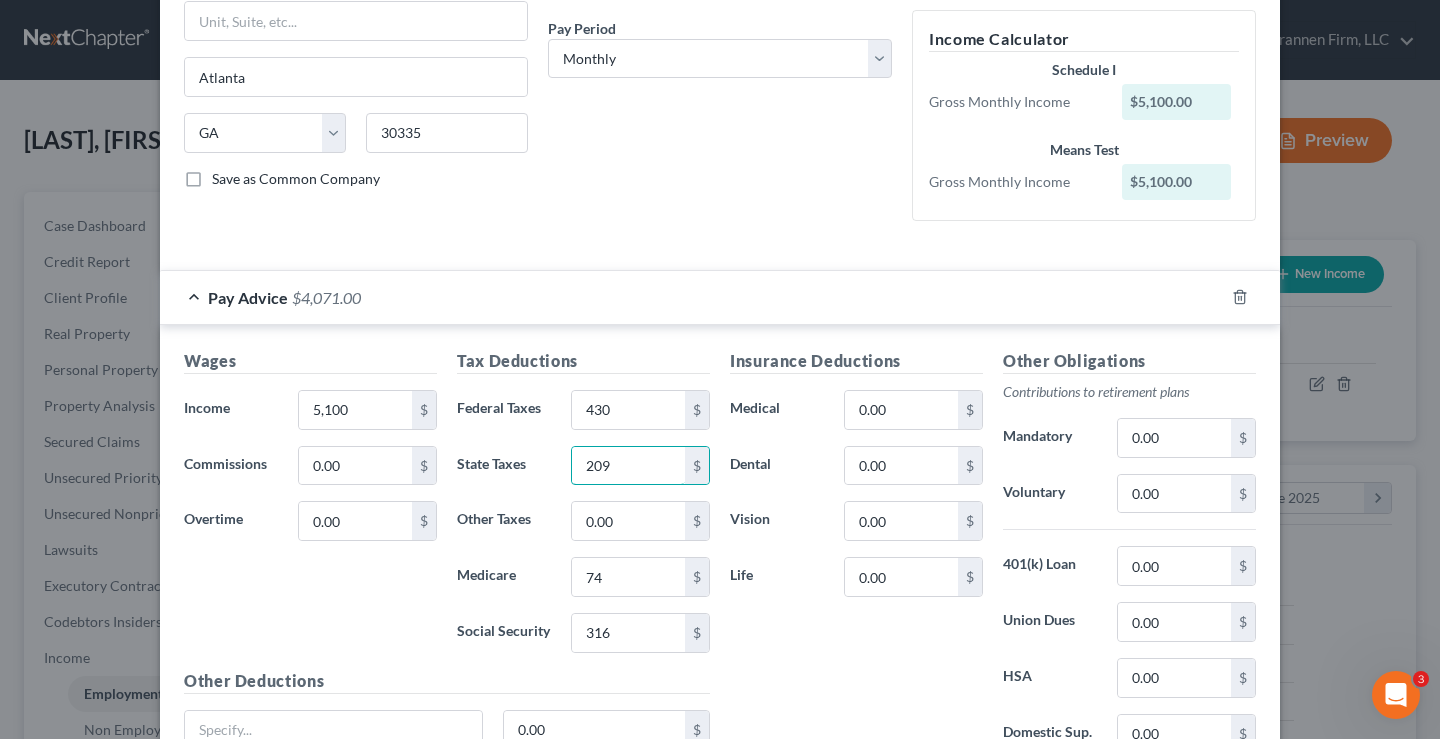 type on "209" 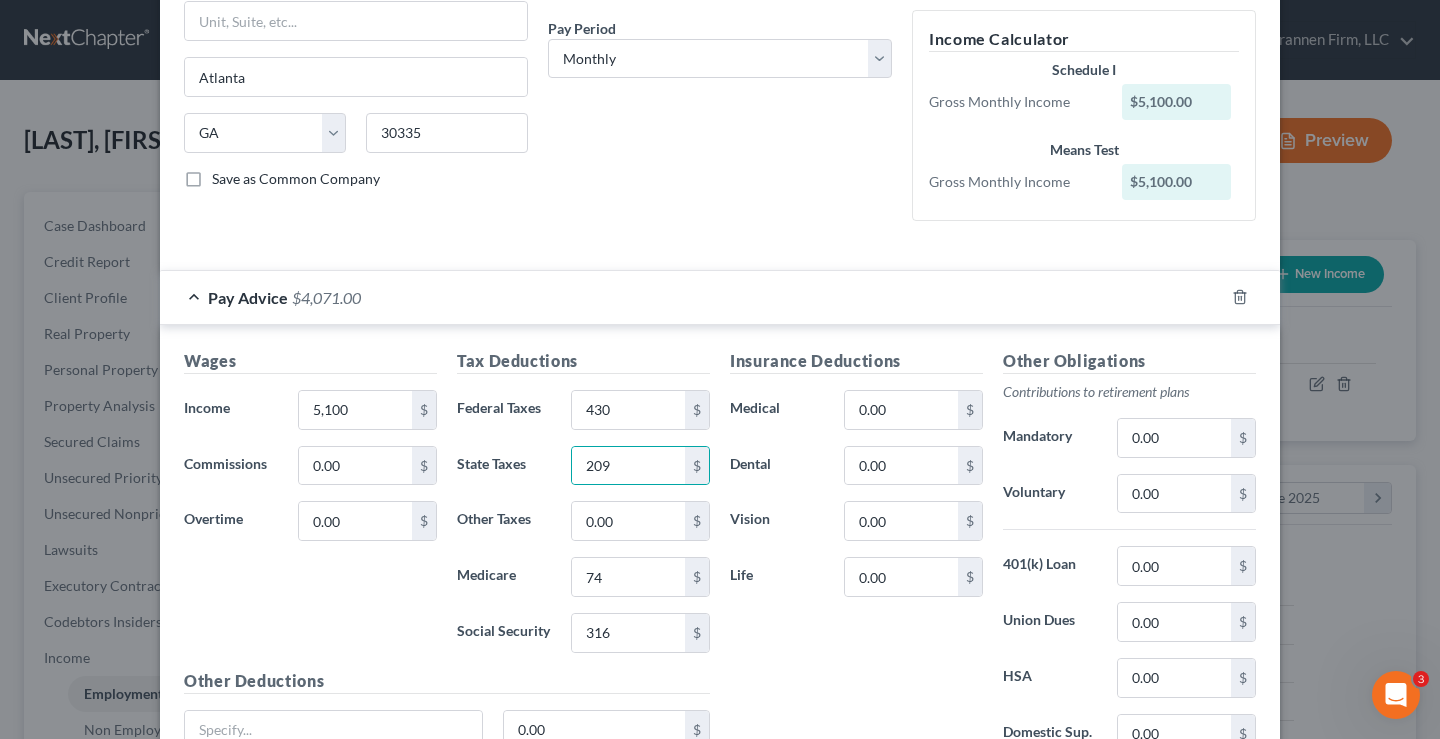 click on "Insurance Deductions Medical 0.00 $ Dental 0.00 $ Vision 0.00 $ Life 0.00 $" at bounding box center (856, 559) 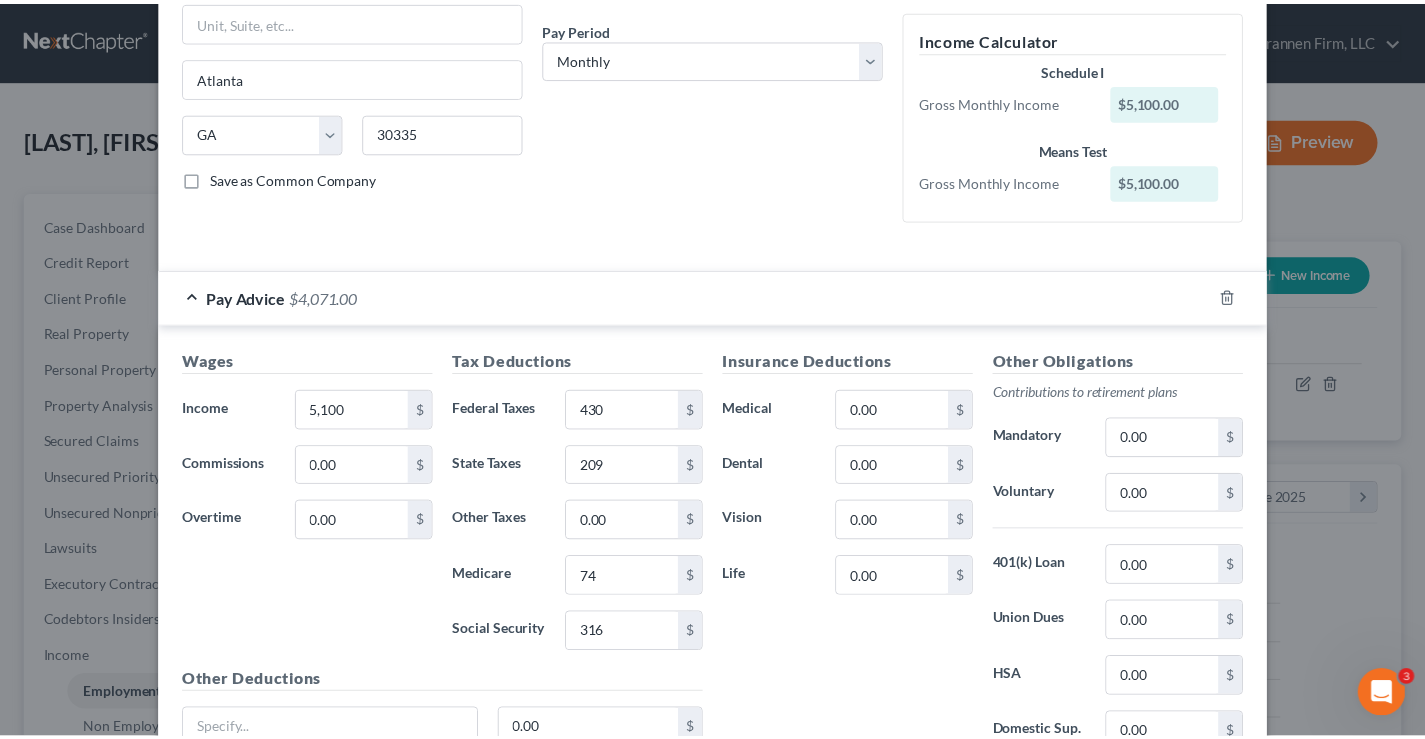 scroll, scrollTop: 484, scrollLeft: 0, axis: vertical 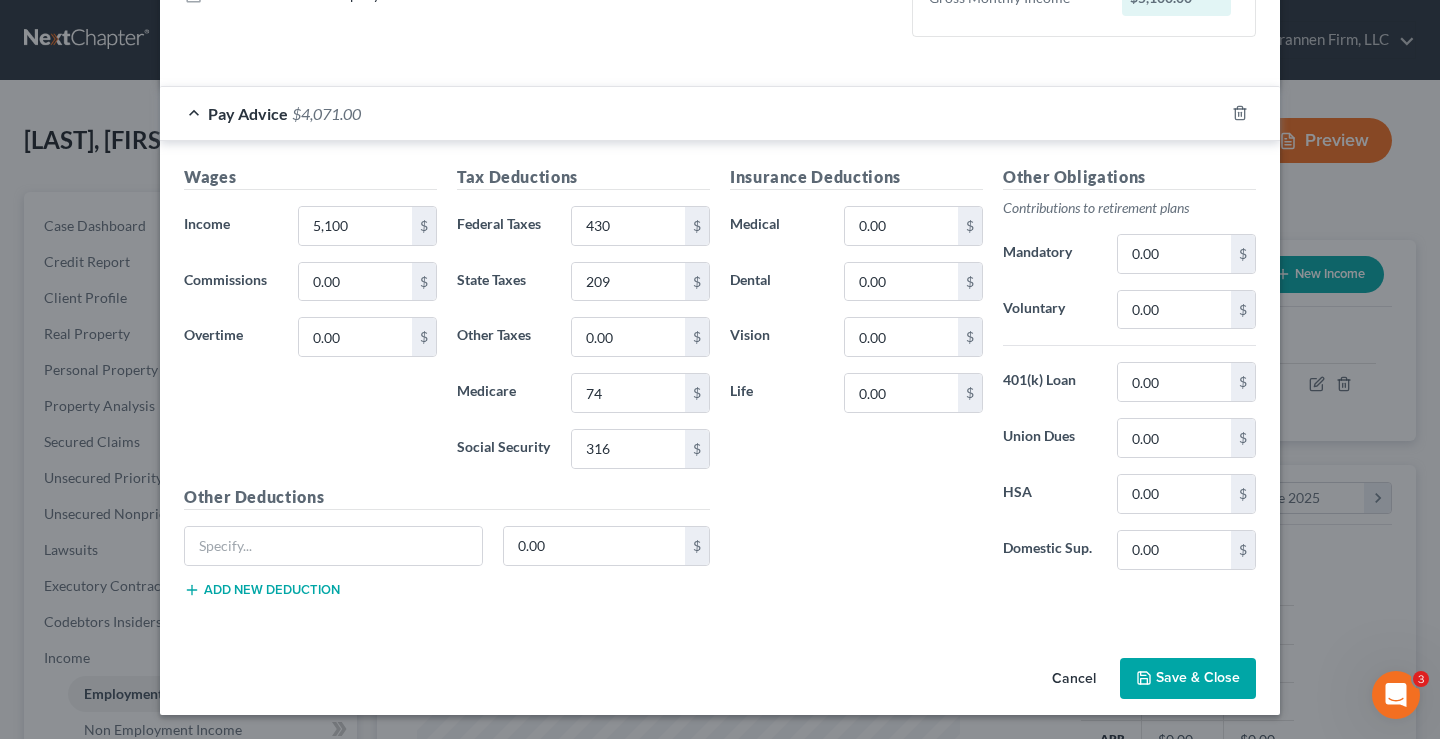 click on "Save & Close" at bounding box center (1188, 679) 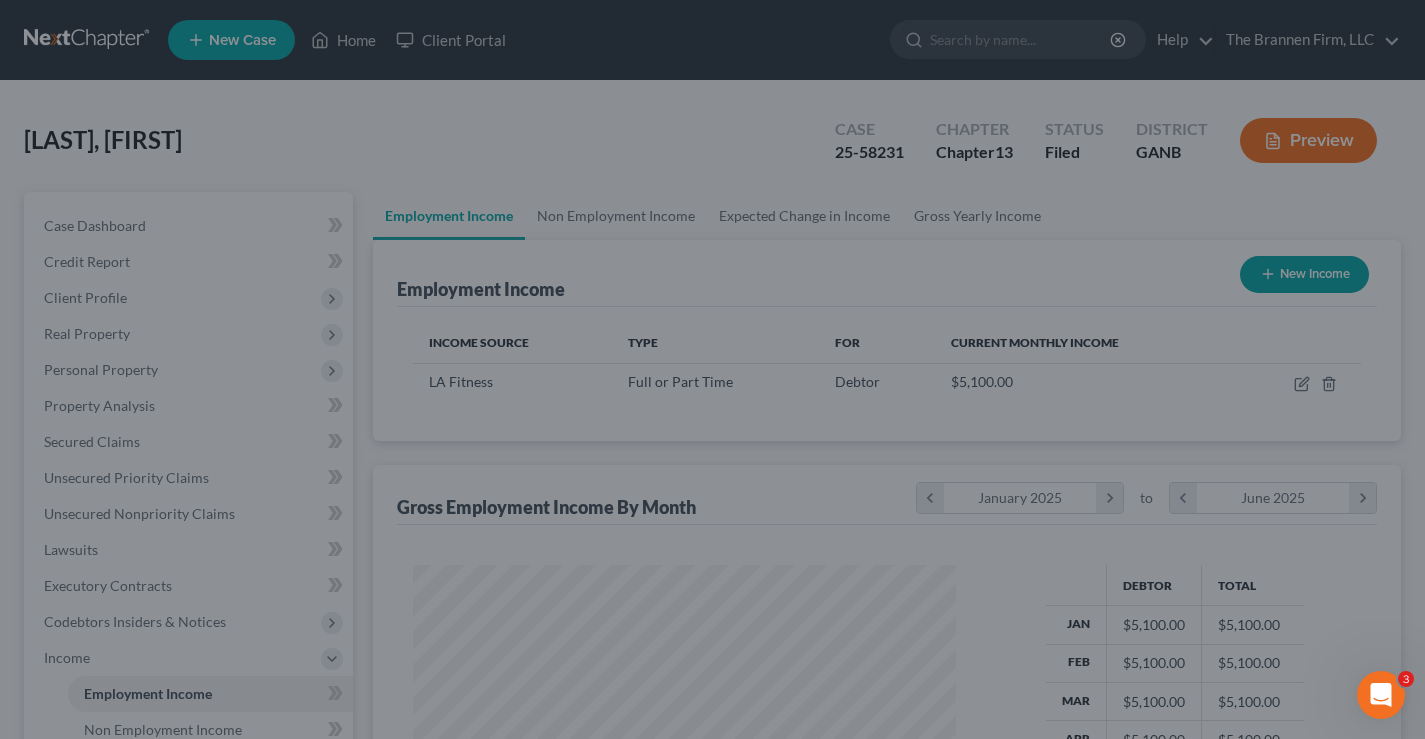 scroll, scrollTop: 359, scrollLeft: 576, axis: both 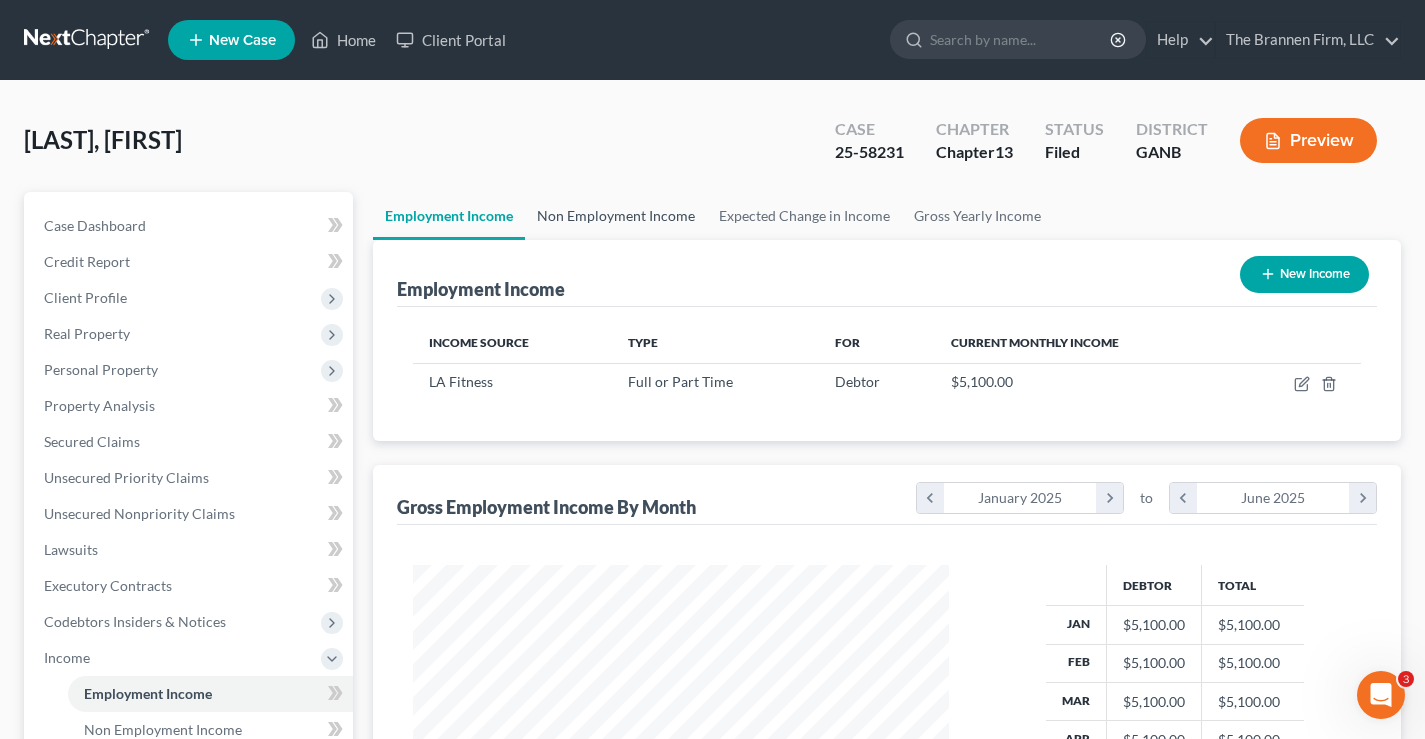 click on "Non Employment Income" at bounding box center (616, 216) 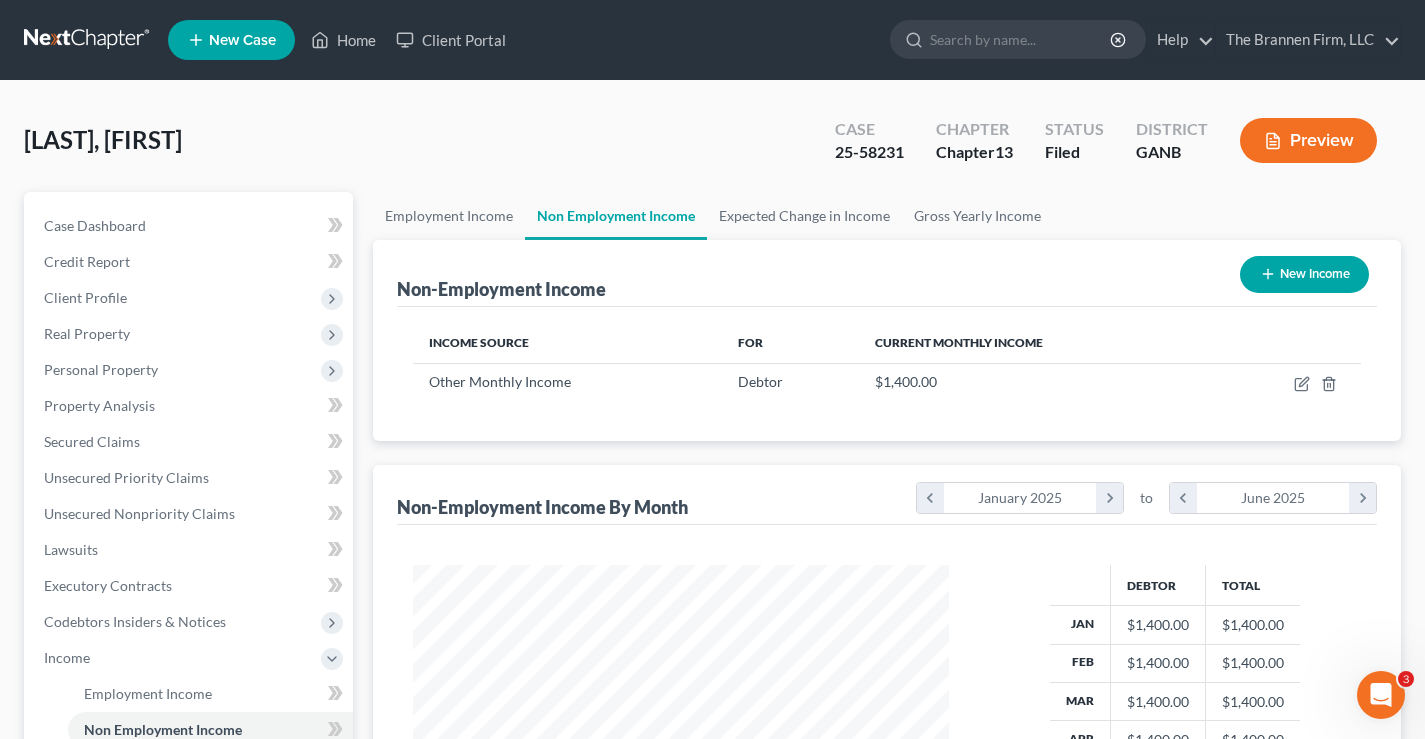 scroll, scrollTop: 999642, scrollLeft: 999424, axis: both 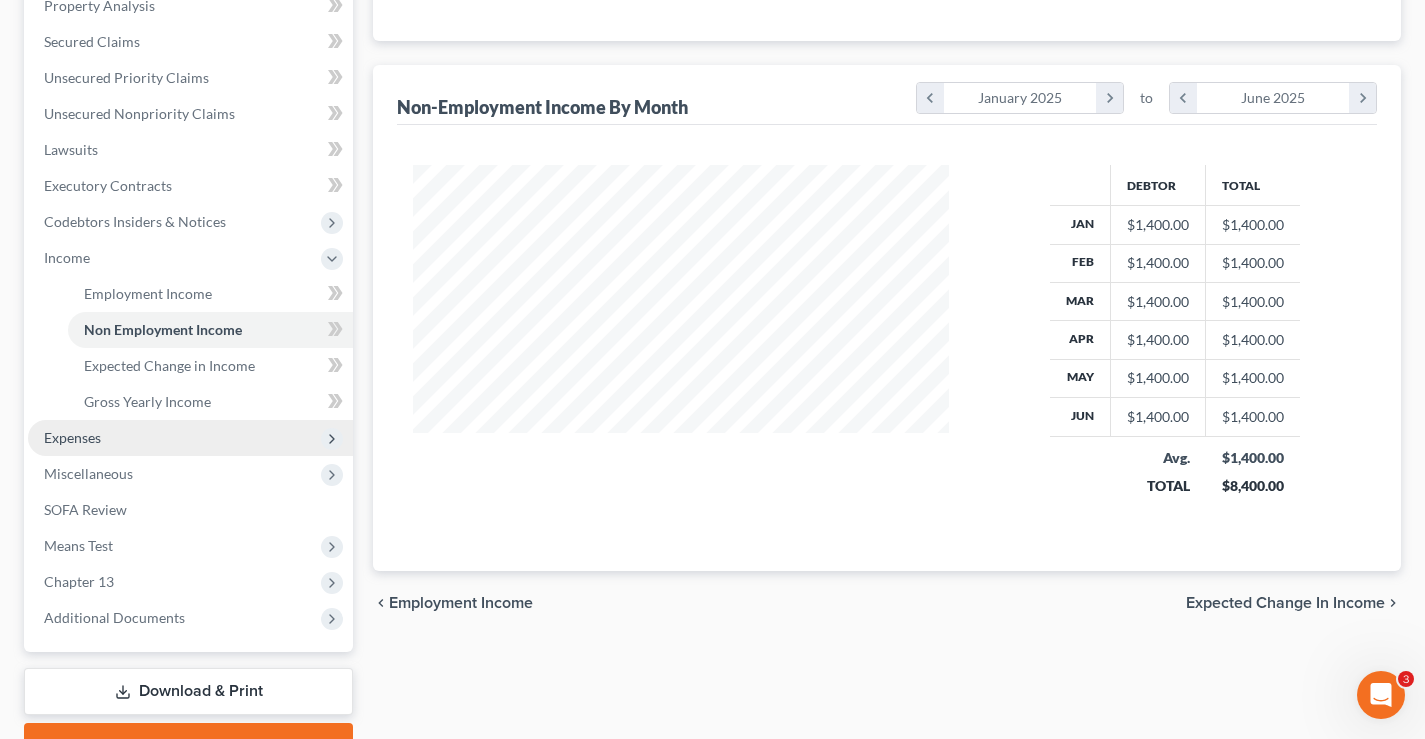 click on "Expenses" at bounding box center (72, 437) 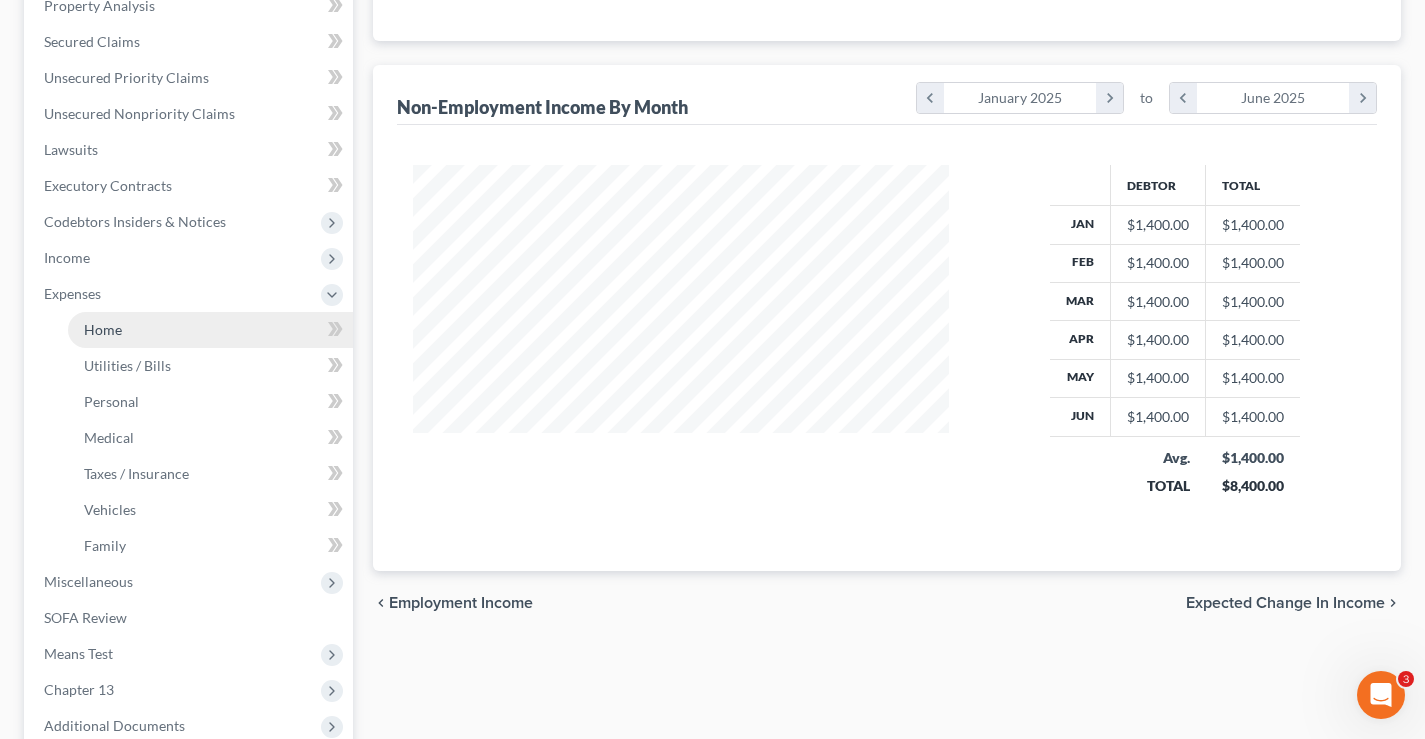 click on "Home" at bounding box center (103, 329) 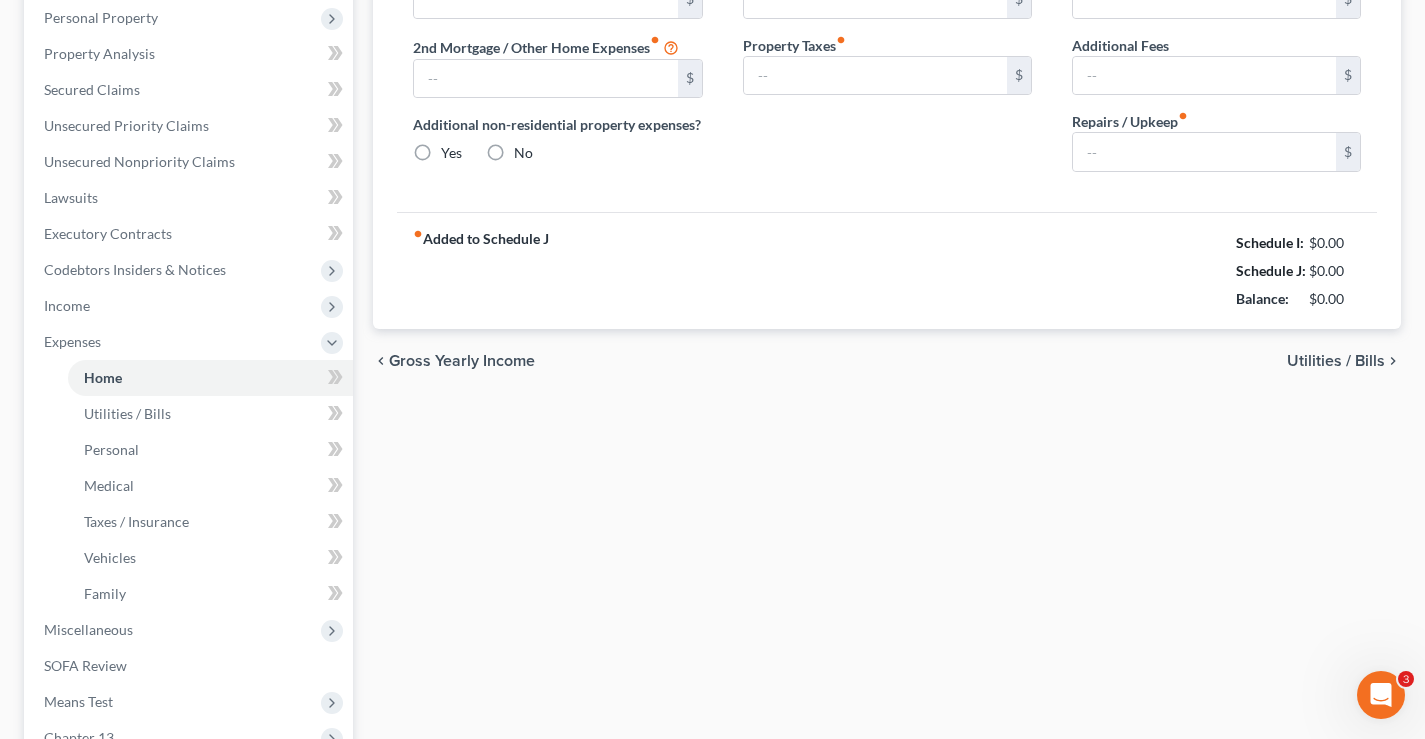 type on "0.00" 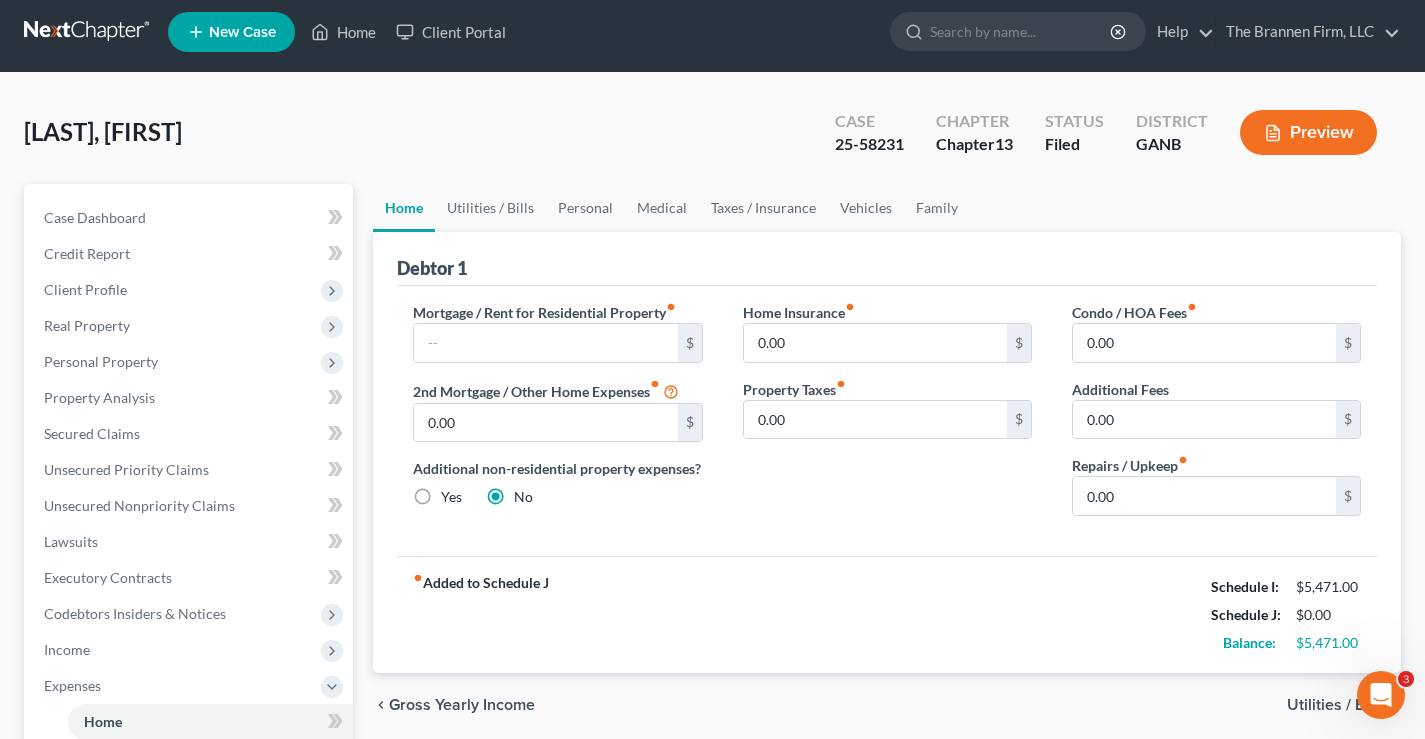 scroll, scrollTop: 0, scrollLeft: 0, axis: both 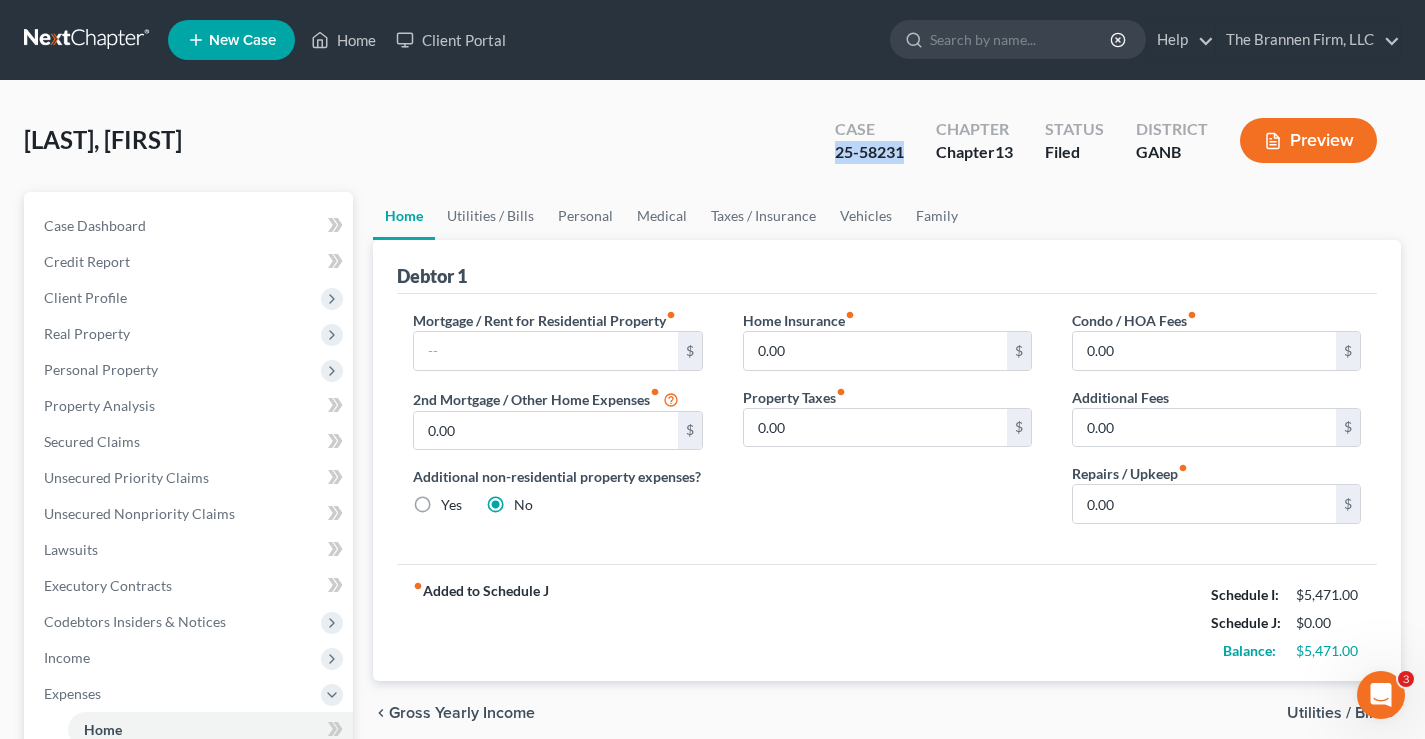 drag, startPoint x: 834, startPoint y: 155, endPoint x: 900, endPoint y: 156, distance: 66.007576 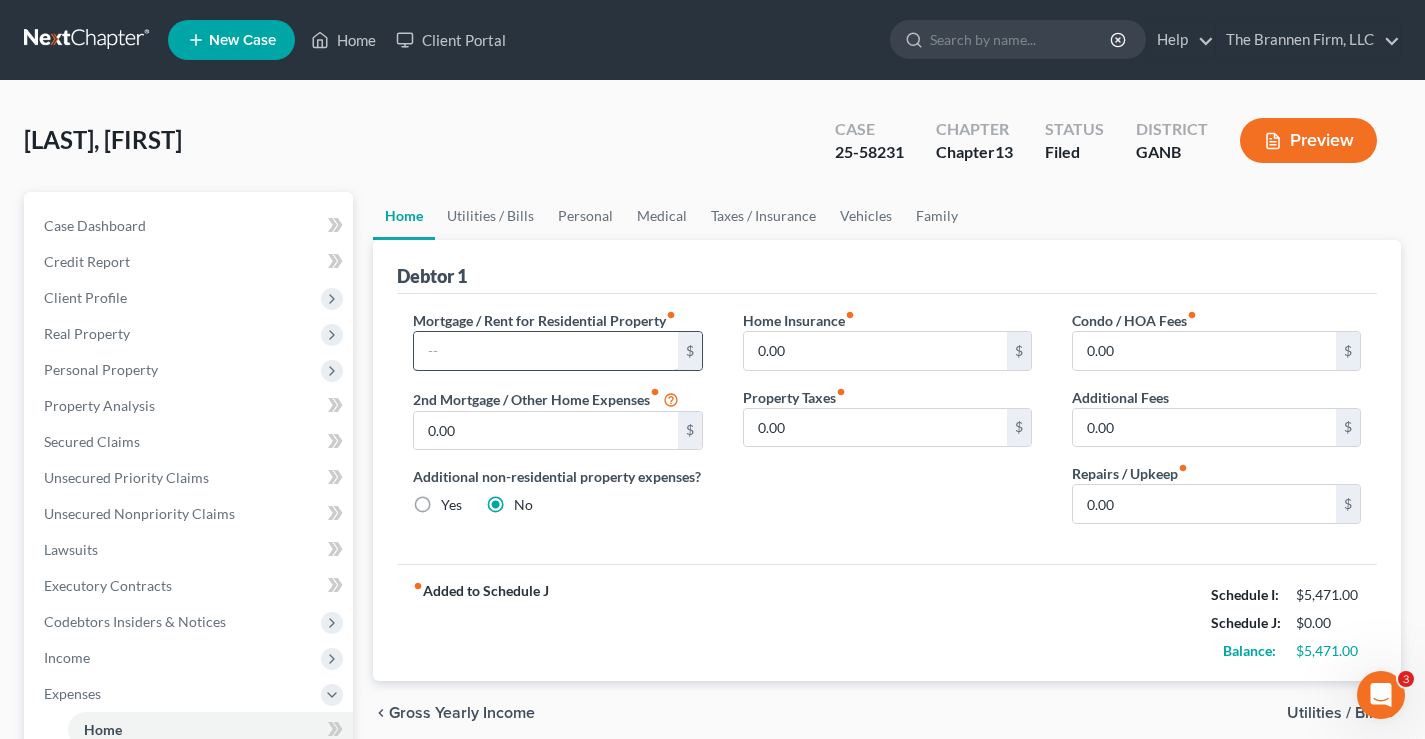 click at bounding box center [545, 351] 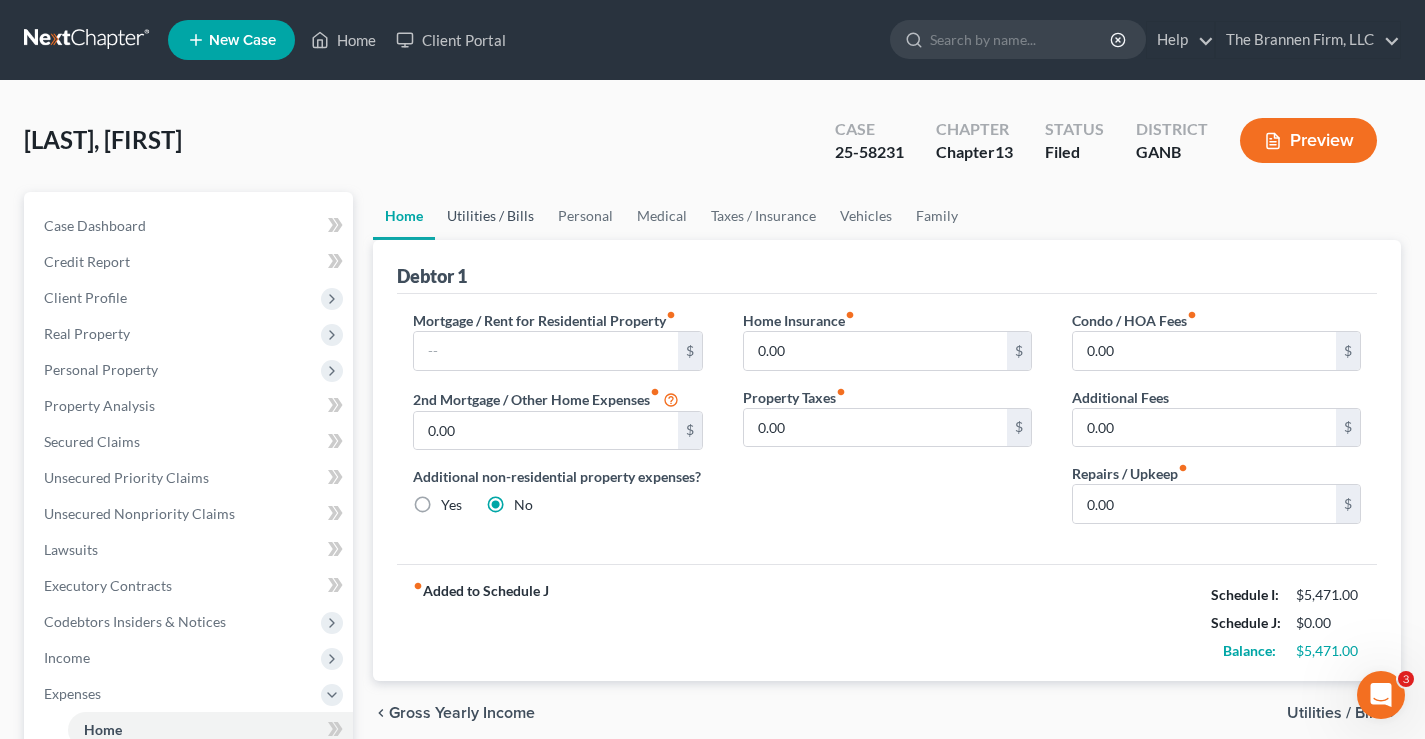 click on "Utilities / Bills" at bounding box center (490, 216) 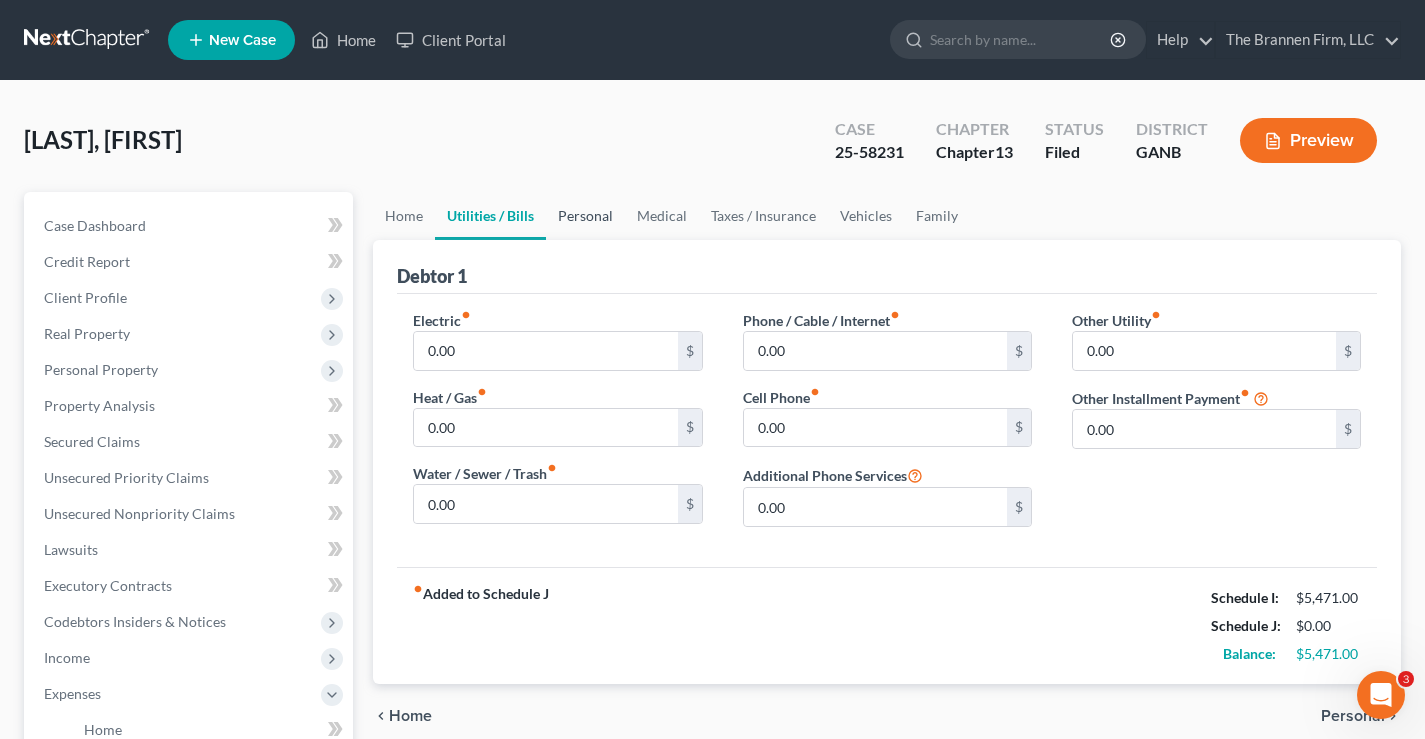 click on "Personal" at bounding box center [585, 216] 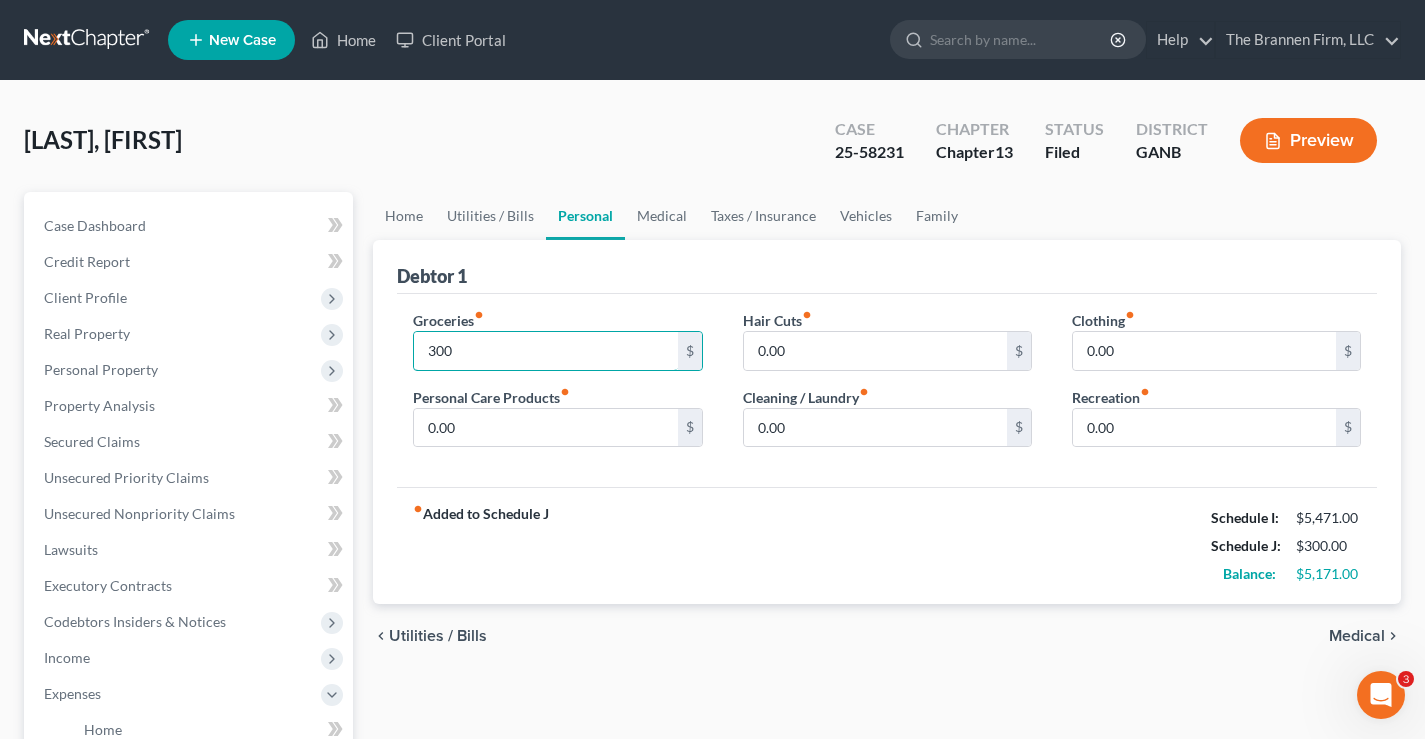 type on "300" 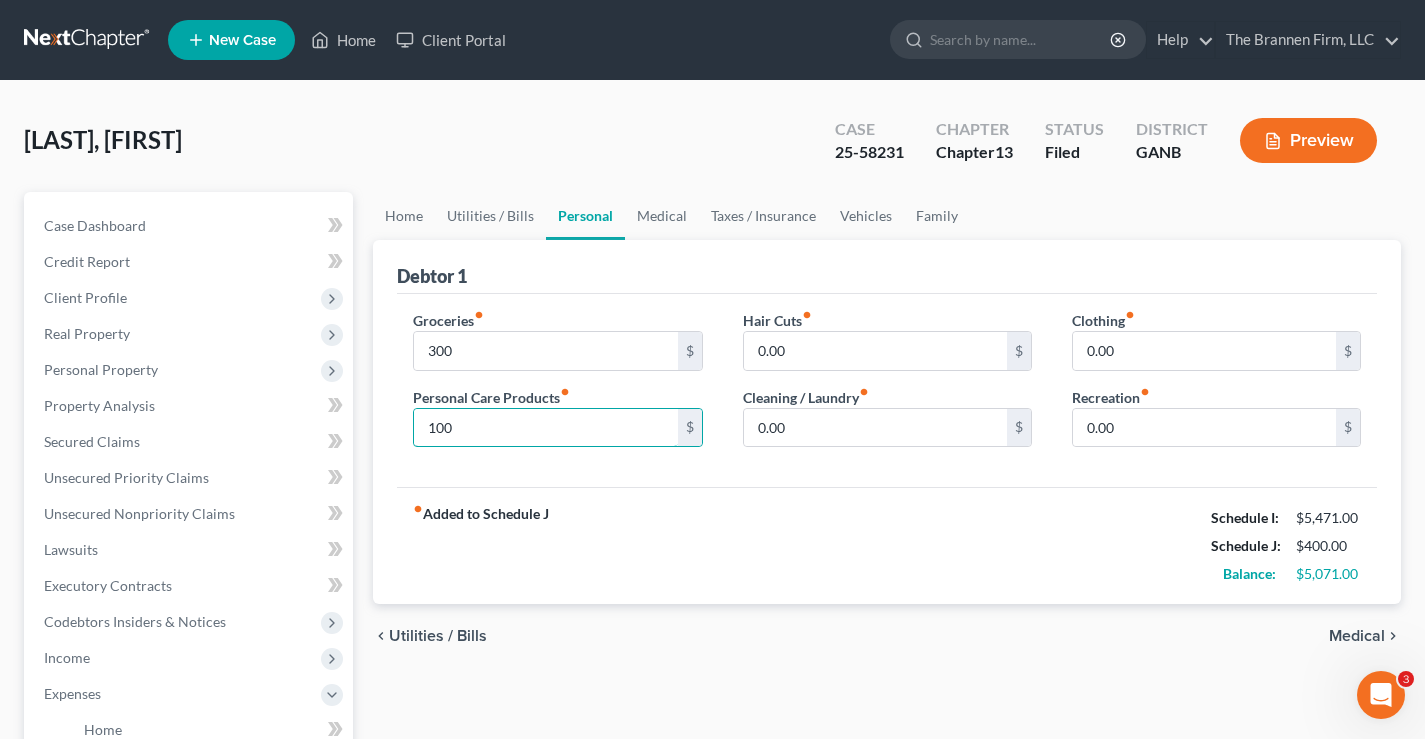 type on "100" 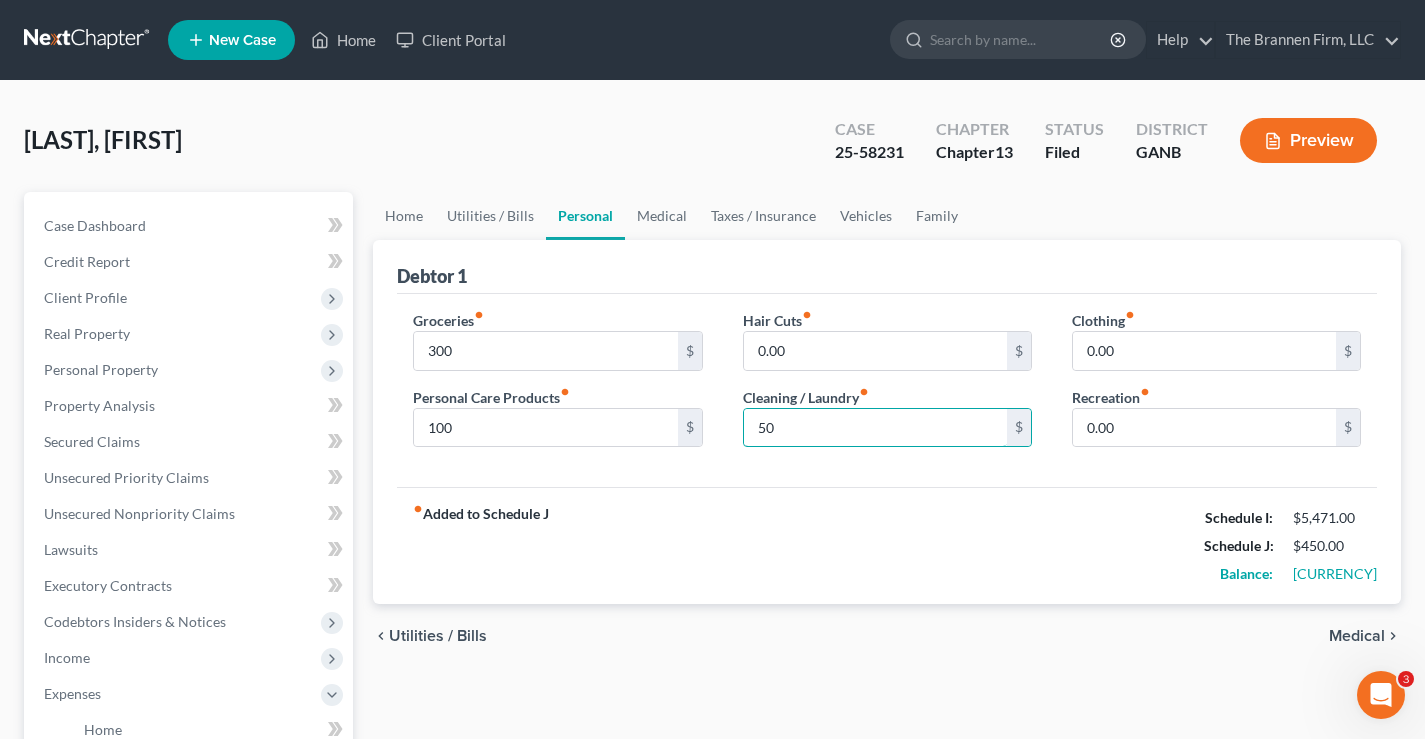 type on "50" 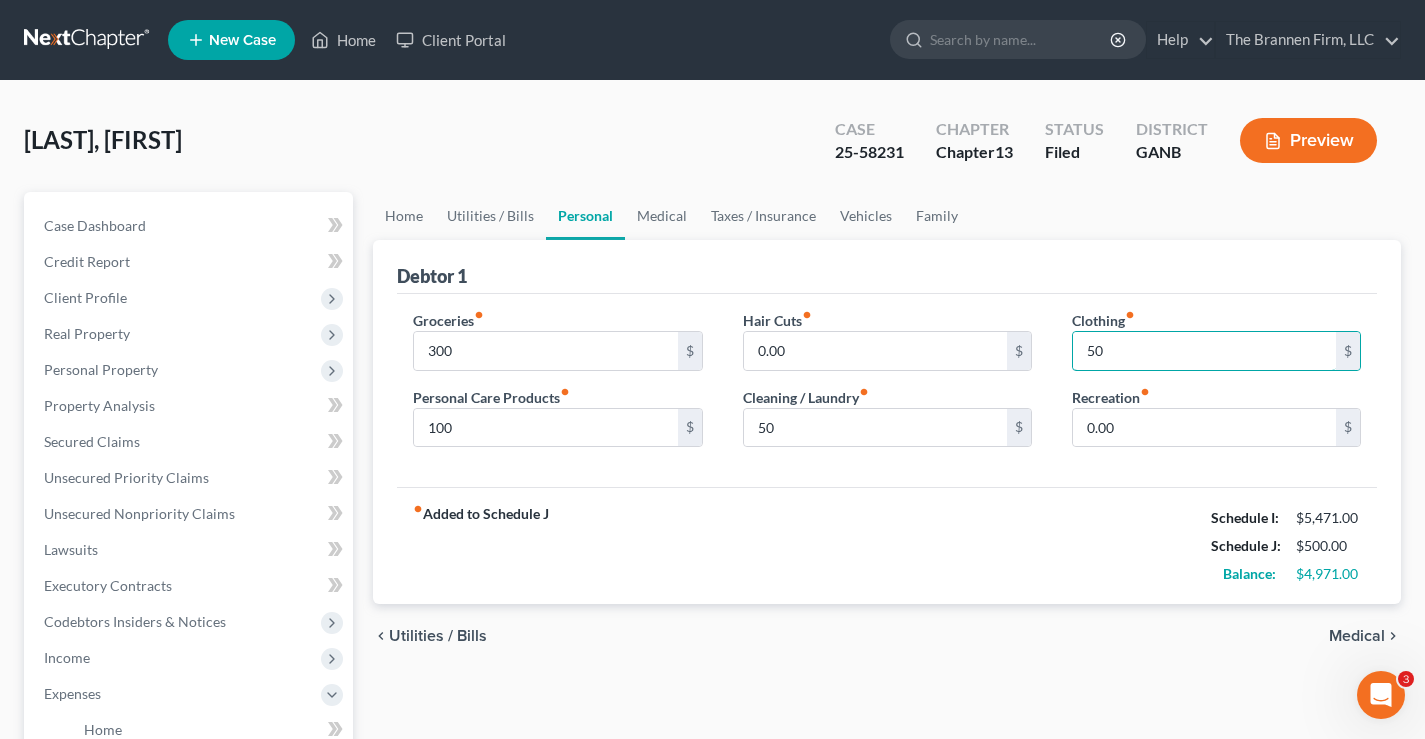 type on "50" 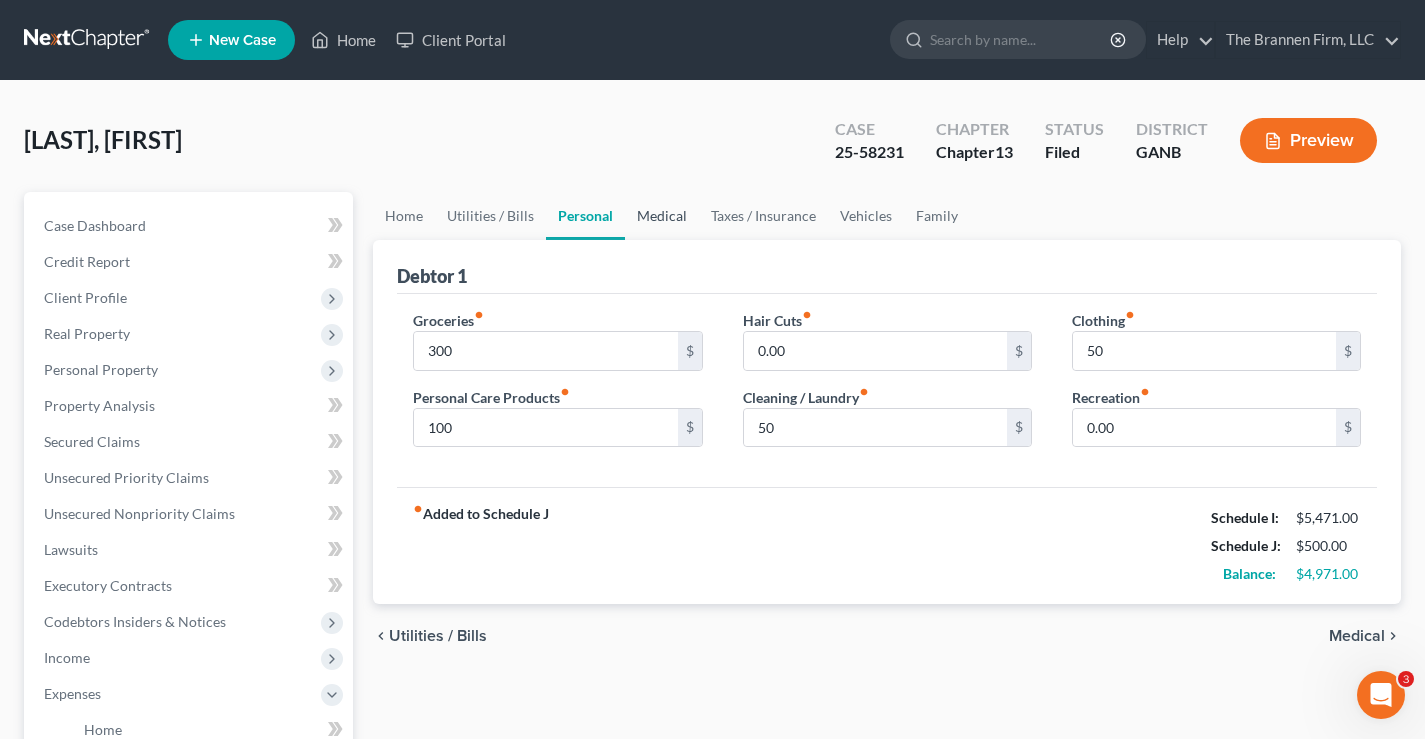 click on "Medical" at bounding box center (662, 216) 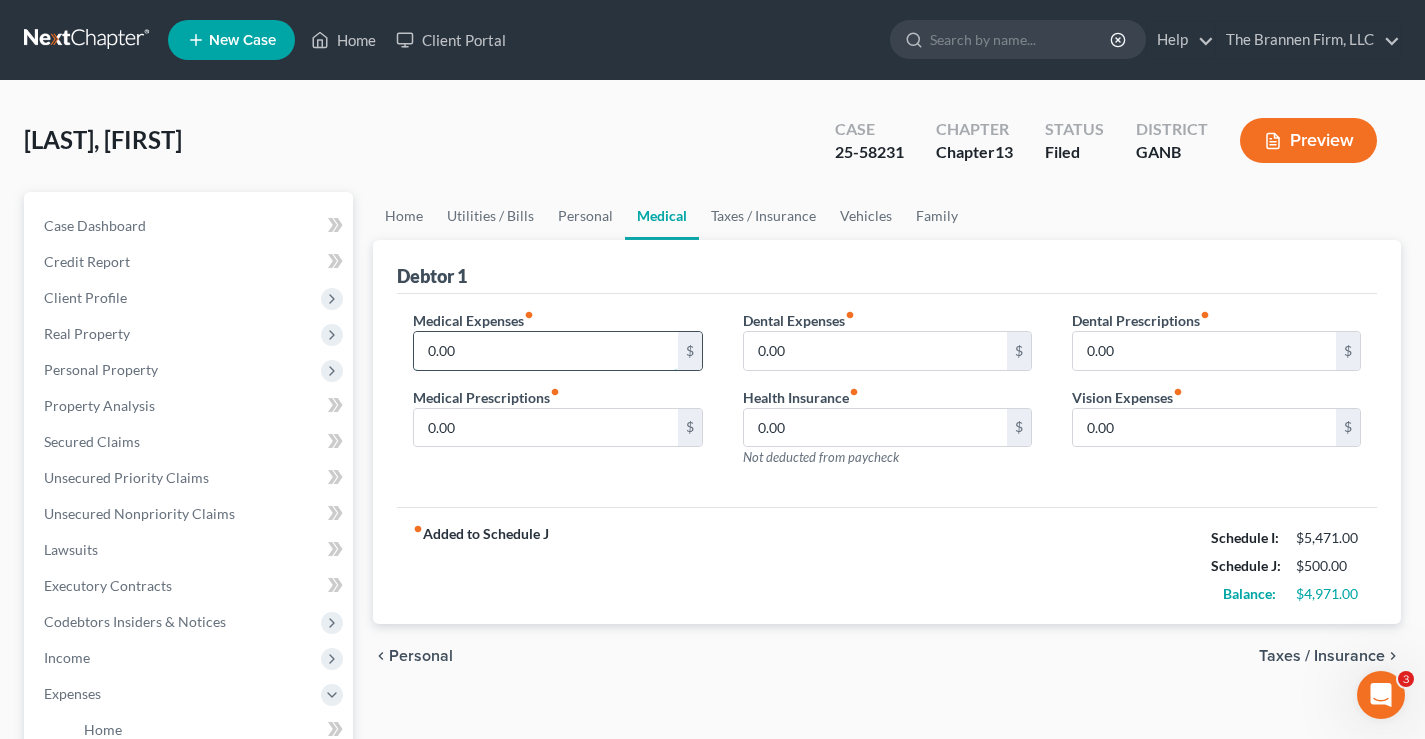 click on "0.00" at bounding box center (545, 351) 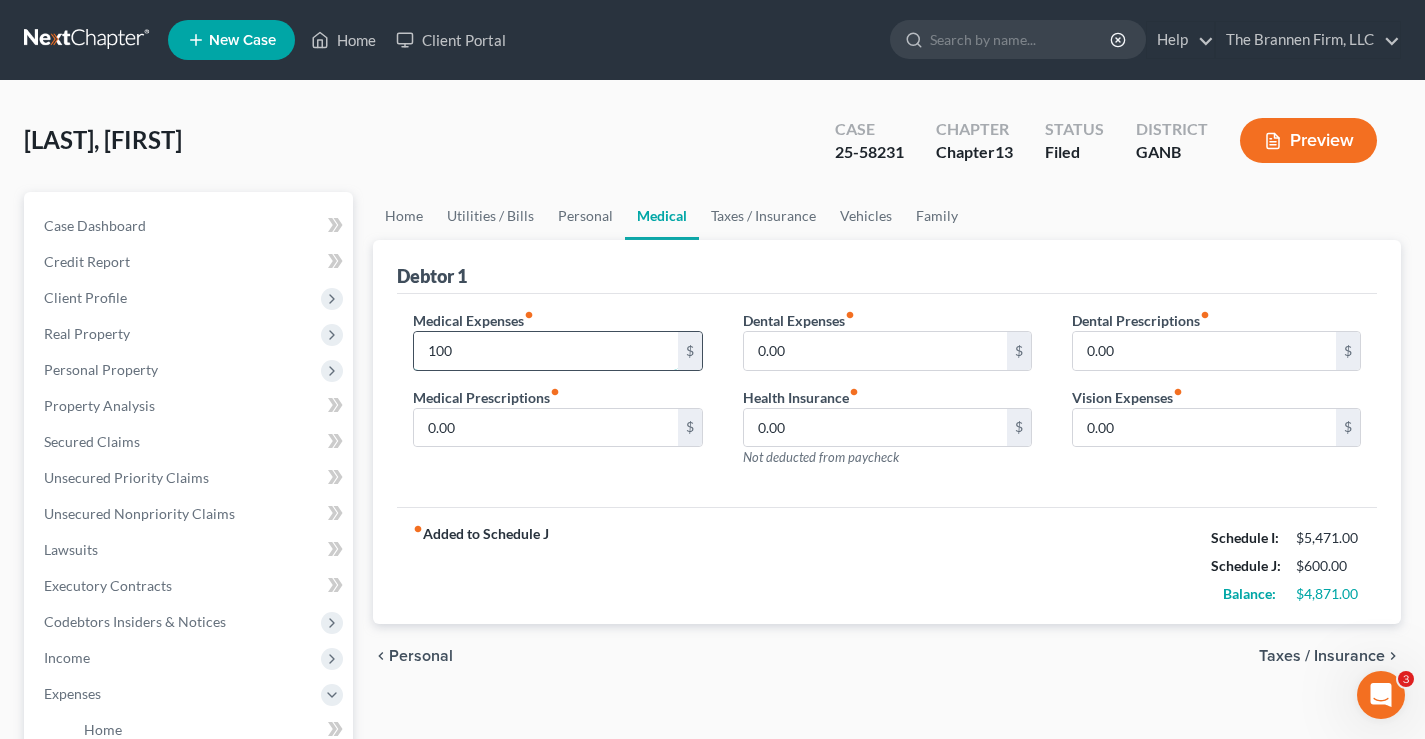 type on "100" 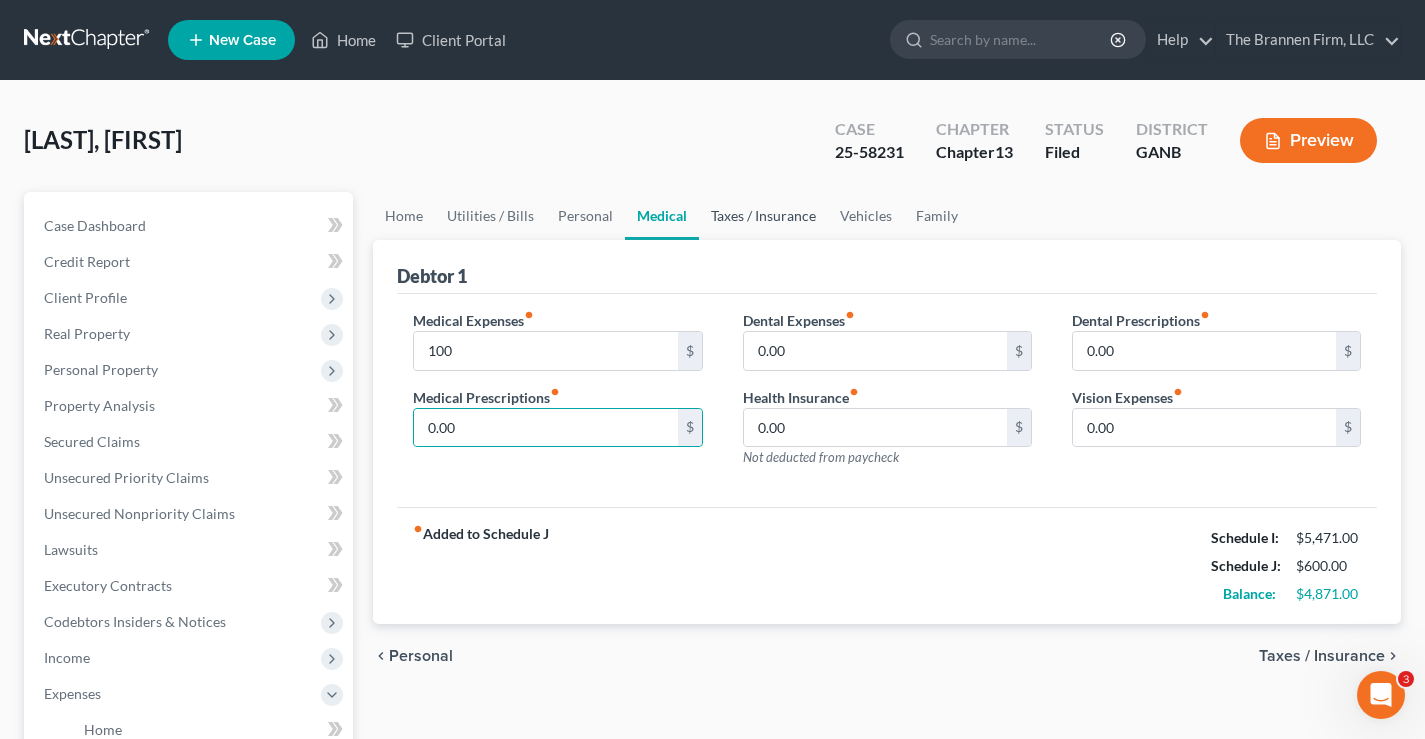 click on "Taxes / Insurance" at bounding box center [763, 216] 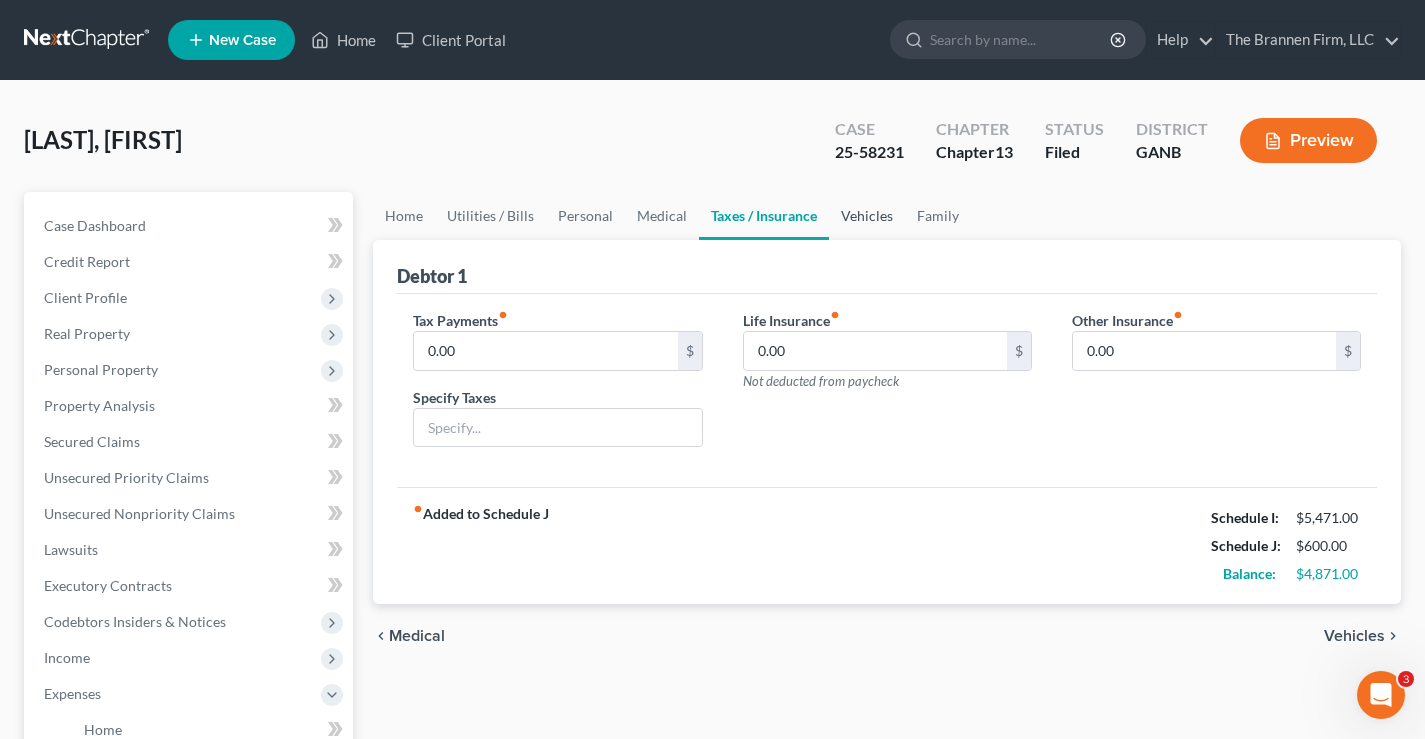 click on "Vehicles" at bounding box center (867, 216) 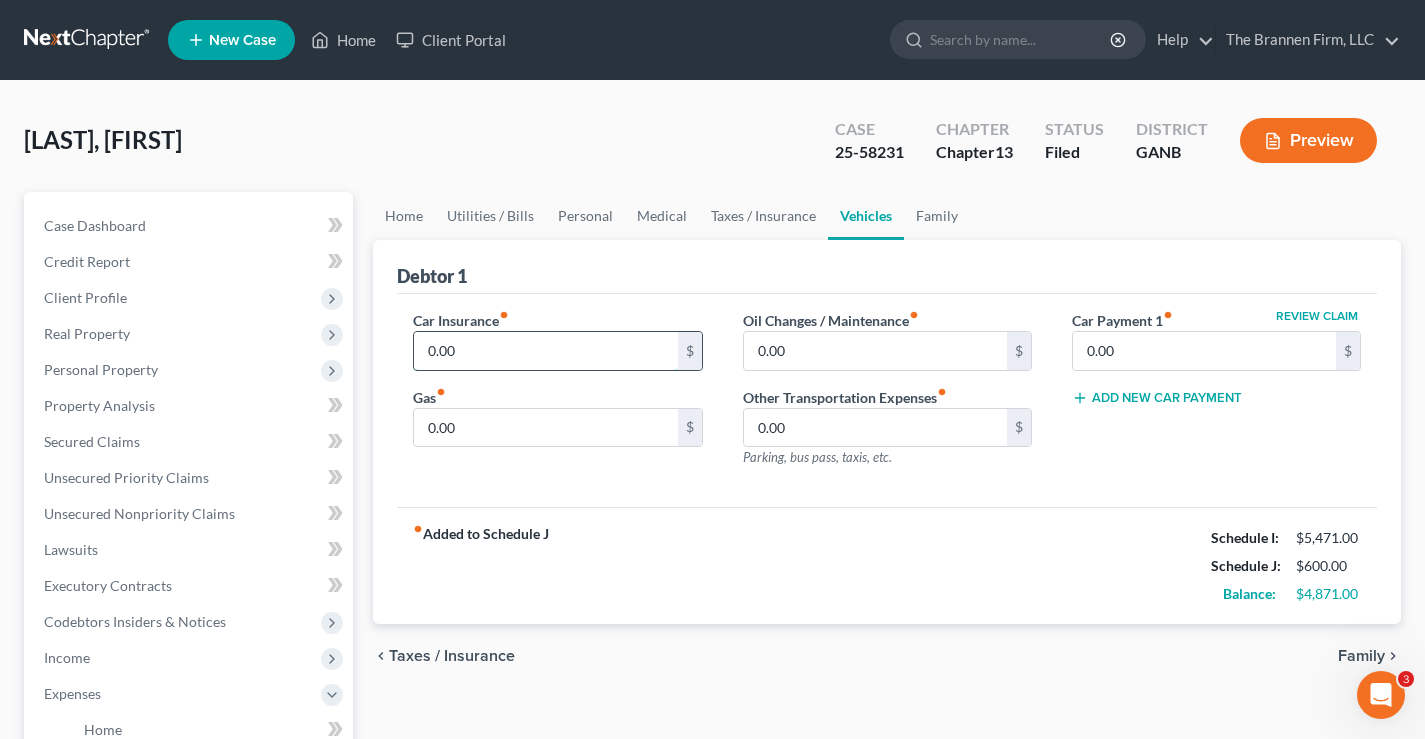 click on "0.00" at bounding box center [545, 351] 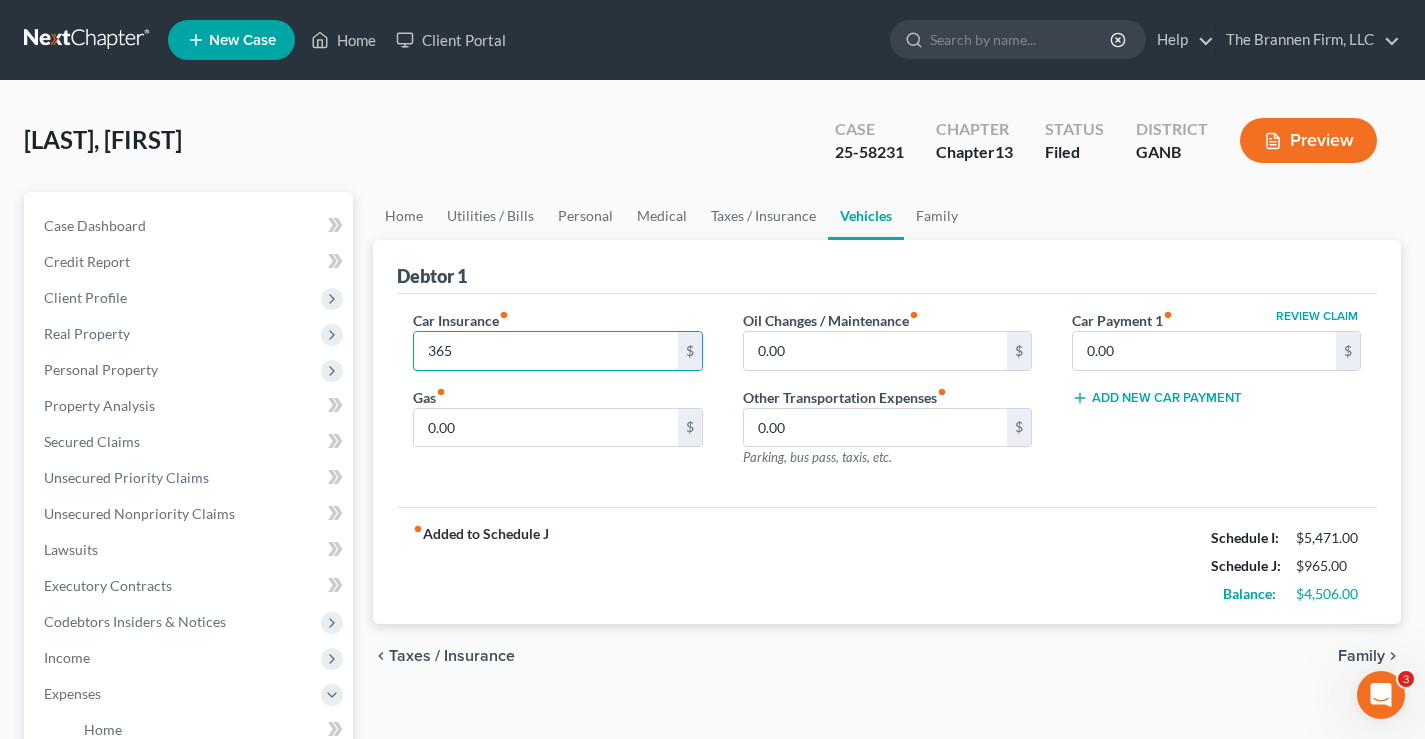 type on "365" 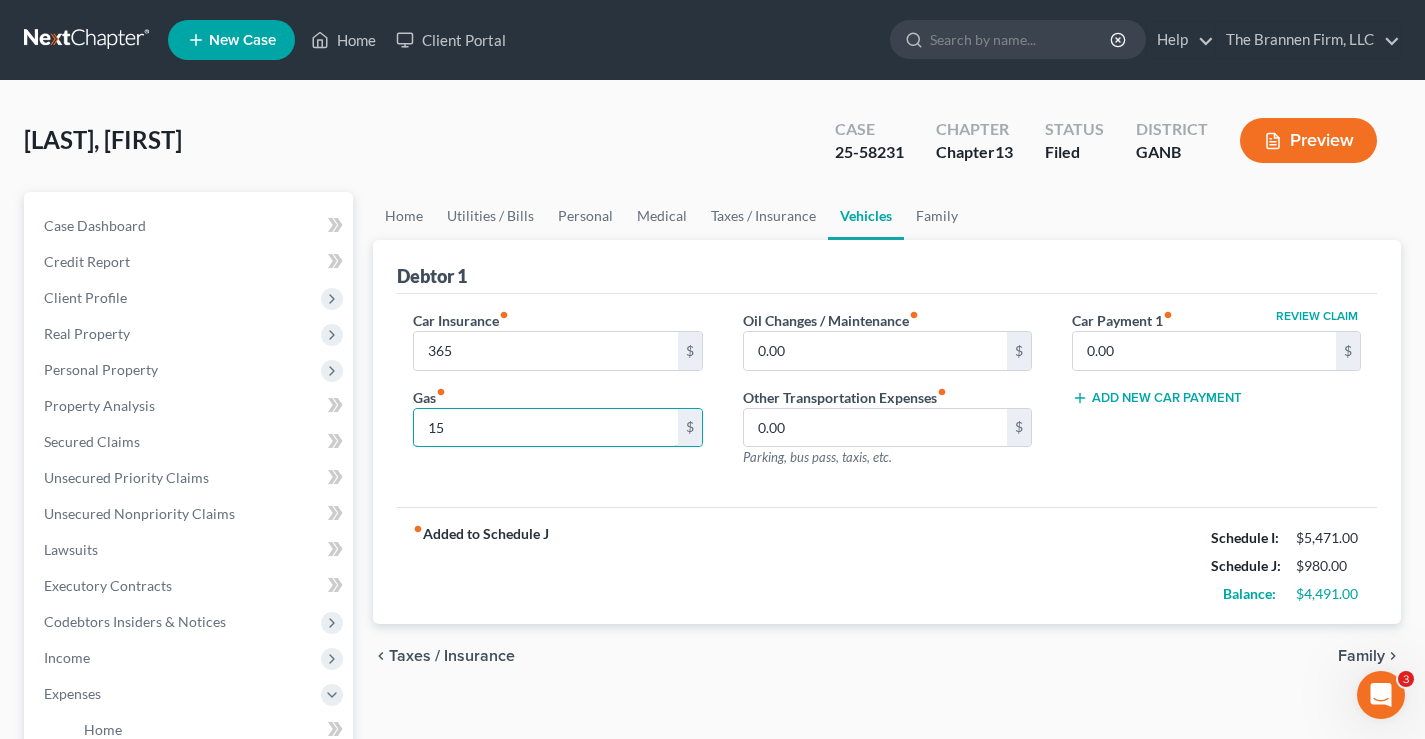 type on "1" 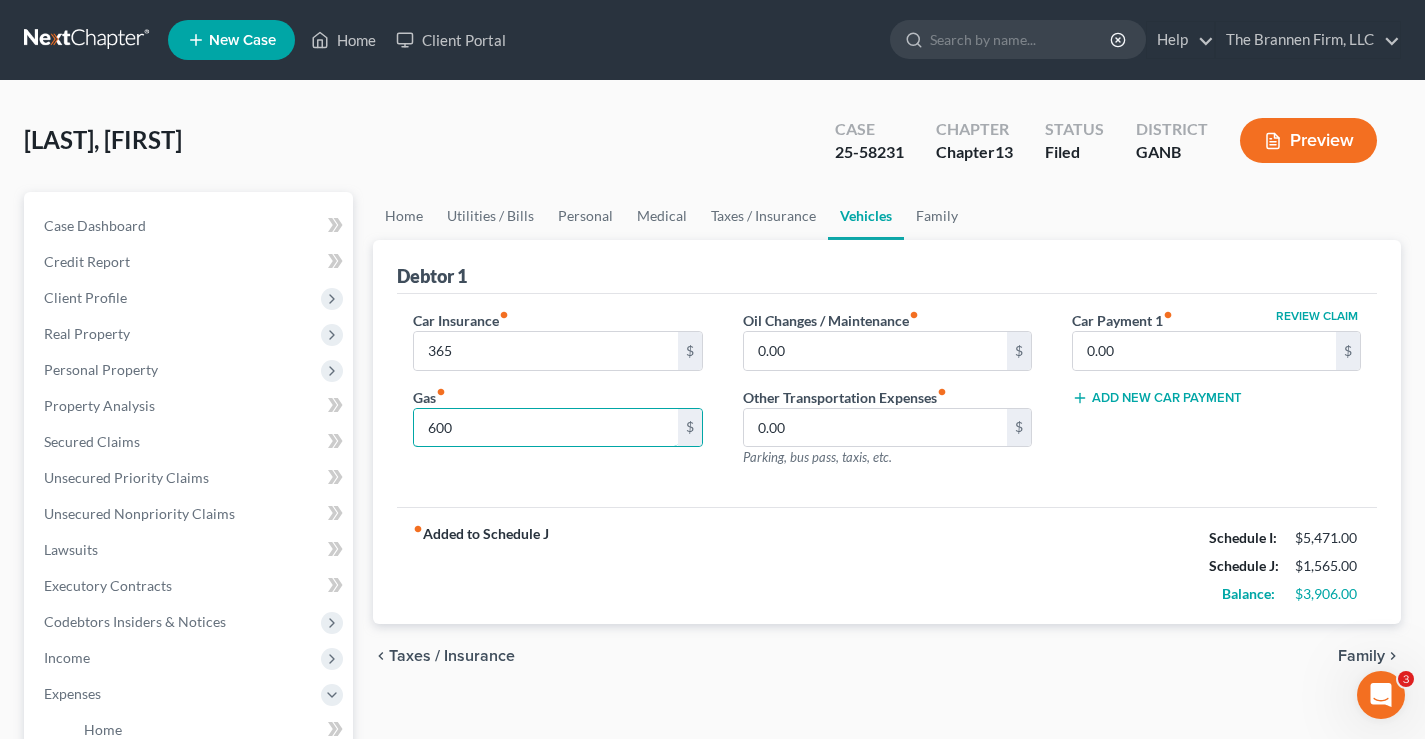 type on "600" 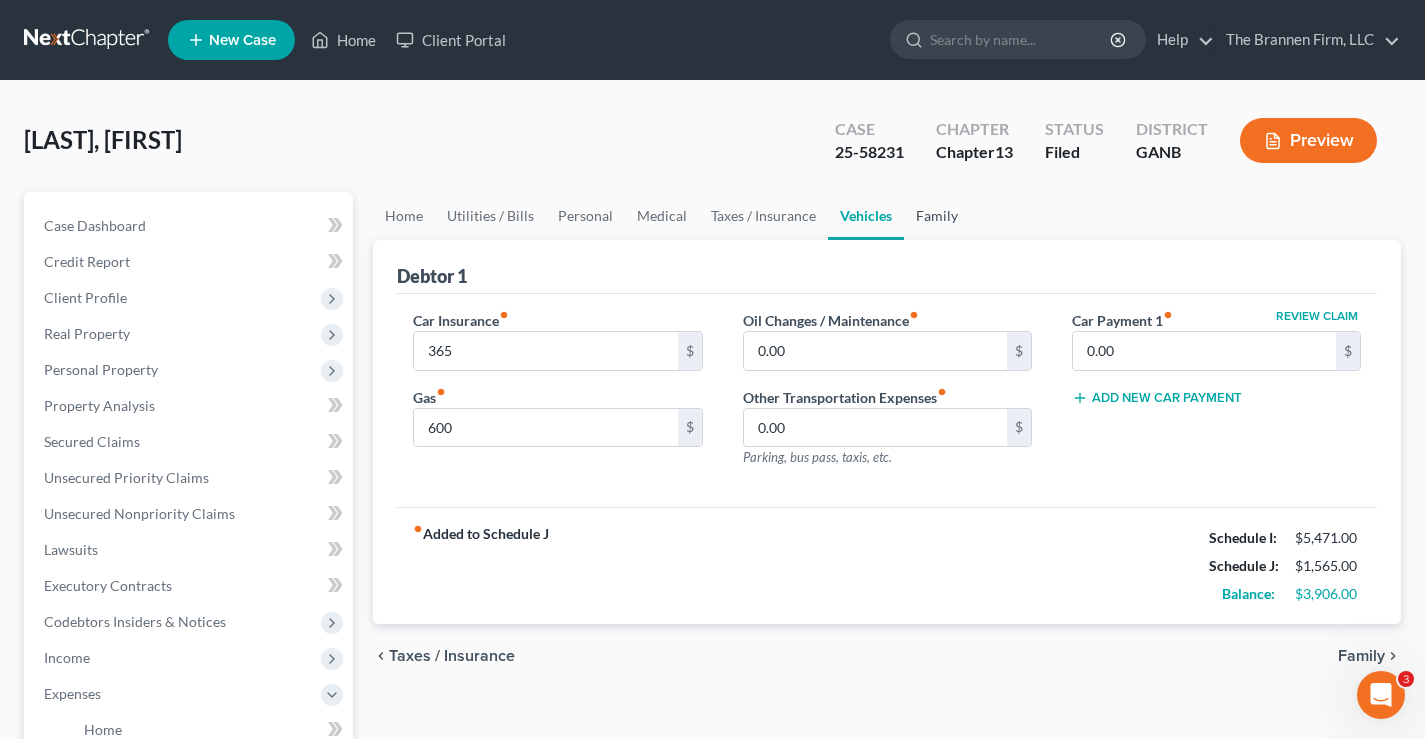click on "Family" at bounding box center (937, 216) 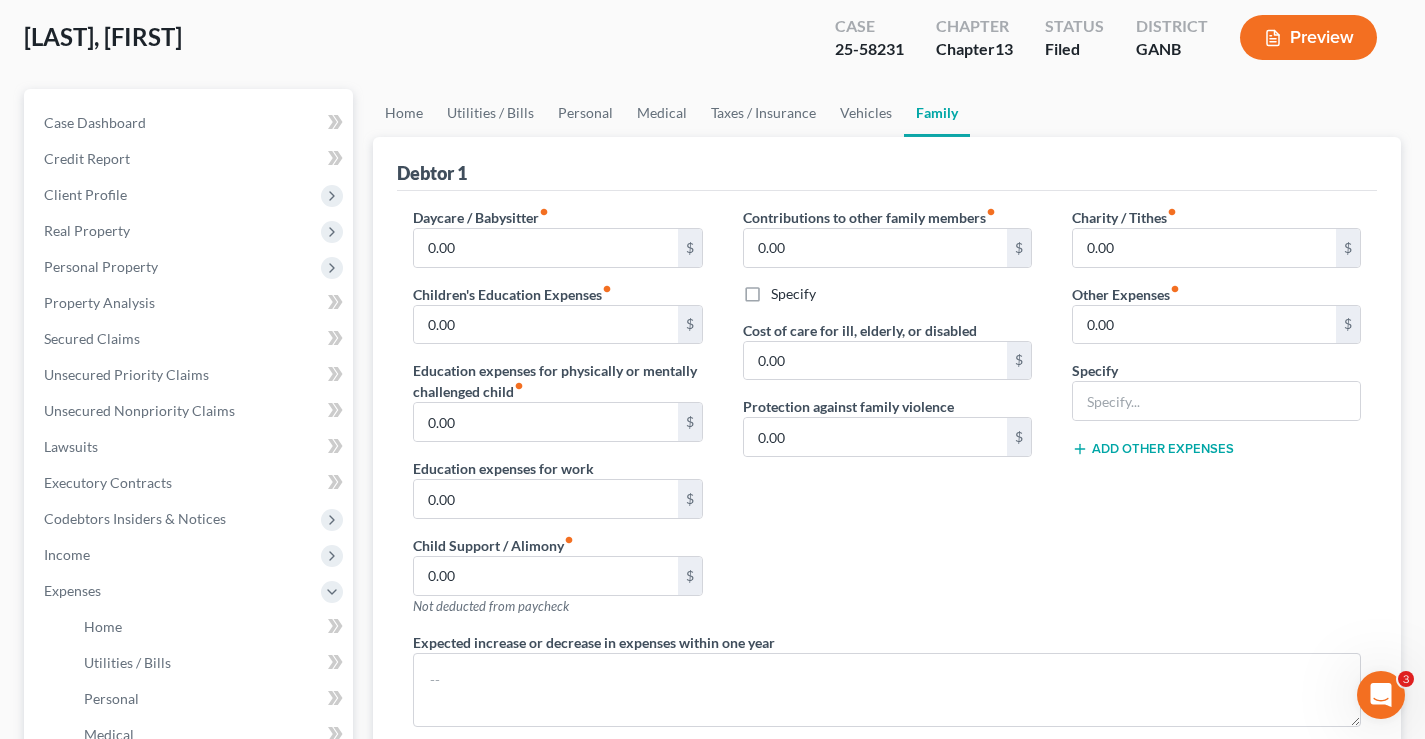 scroll, scrollTop: 100, scrollLeft: 0, axis: vertical 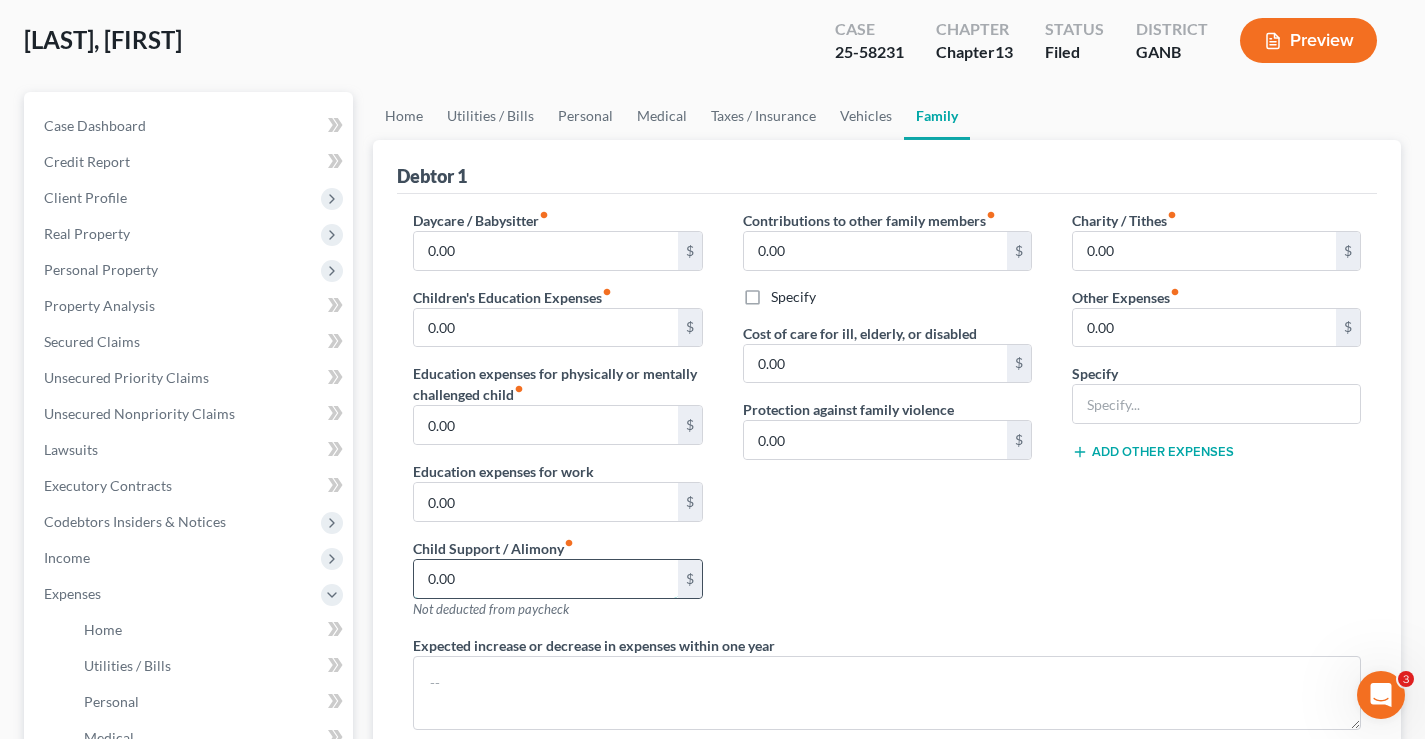 click on "0.00" at bounding box center (545, 579) 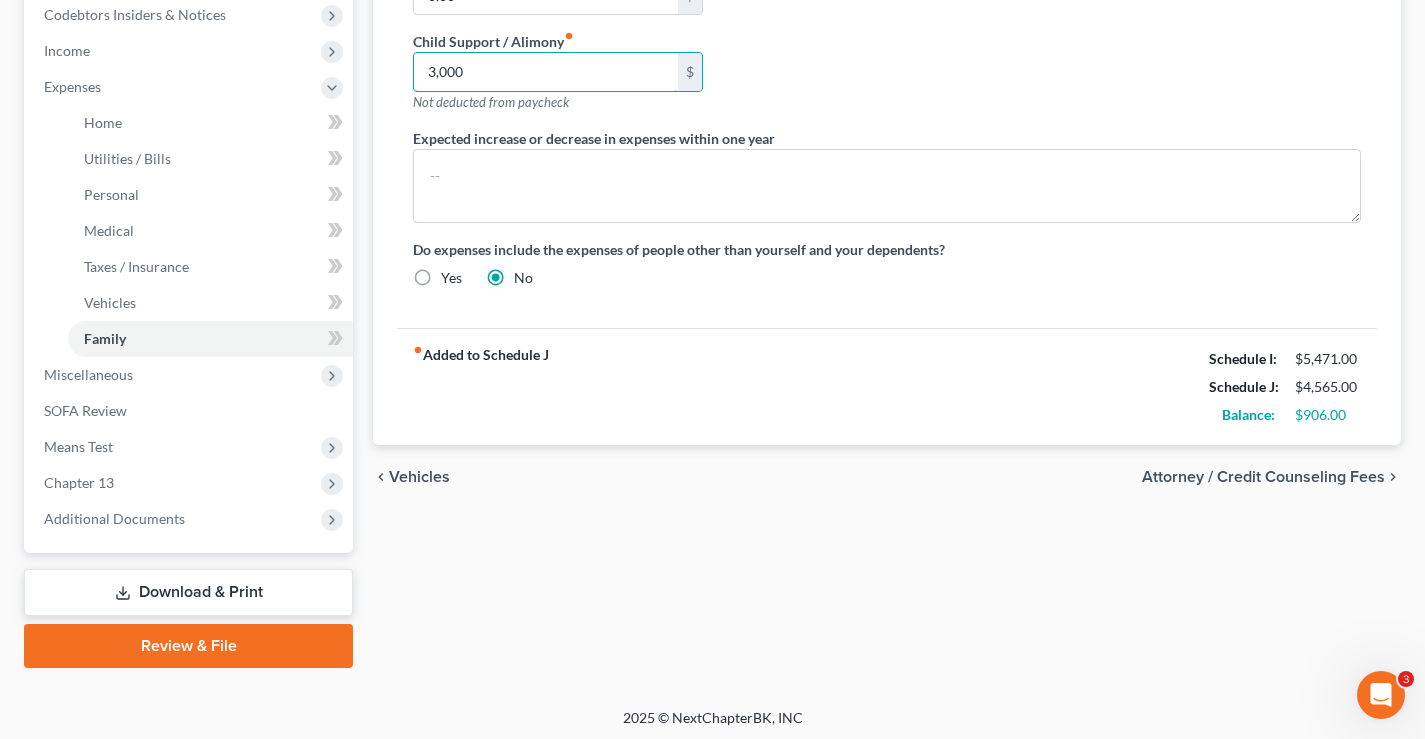 scroll, scrollTop: 612, scrollLeft: 0, axis: vertical 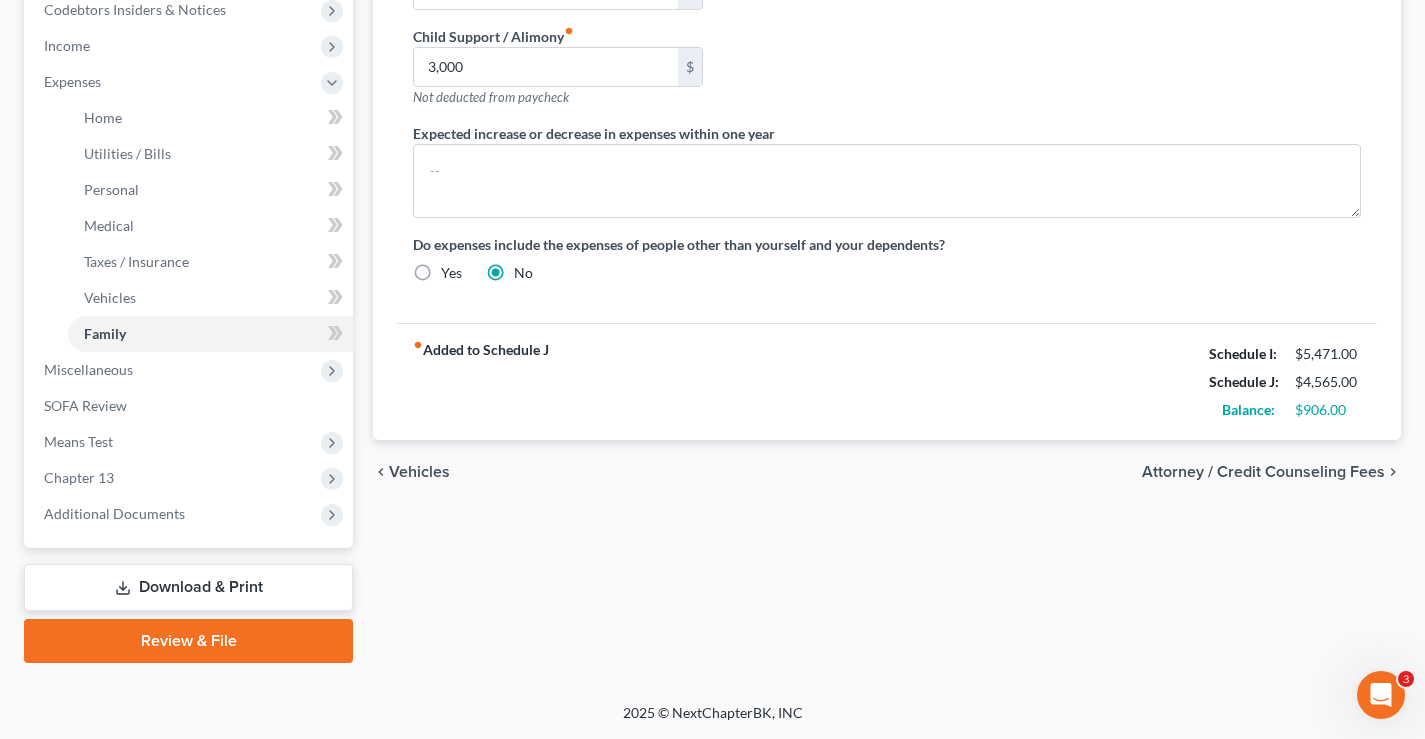 click on "Attorney / Credit Counseling Fees" at bounding box center [1263, 472] 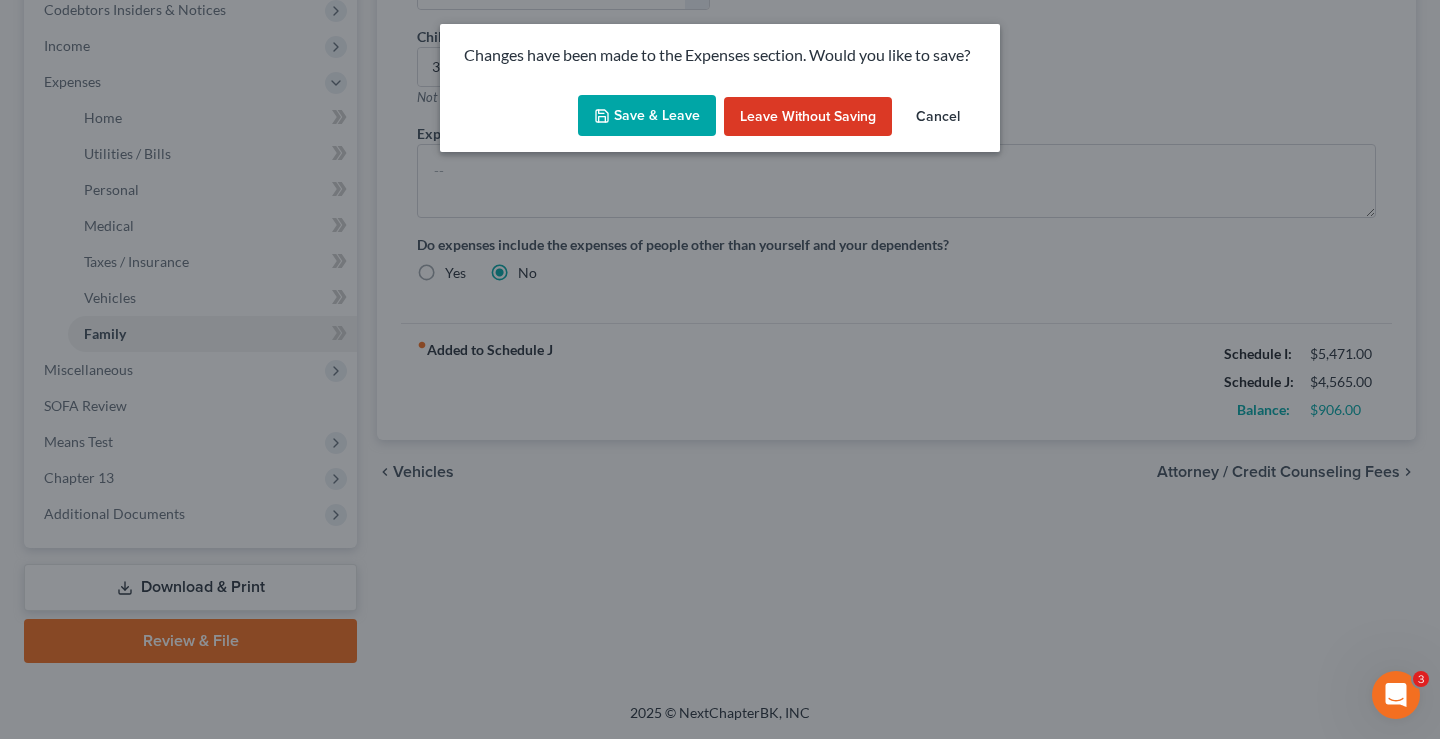 click on "Save & Leave" at bounding box center (647, 116) 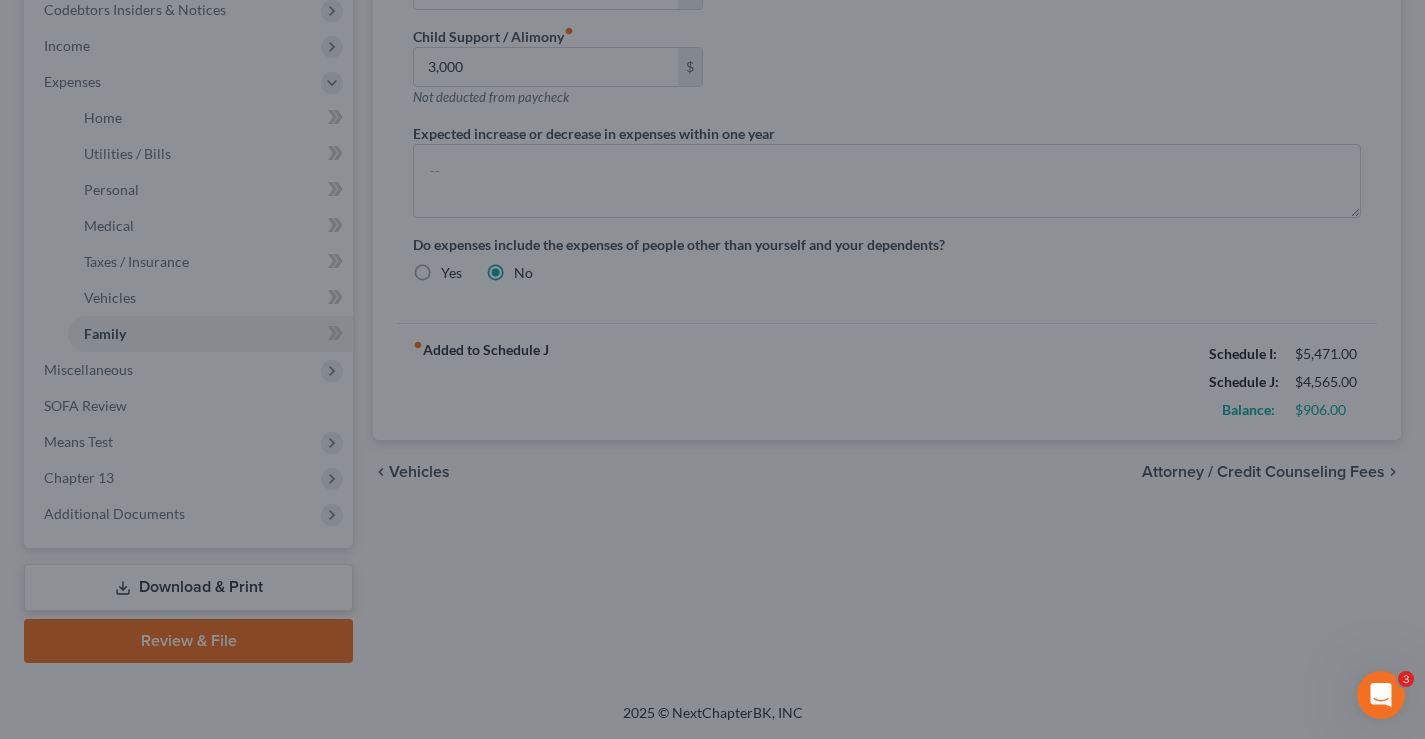 type on "3,000.00" 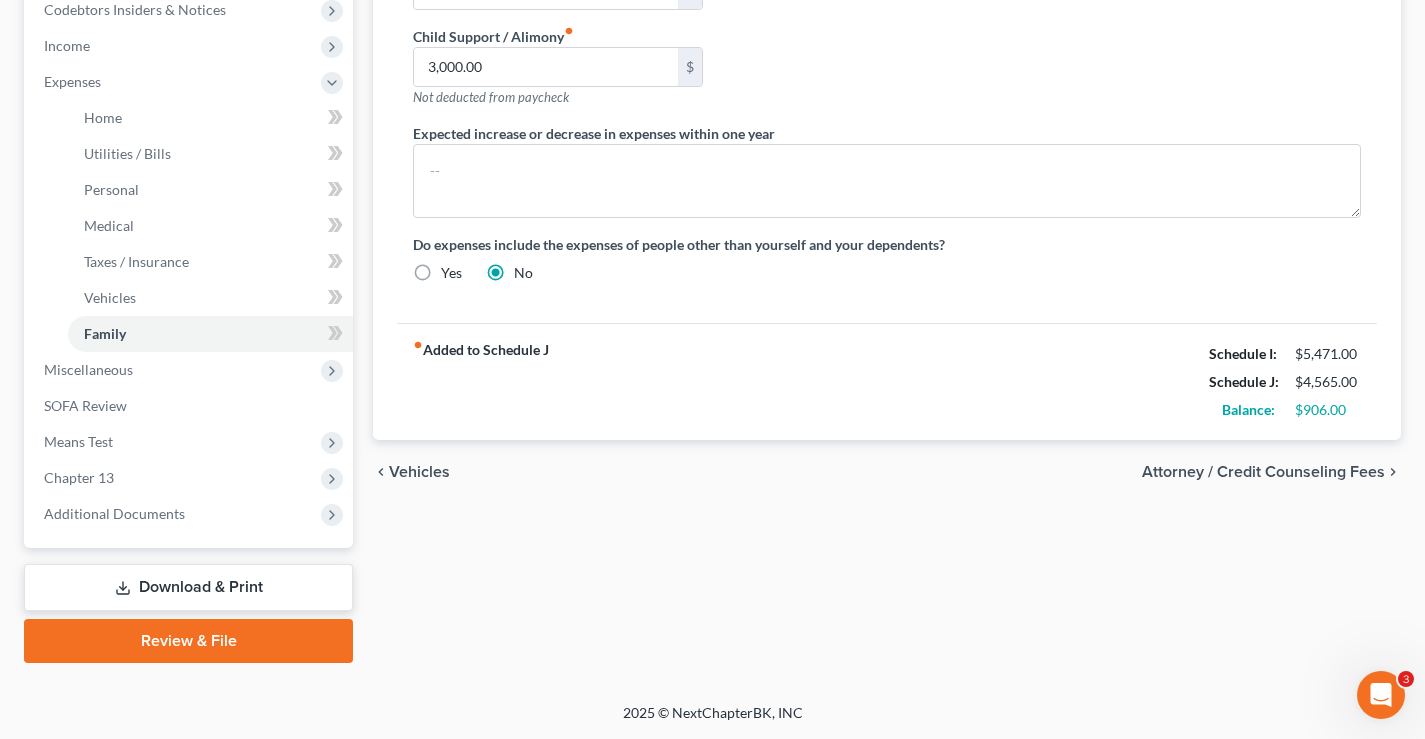 select on "0" 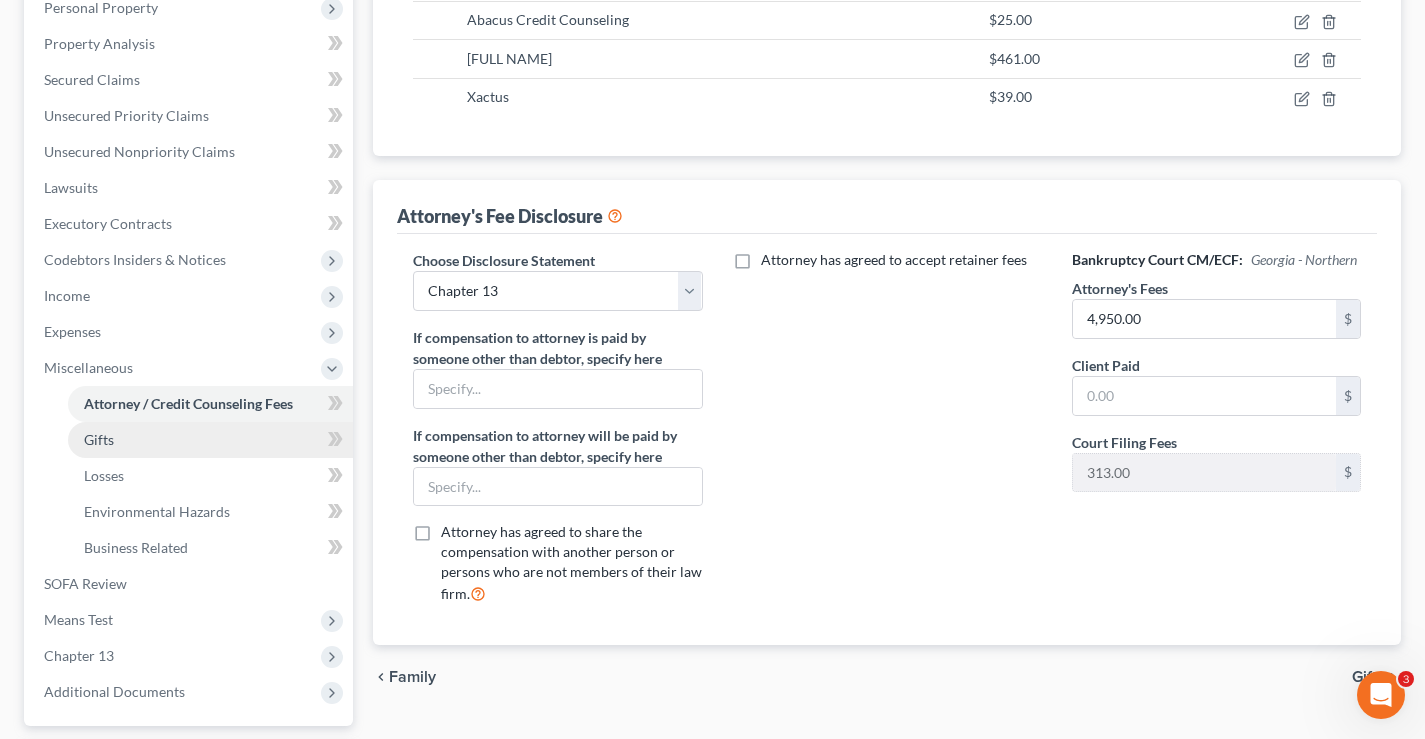 scroll, scrollTop: 500, scrollLeft: 0, axis: vertical 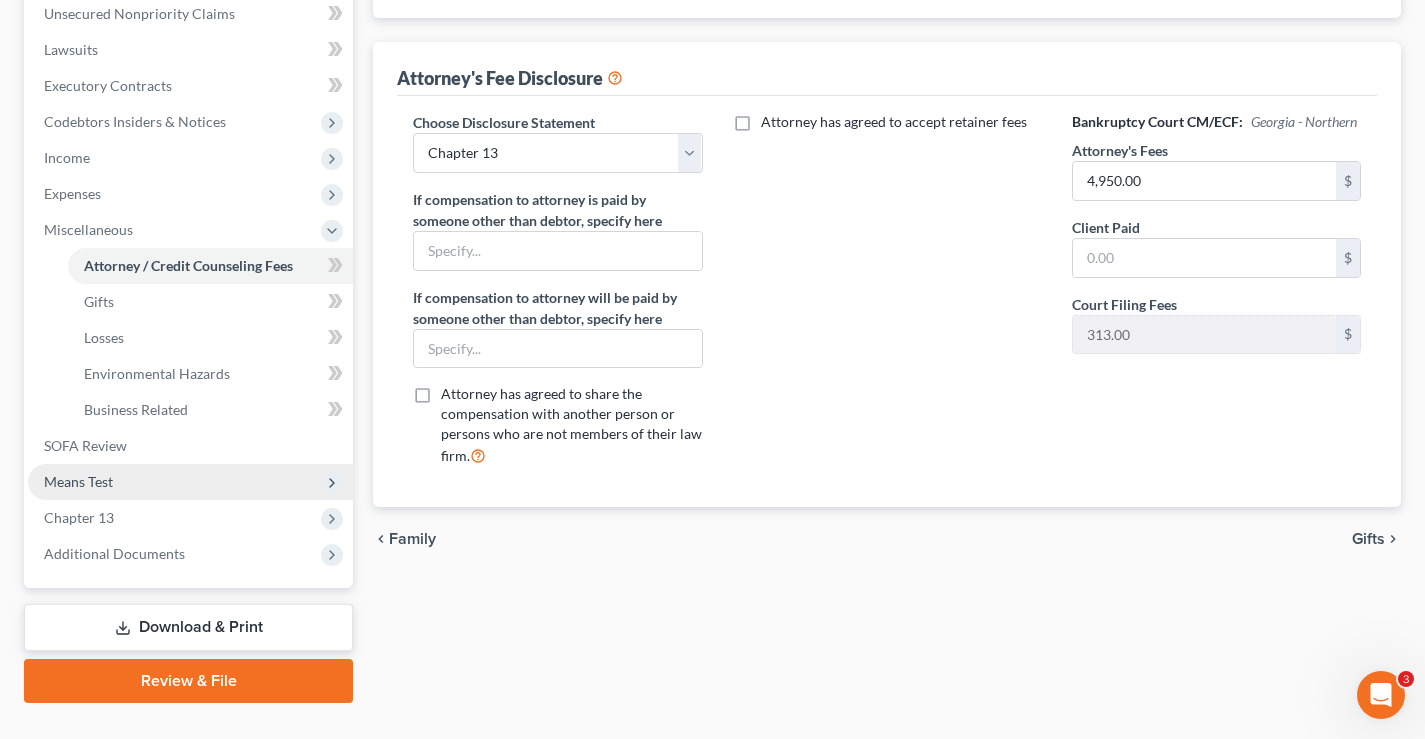 click on "Means Test" at bounding box center [78, 481] 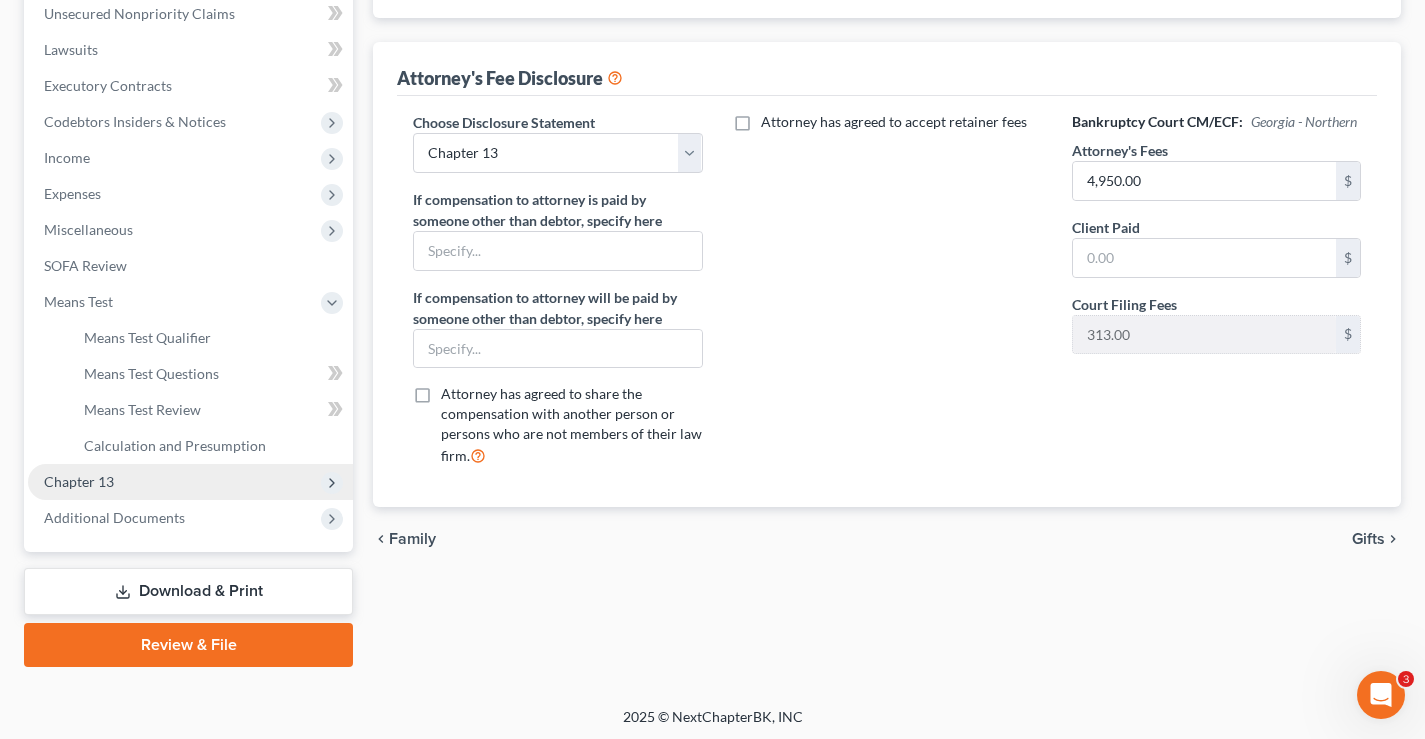 click on "Chapter 13" at bounding box center [79, 481] 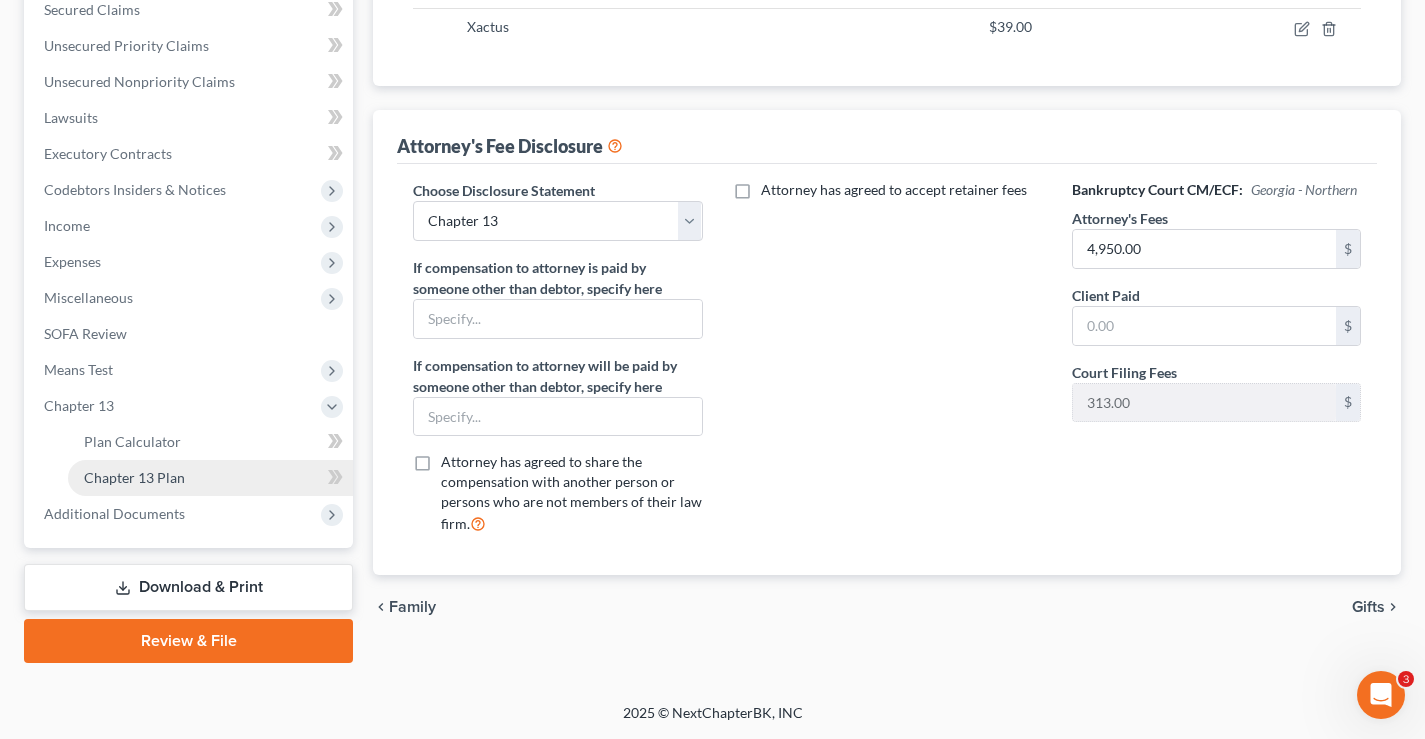 click on "Chapter 13 Plan" at bounding box center [134, 477] 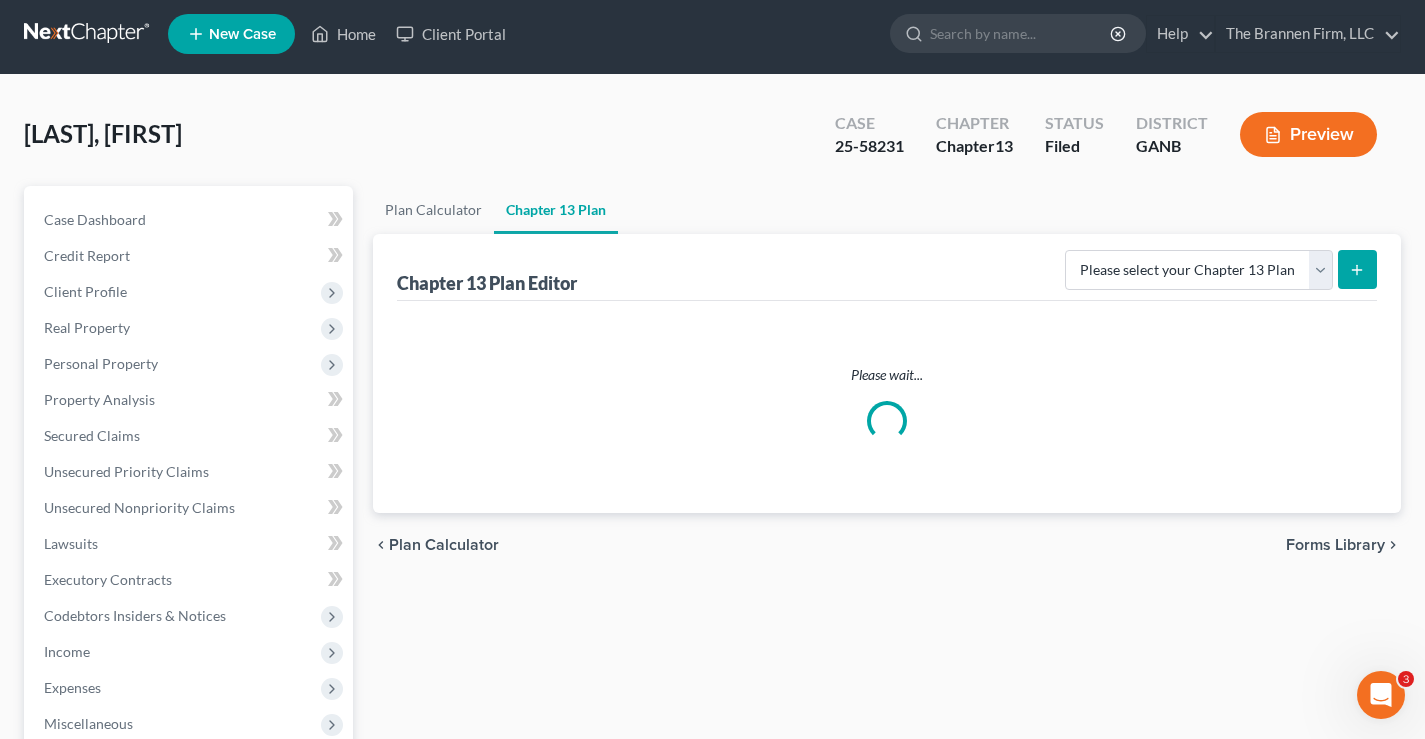 scroll, scrollTop: 0, scrollLeft: 0, axis: both 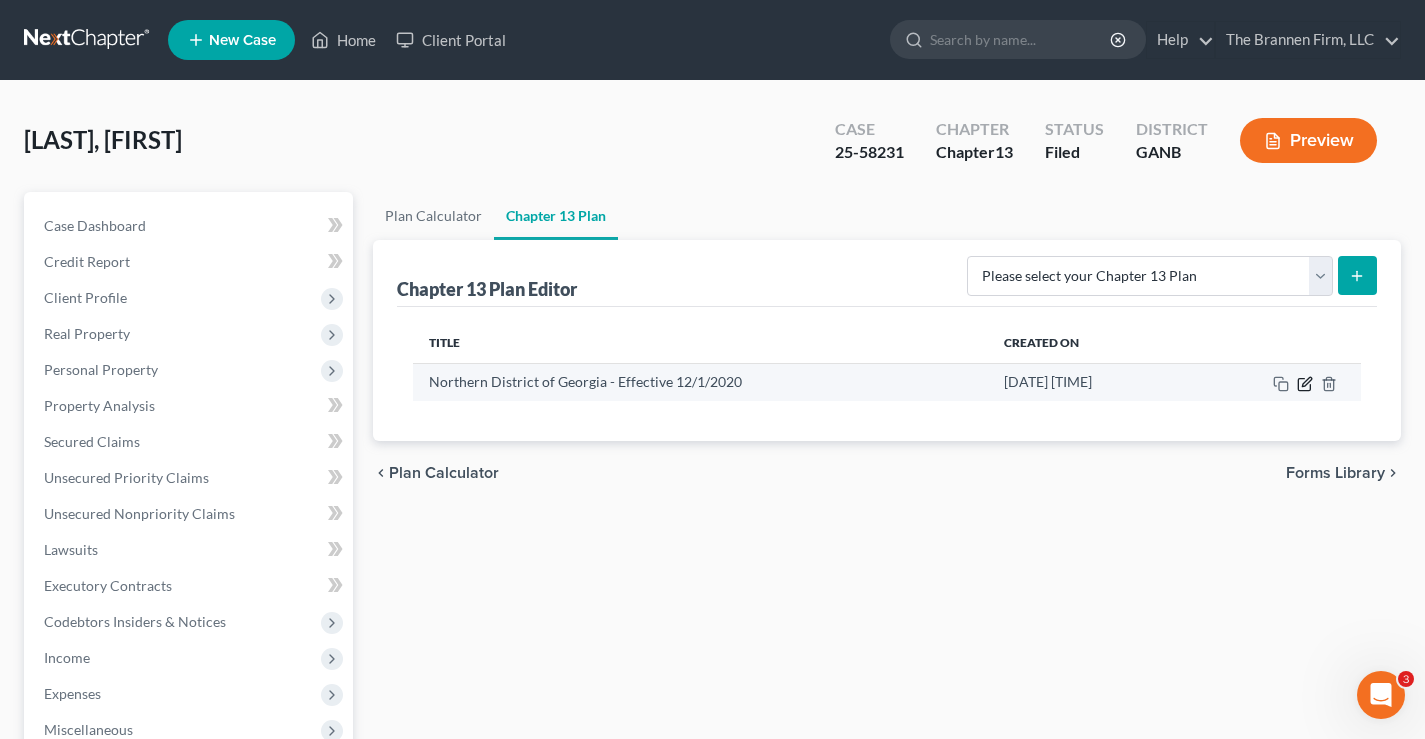 click 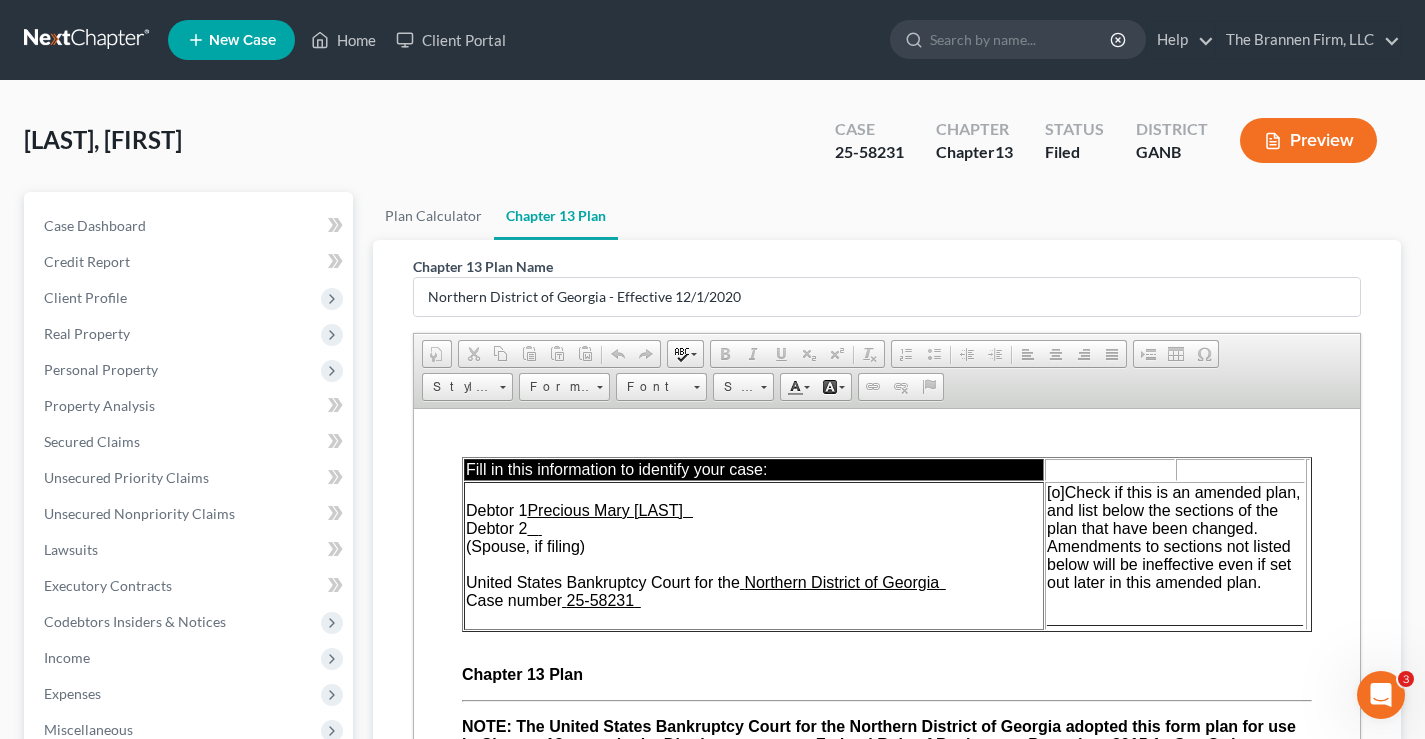 scroll, scrollTop: 0, scrollLeft: 0, axis: both 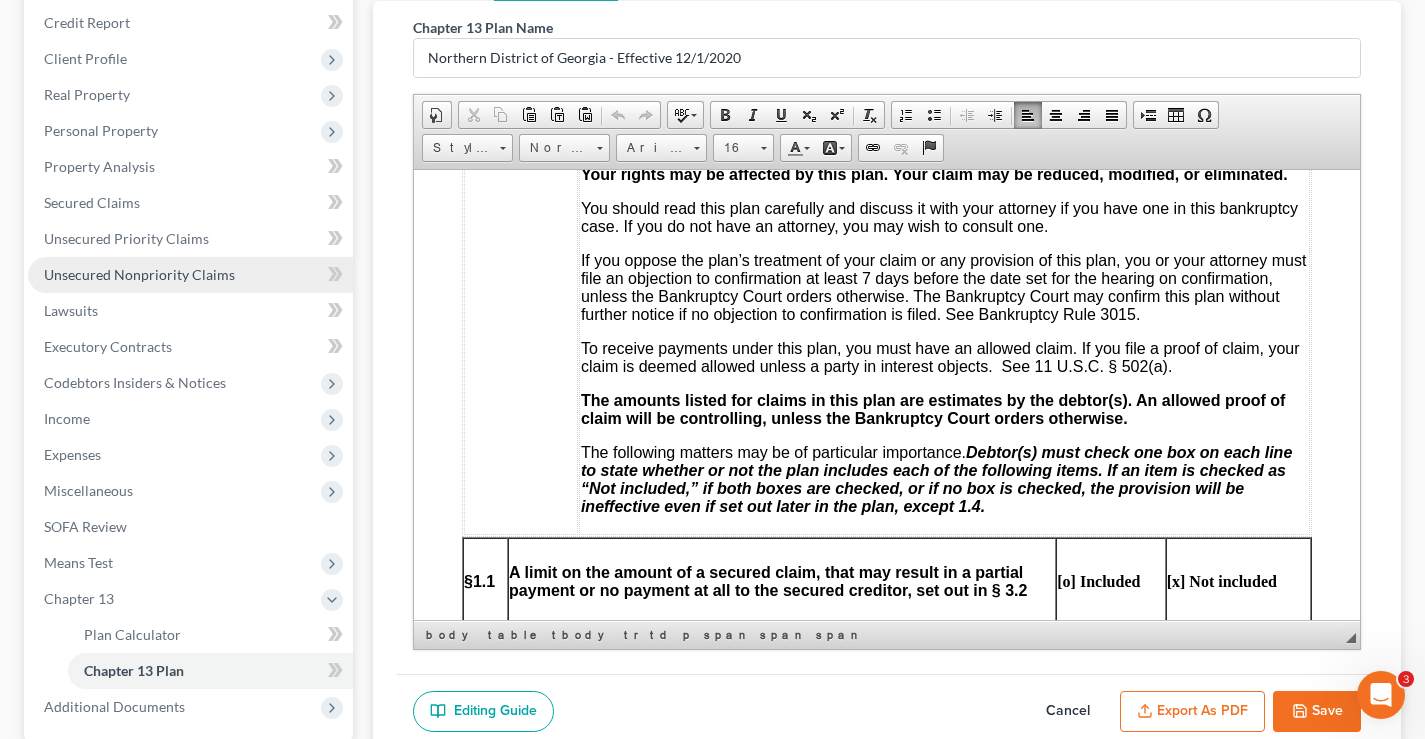 click on "Unsecured Nonpriority Claims" at bounding box center (139, 274) 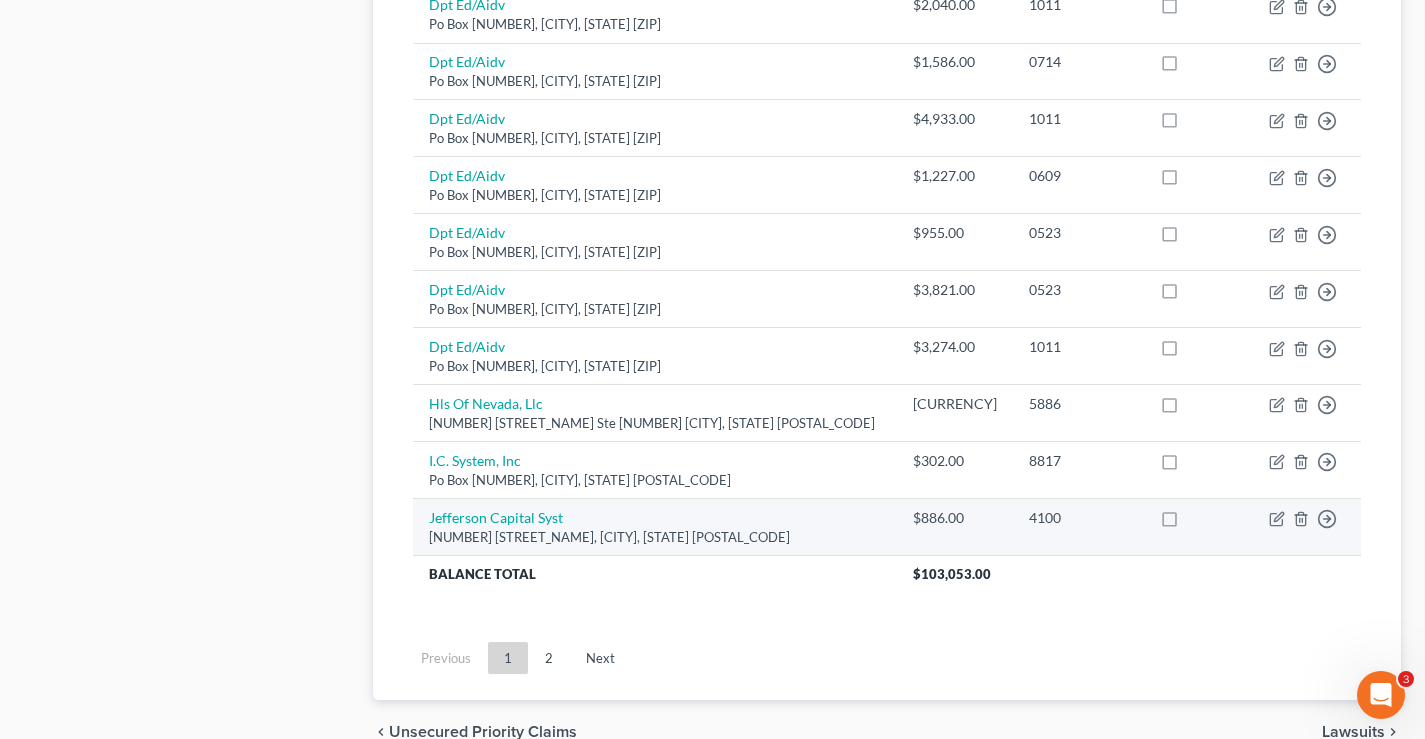 scroll, scrollTop: 1576, scrollLeft: 0, axis: vertical 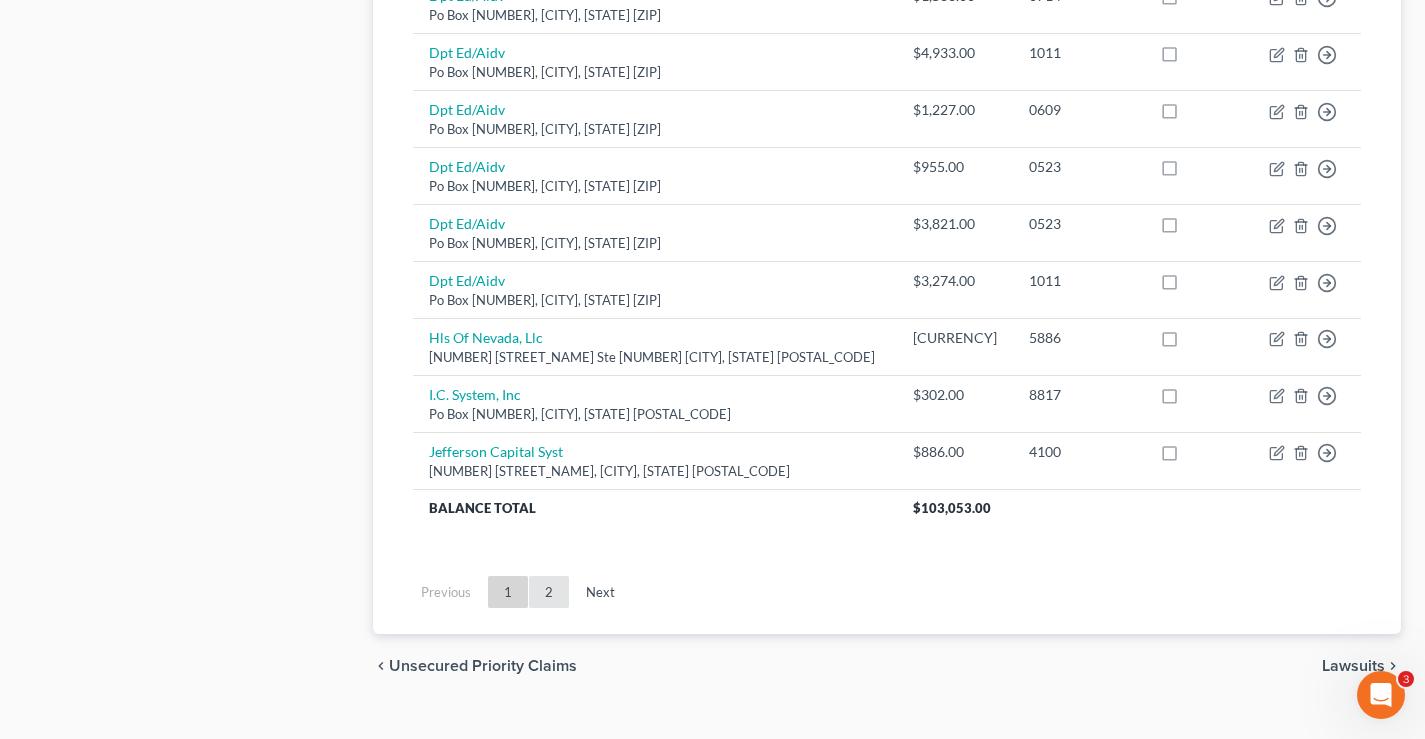 click on "2" at bounding box center (549, 592) 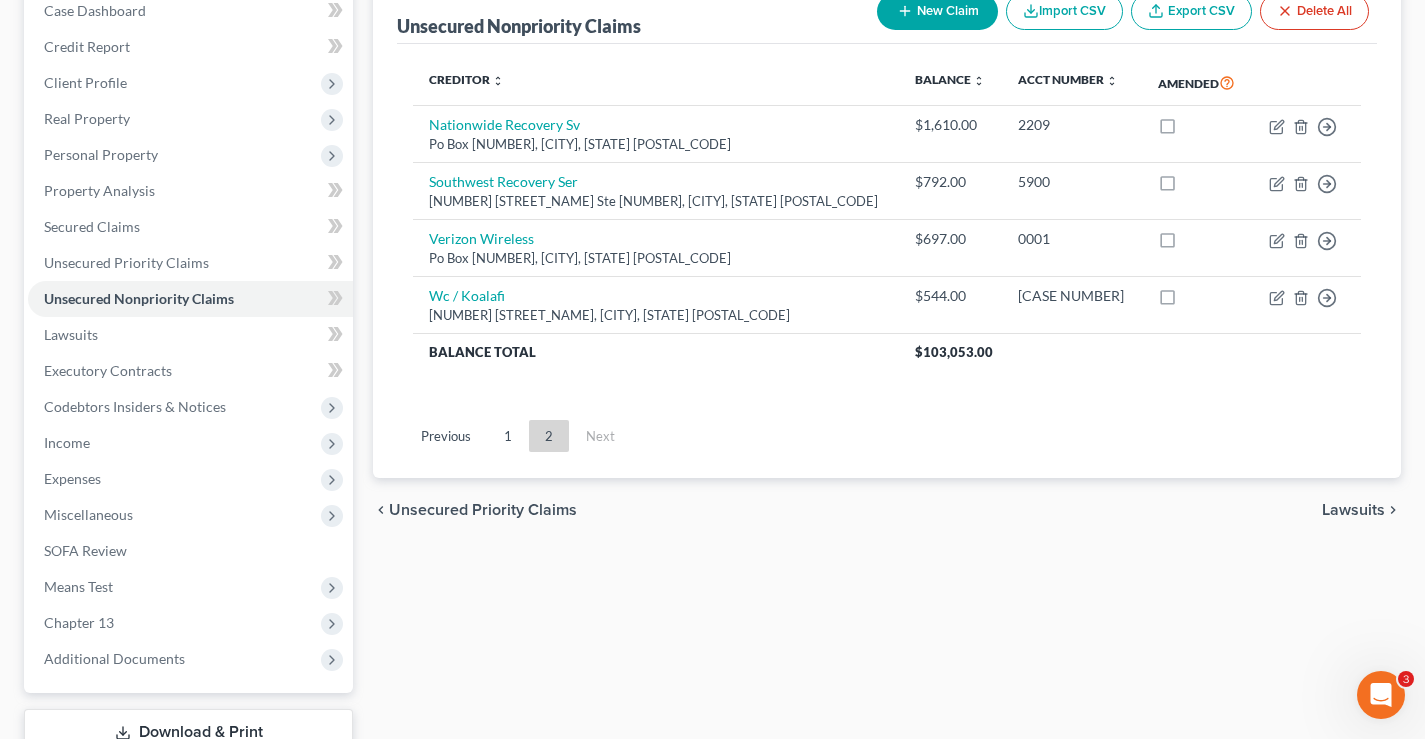 scroll, scrollTop: 60, scrollLeft: 0, axis: vertical 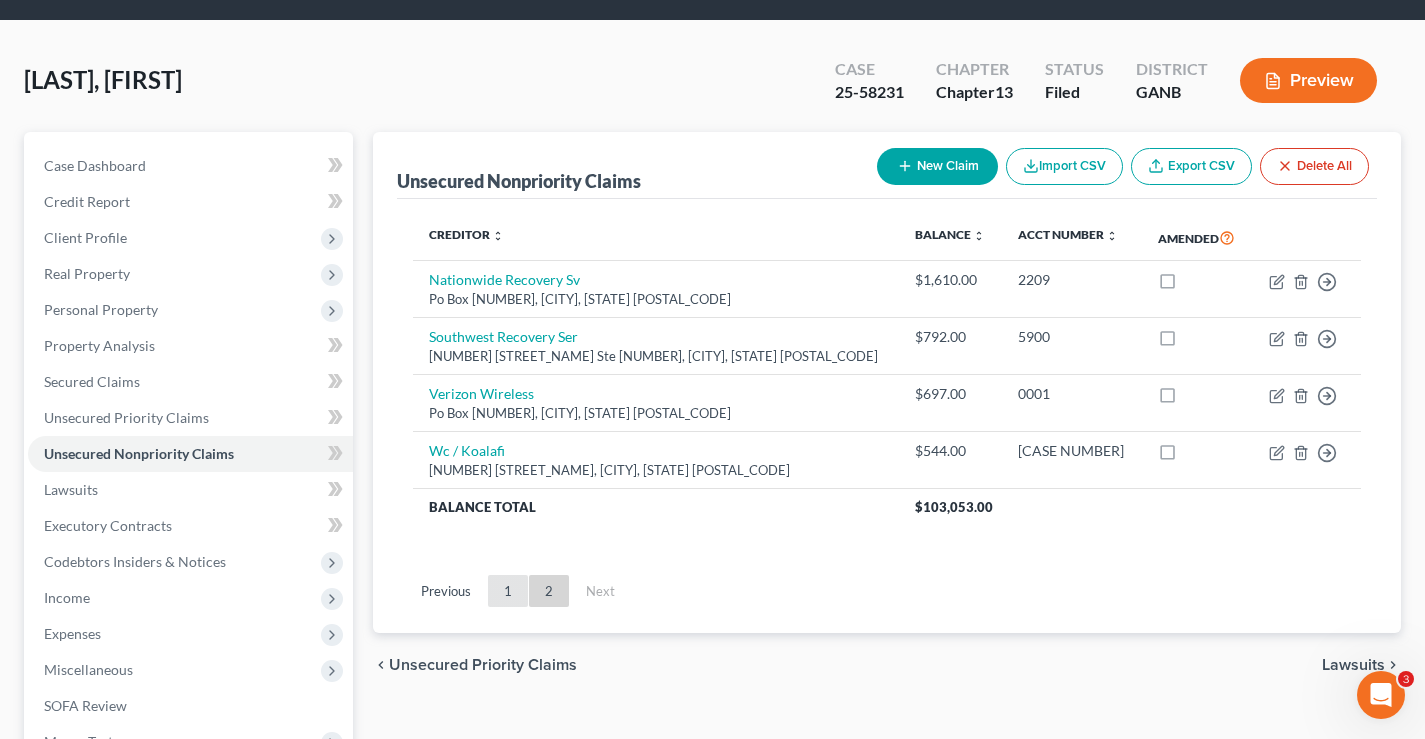 click on "1" at bounding box center (508, 591) 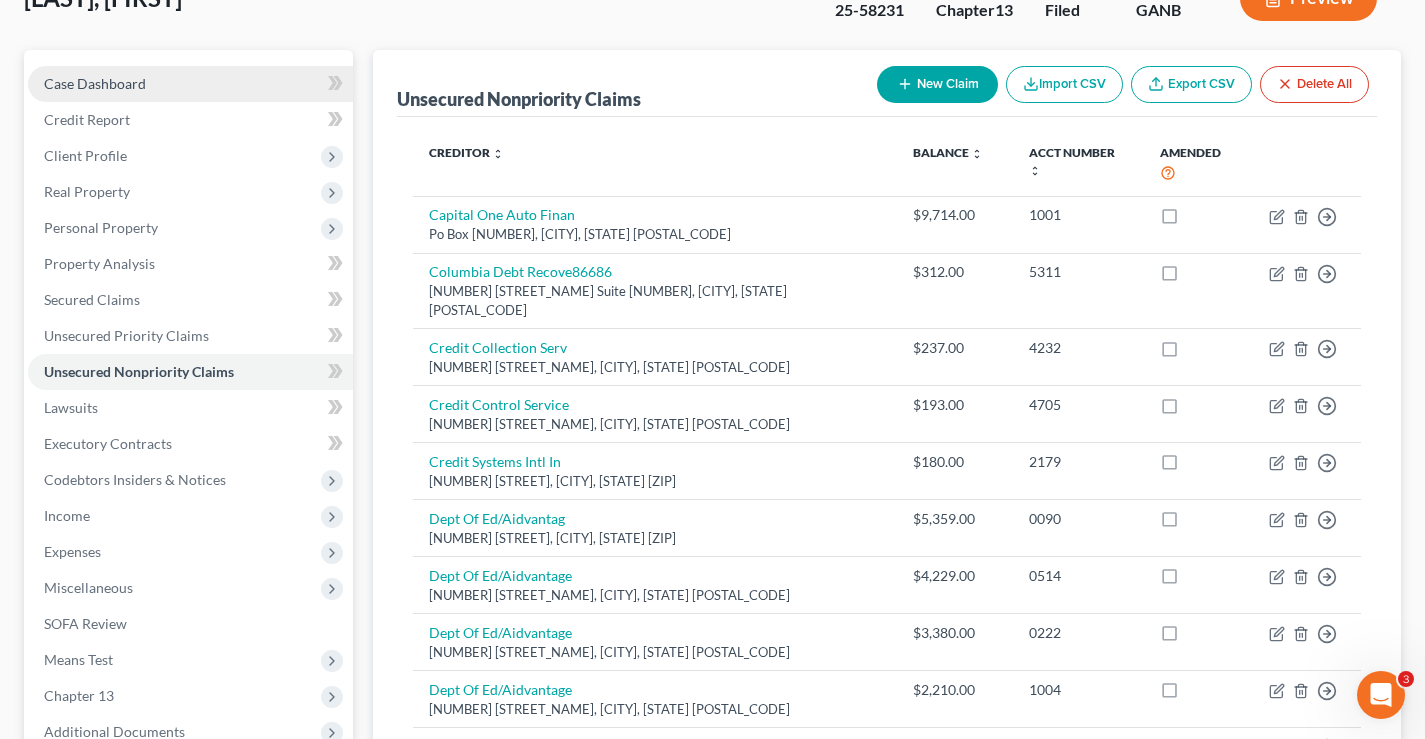 scroll, scrollTop: 300, scrollLeft: 0, axis: vertical 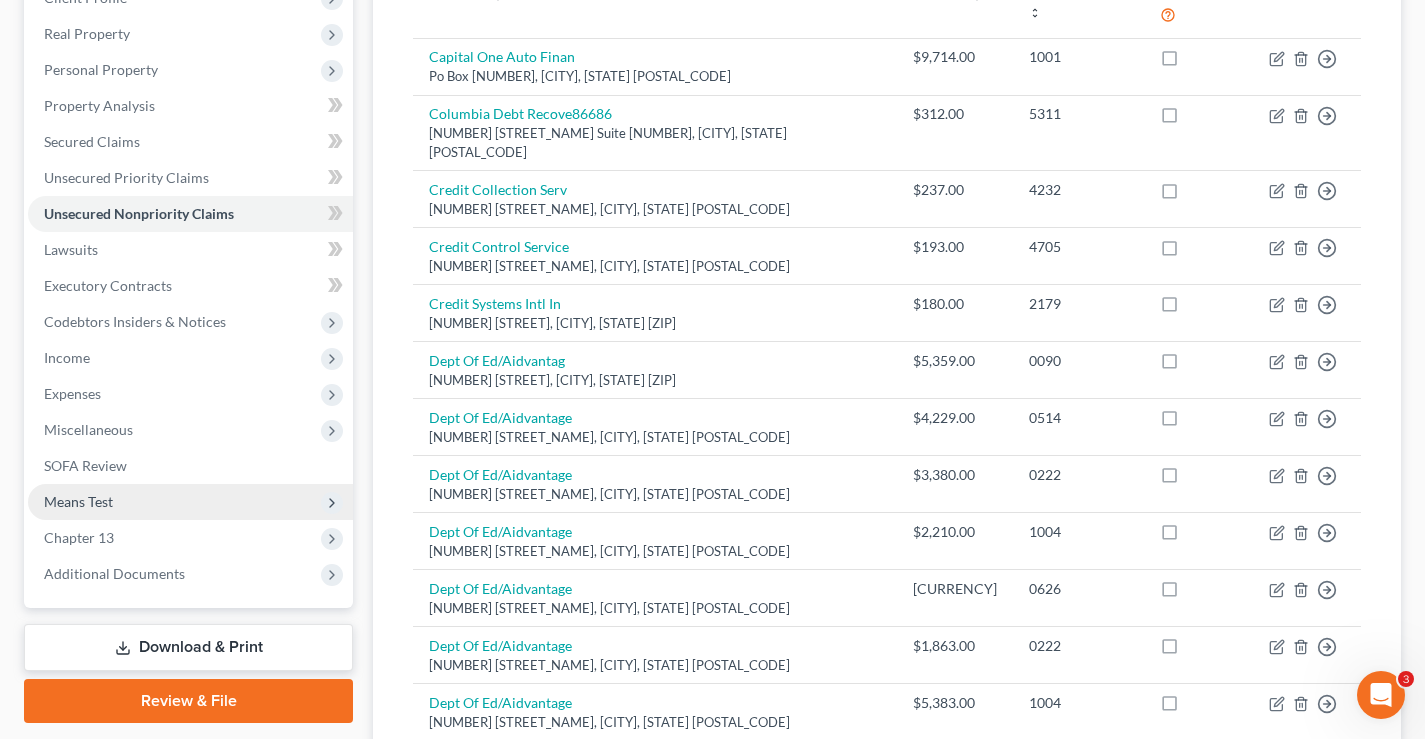click on "Means Test" at bounding box center [78, 501] 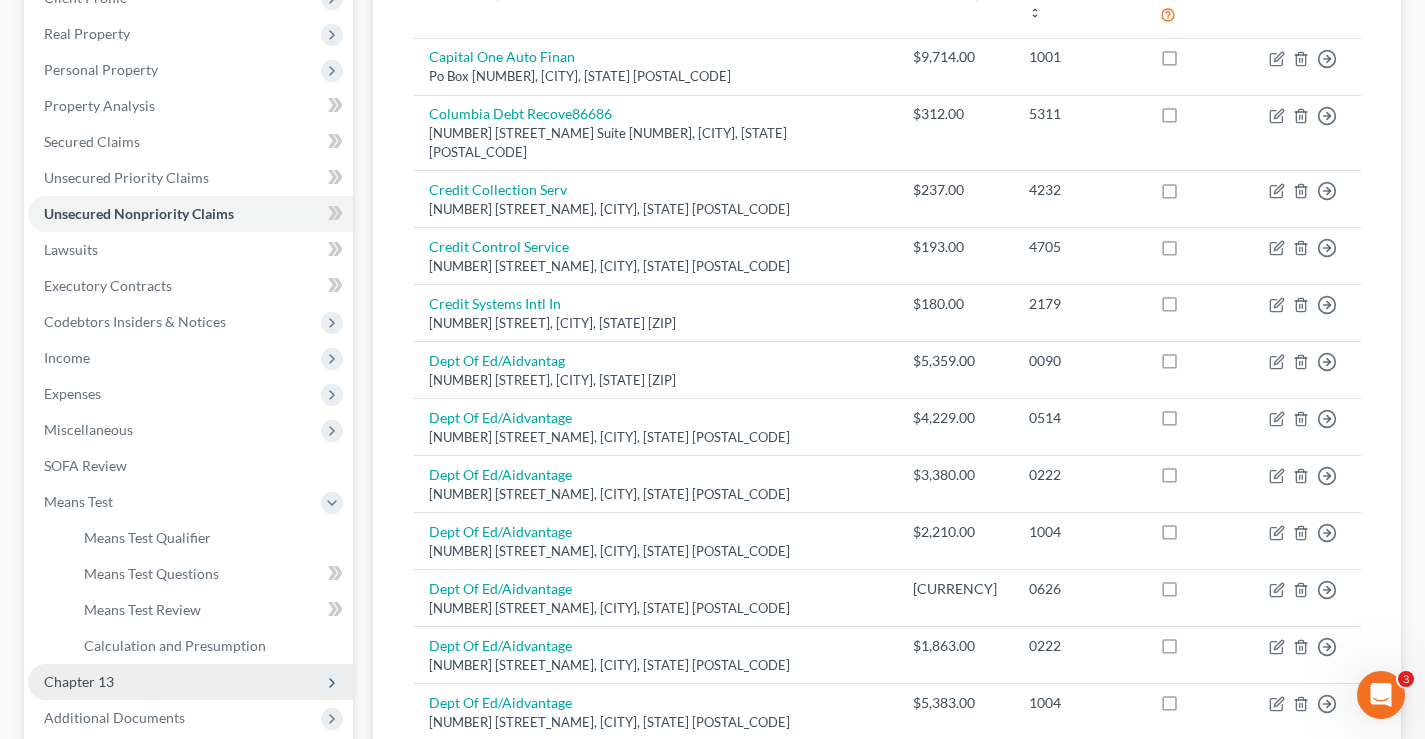 click on "Chapter 13" at bounding box center [79, 681] 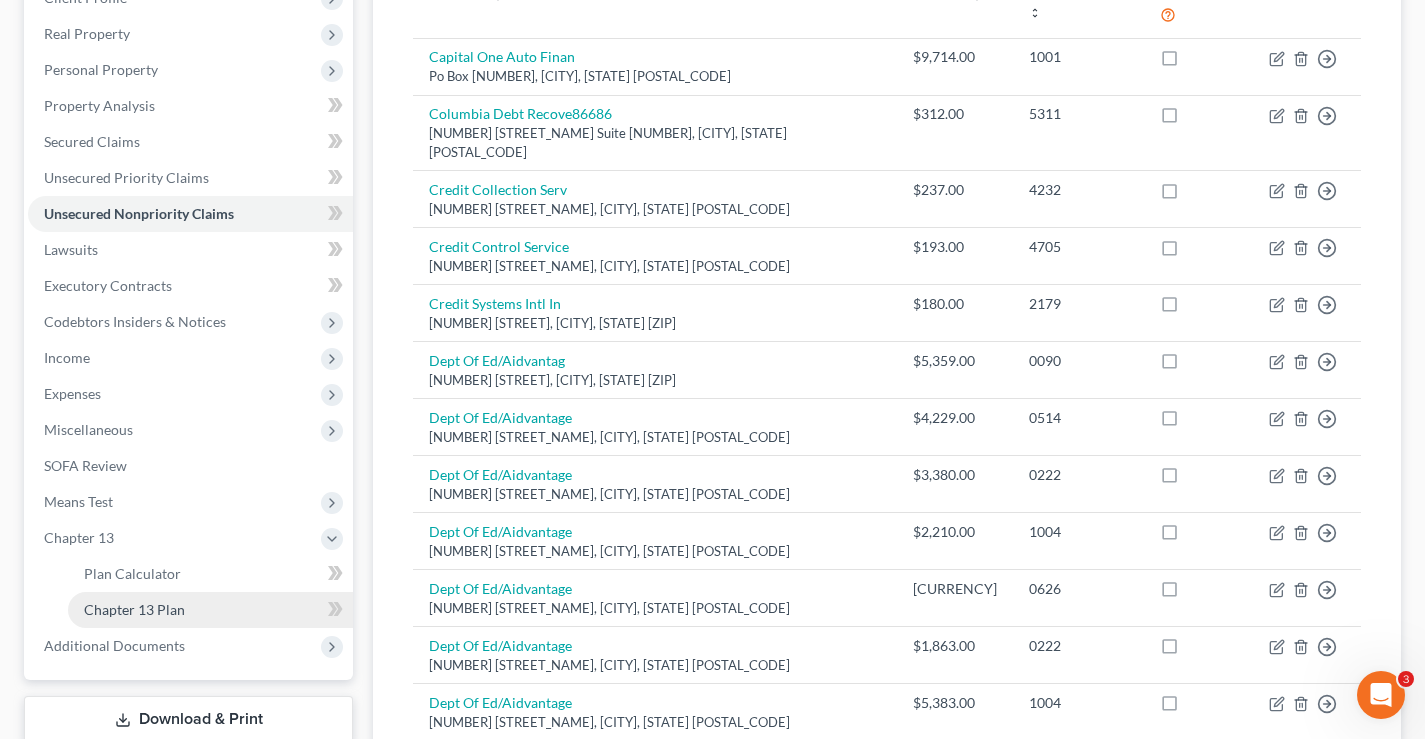 click on "Chapter 13 Plan" at bounding box center [134, 609] 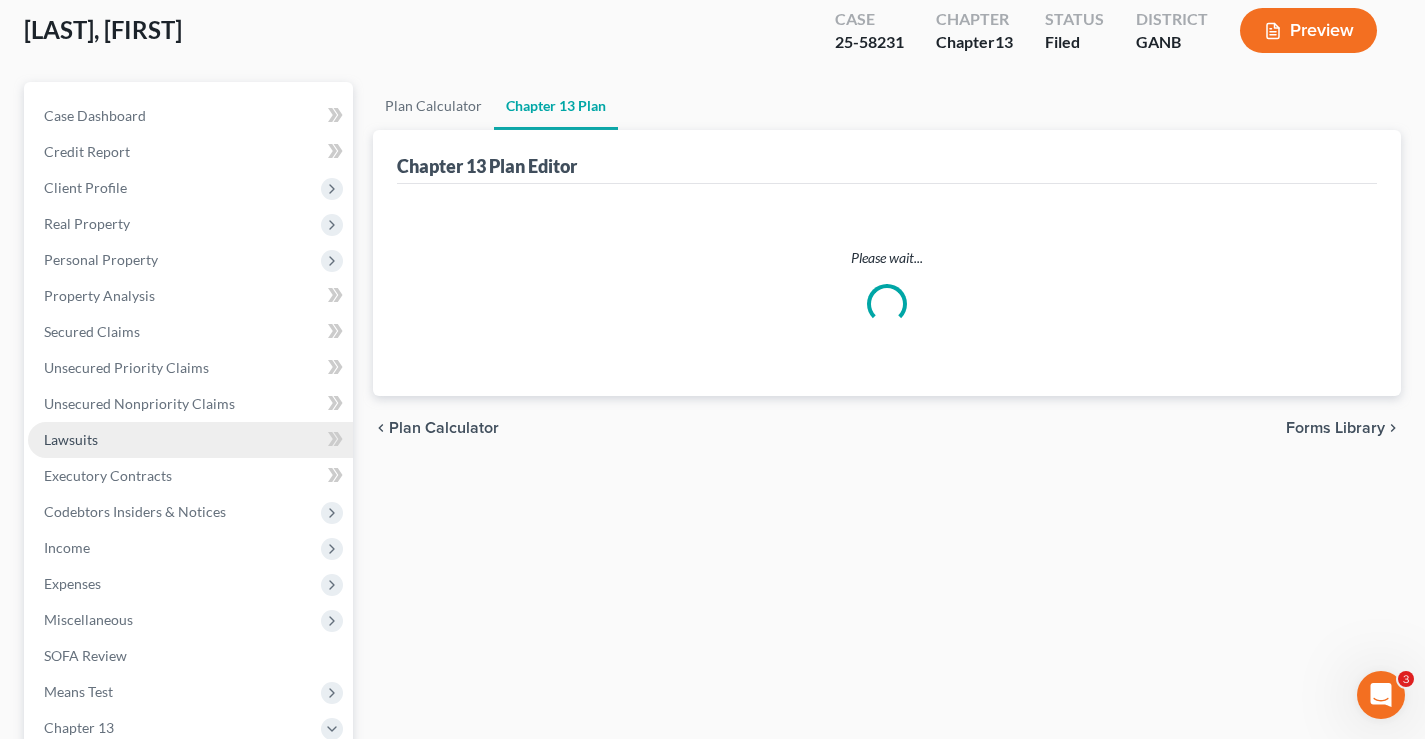 scroll, scrollTop: 0, scrollLeft: 0, axis: both 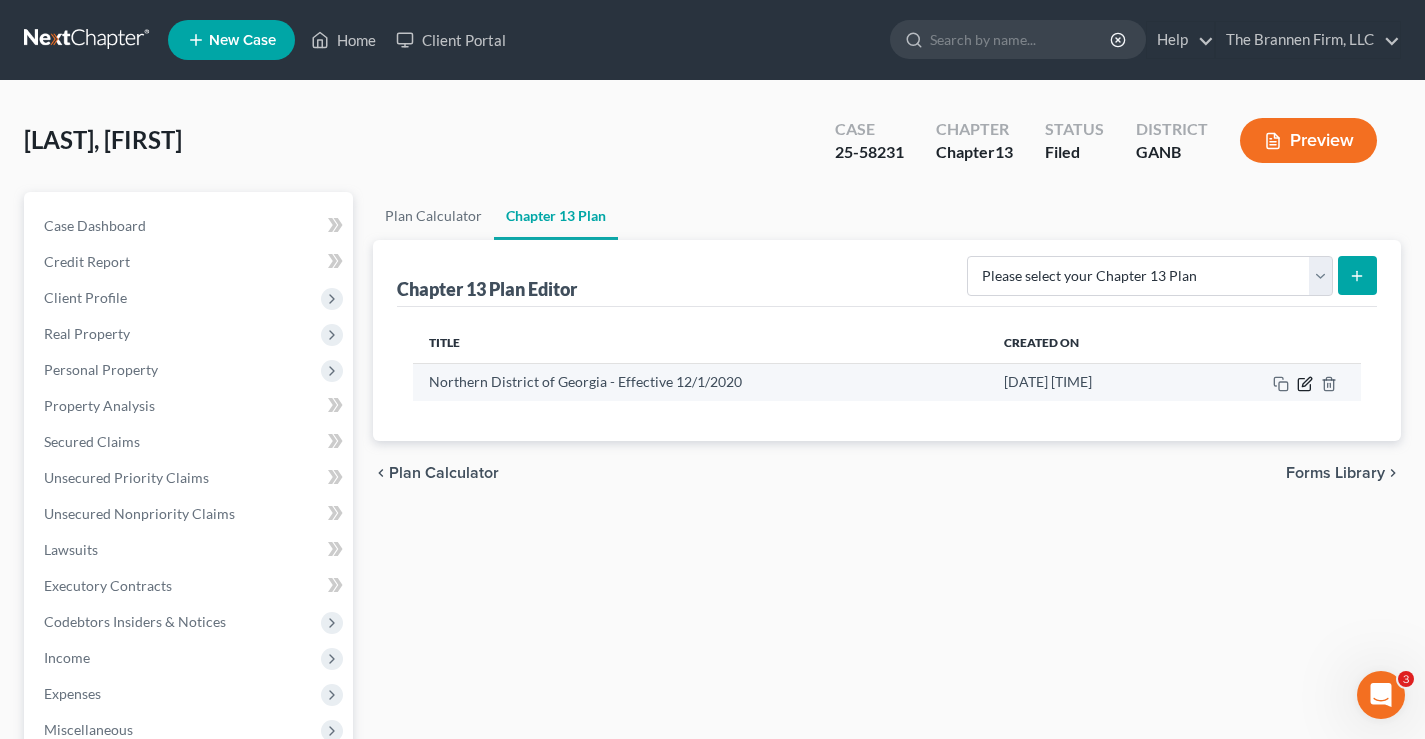 click 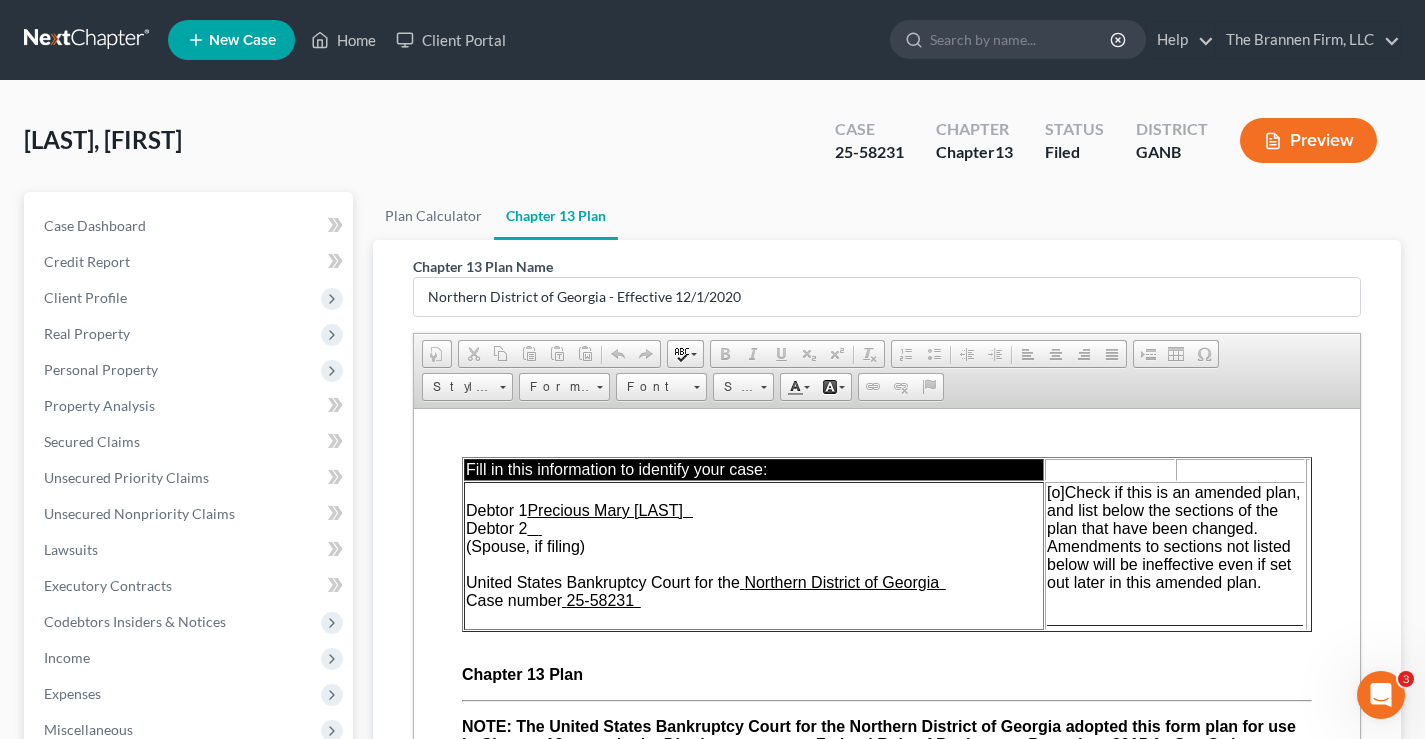scroll, scrollTop: 0, scrollLeft: 0, axis: both 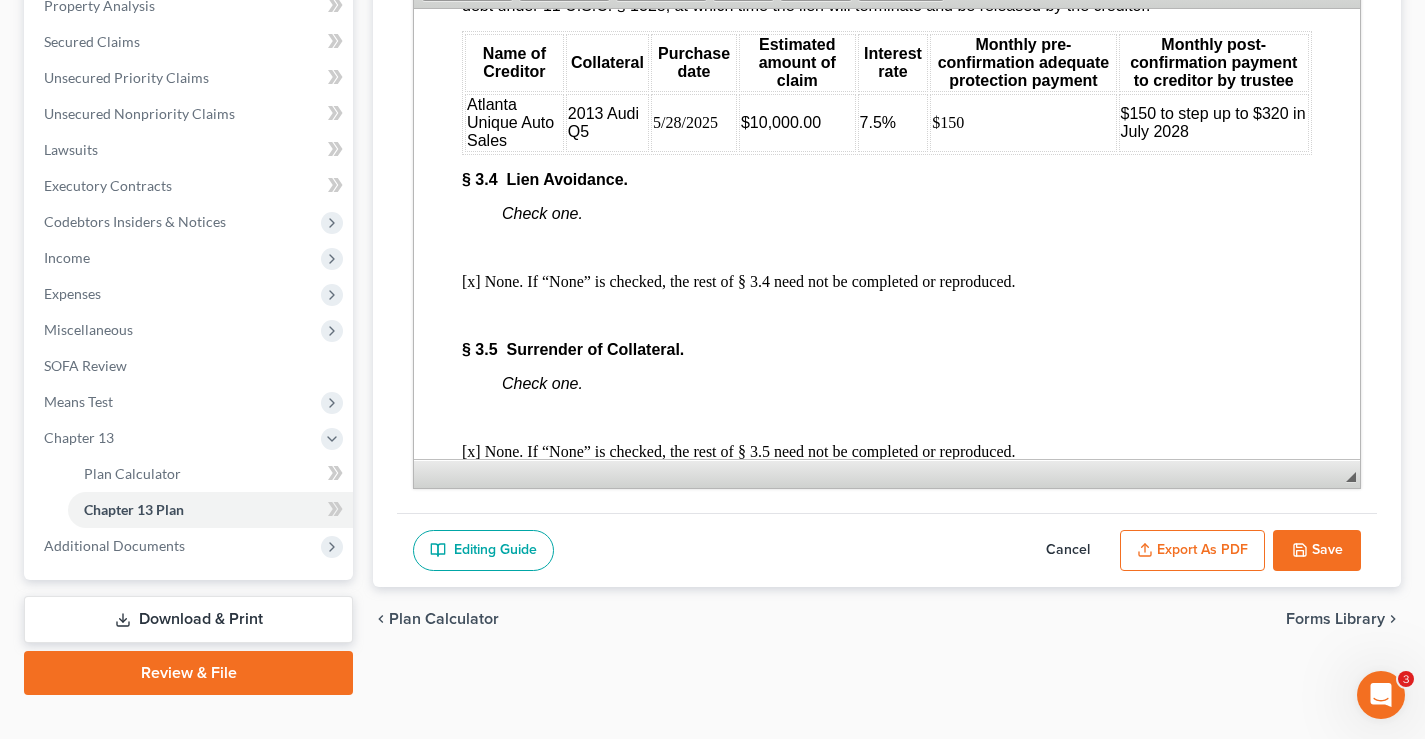click on "Save" at bounding box center (1317, 551) 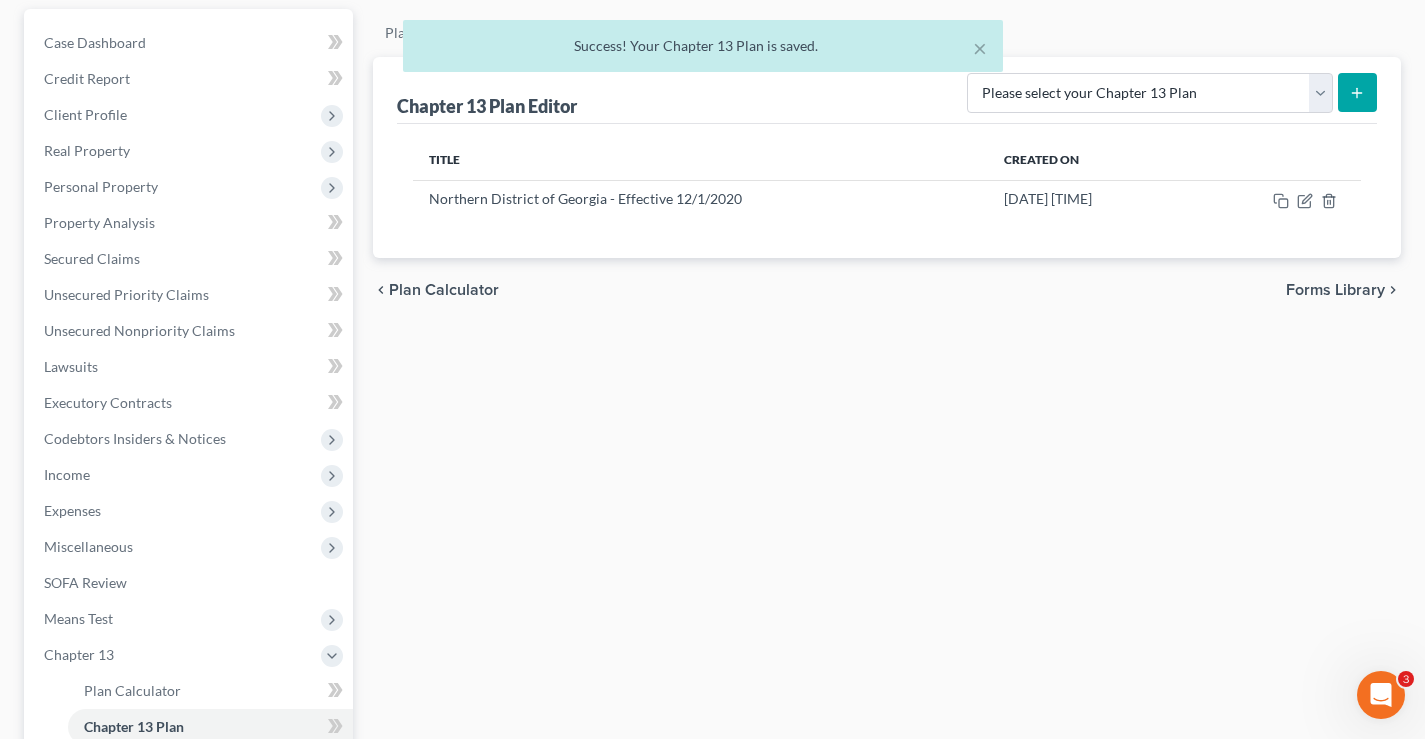 scroll, scrollTop: 65, scrollLeft: 0, axis: vertical 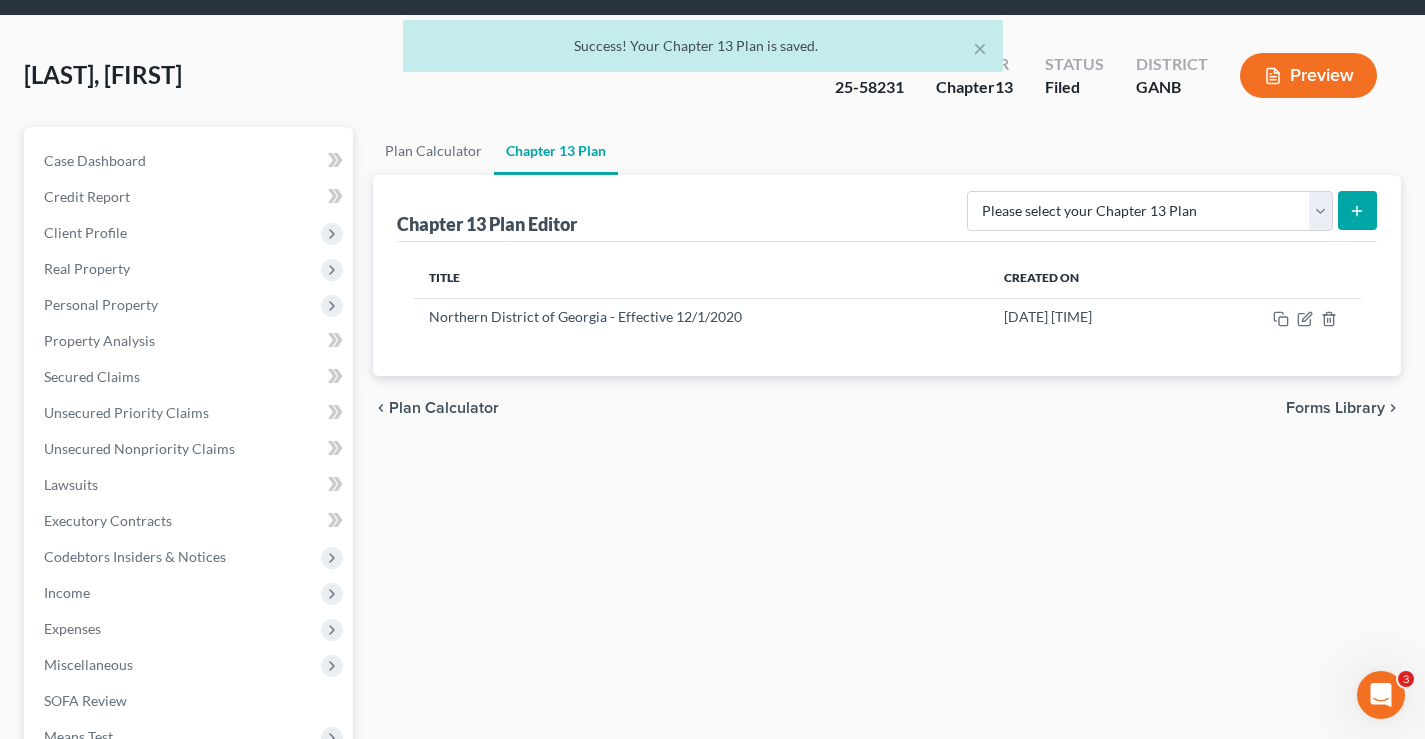 click on "Bogard, Precious Upgraded Case 25-58231 Chapter Chapter  13 Status Filed District GANB Preview" at bounding box center (712, 83) 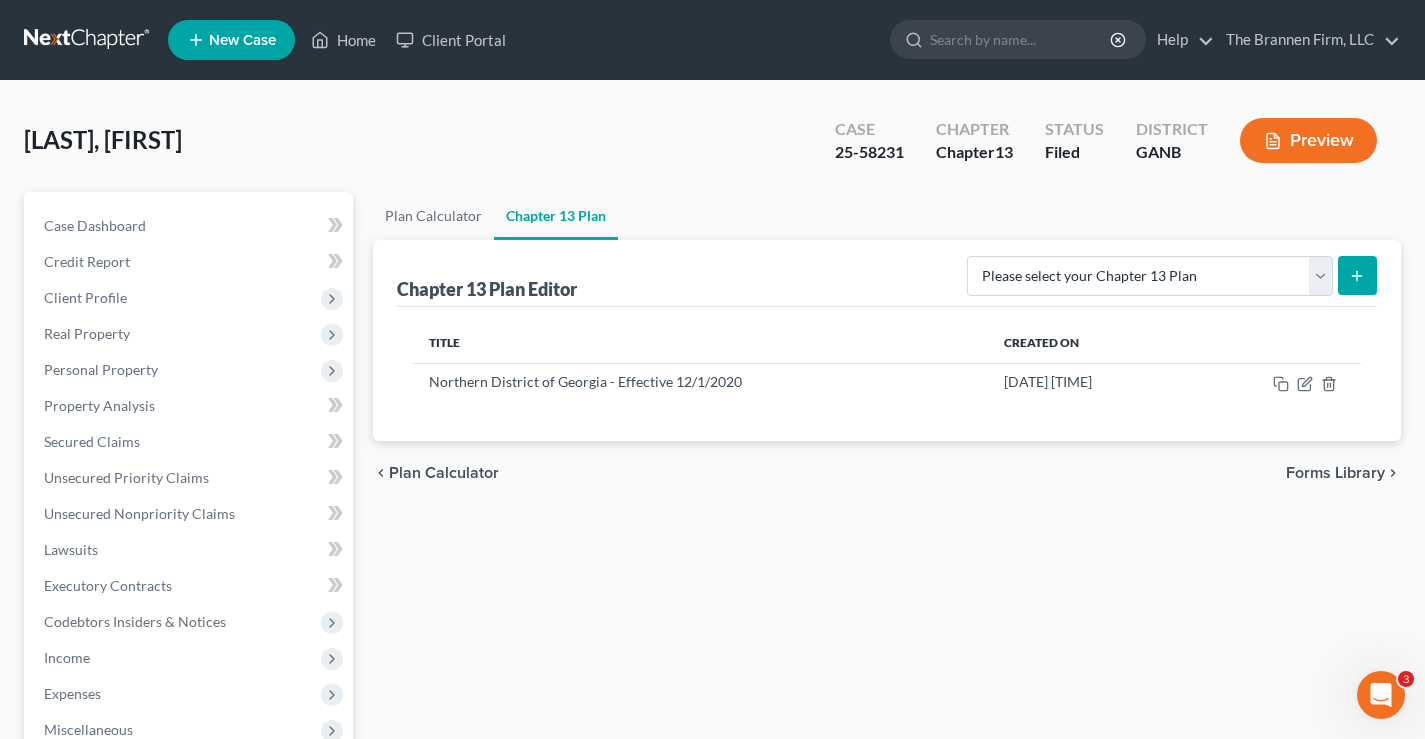 scroll, scrollTop: 432, scrollLeft: 0, axis: vertical 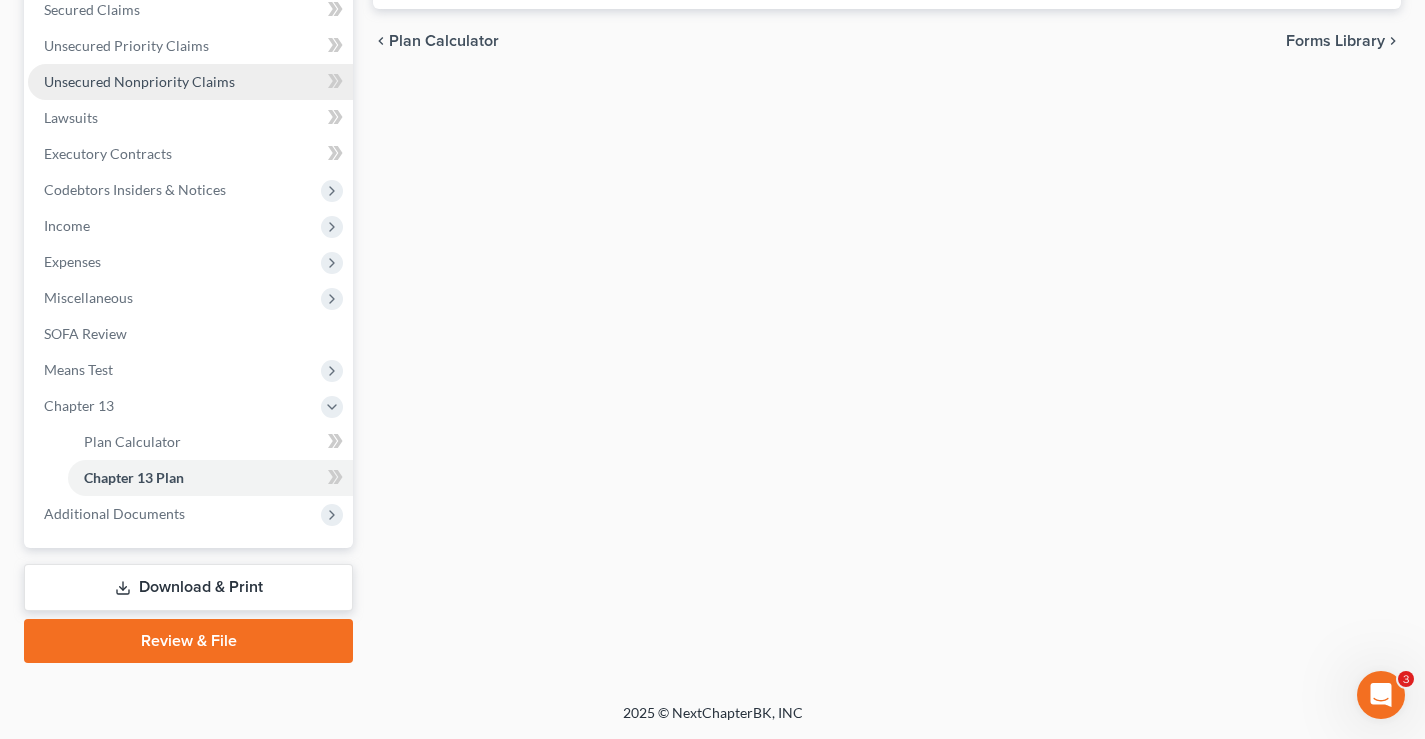 click on "Unsecured Nonpriority Claims" at bounding box center [139, 81] 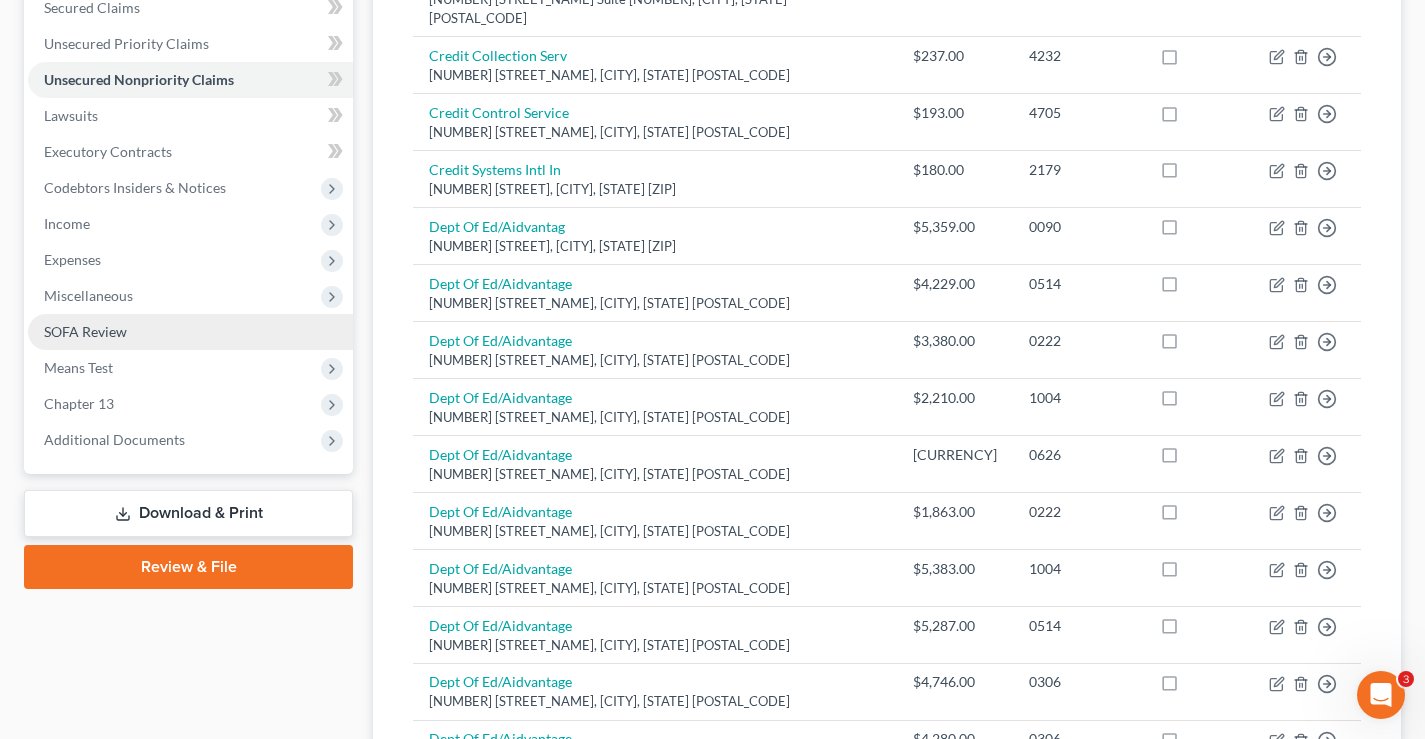 scroll, scrollTop: 300, scrollLeft: 0, axis: vertical 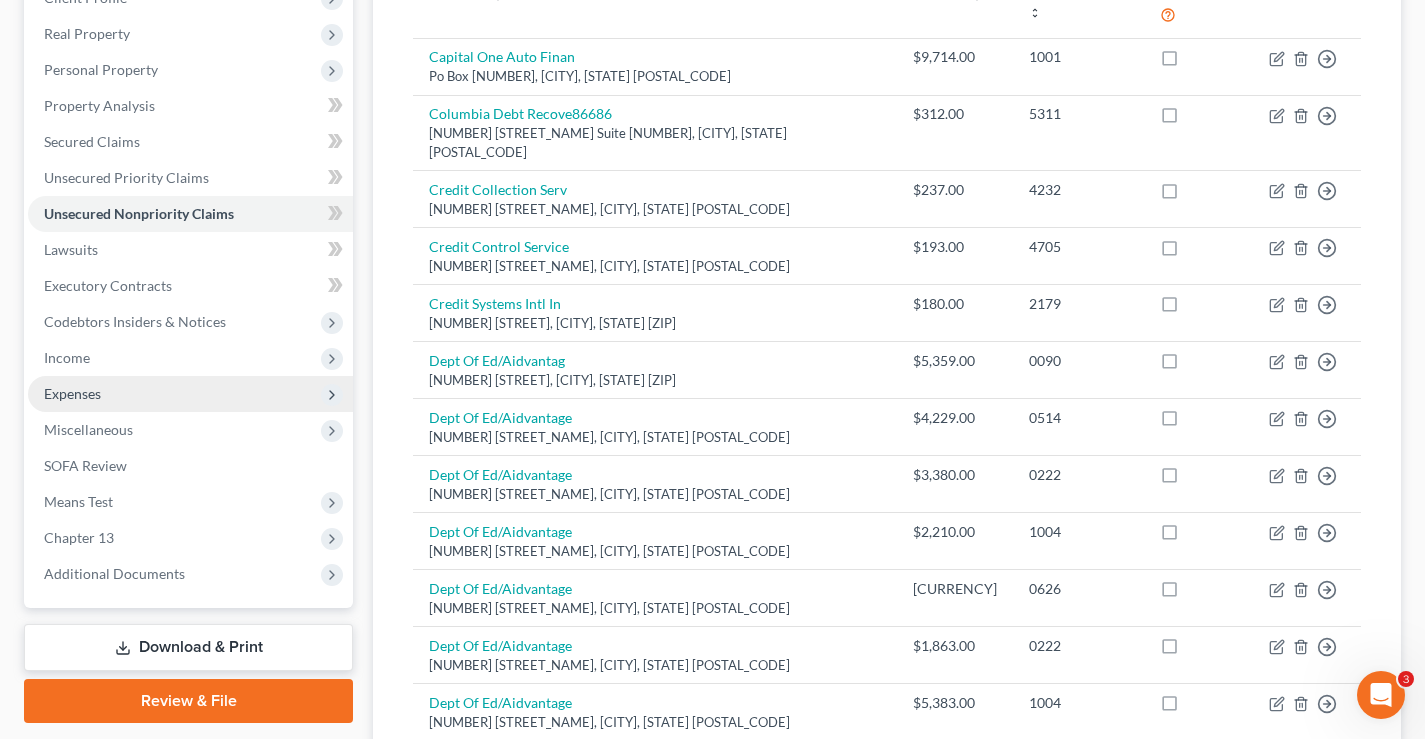 click on "Expenses" at bounding box center (72, 393) 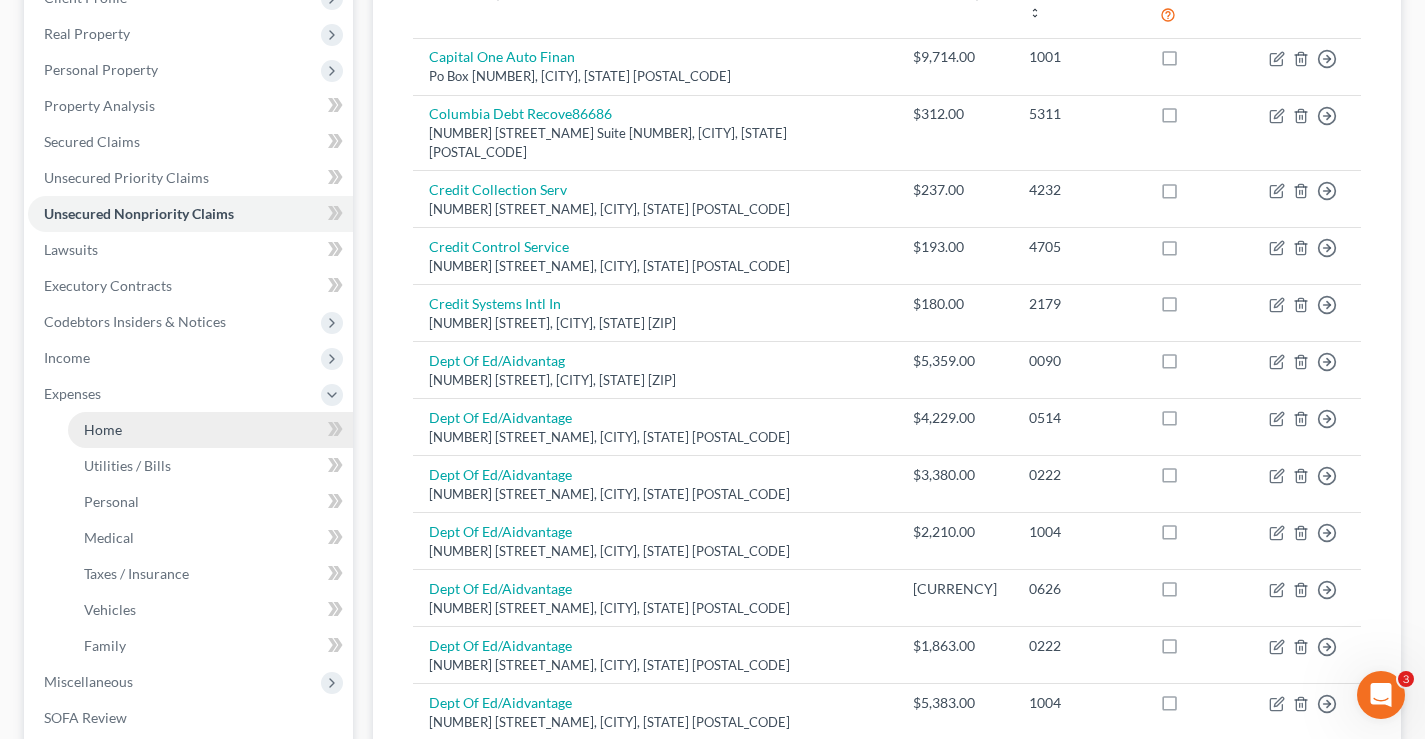 click on "Home" at bounding box center [103, 429] 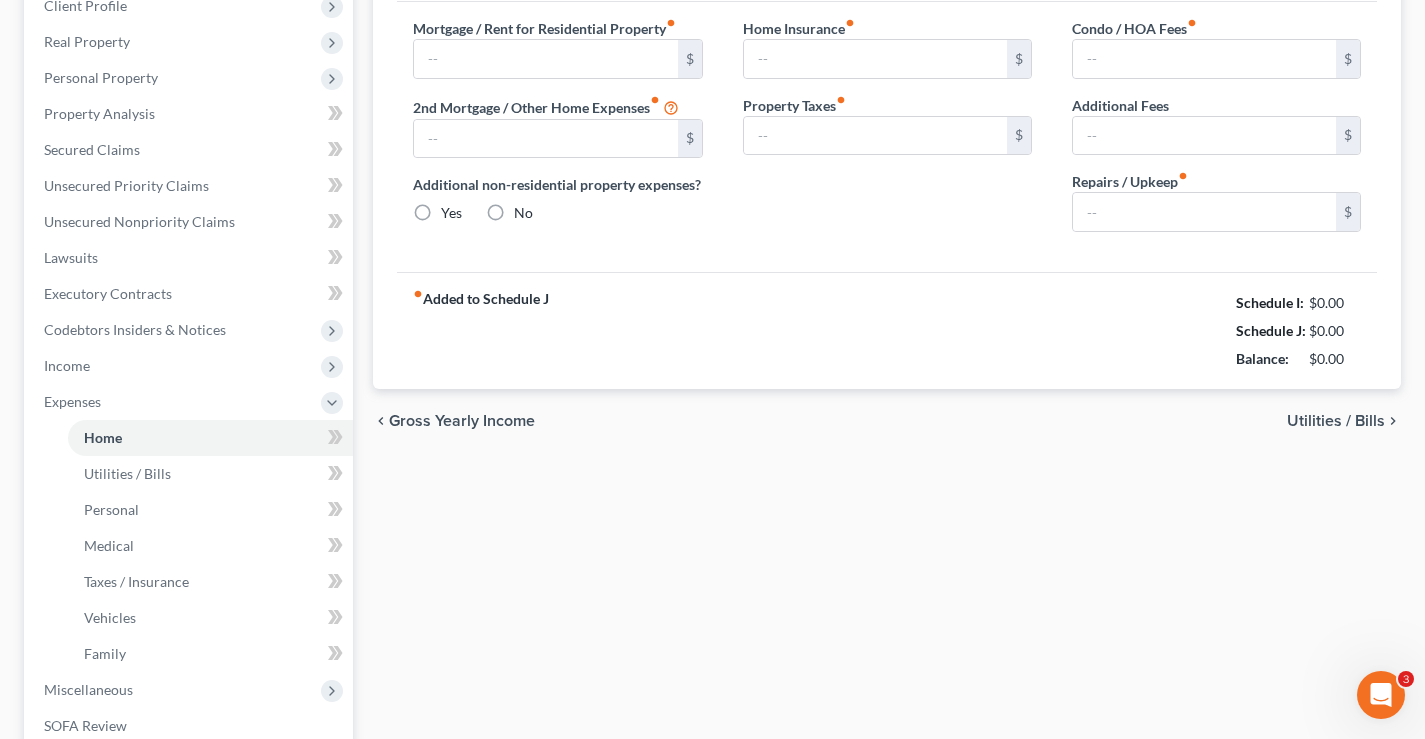 type on "0.00" 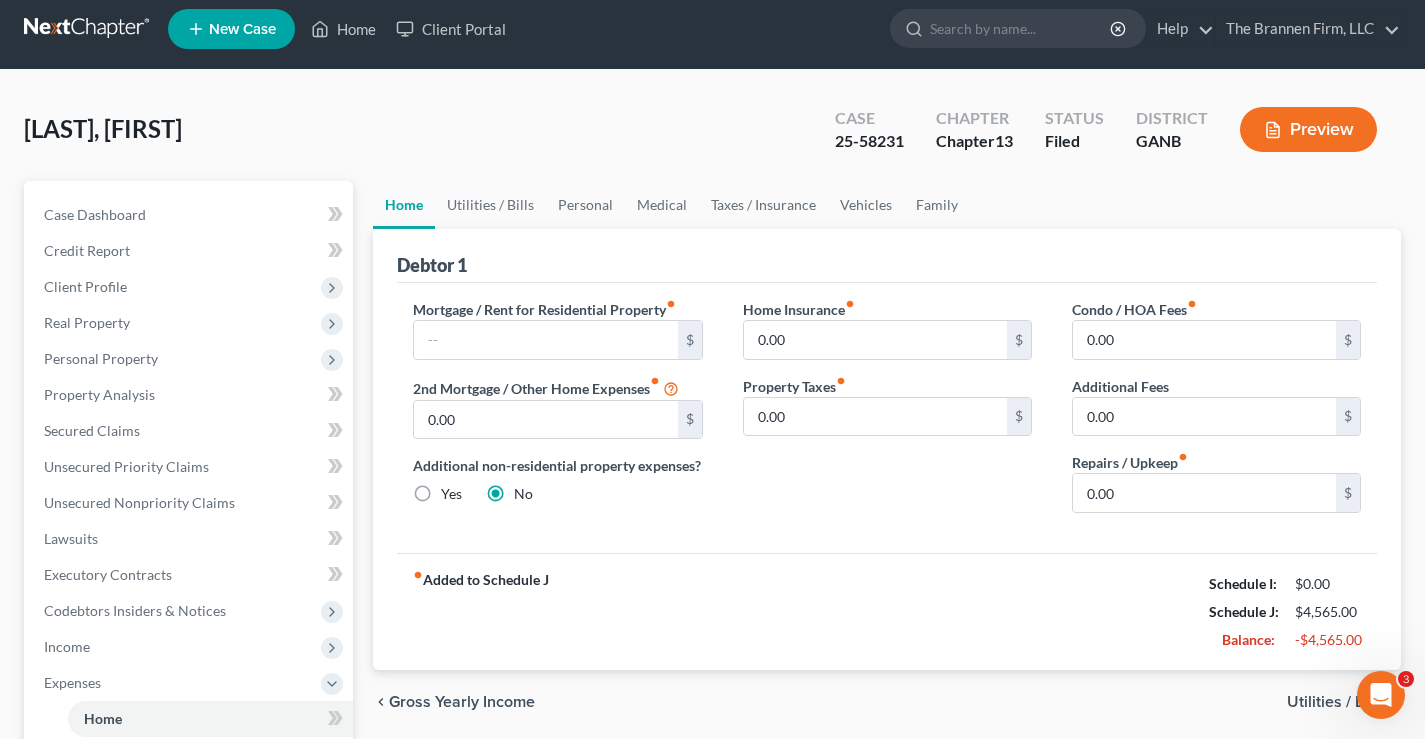 scroll, scrollTop: 0, scrollLeft: 0, axis: both 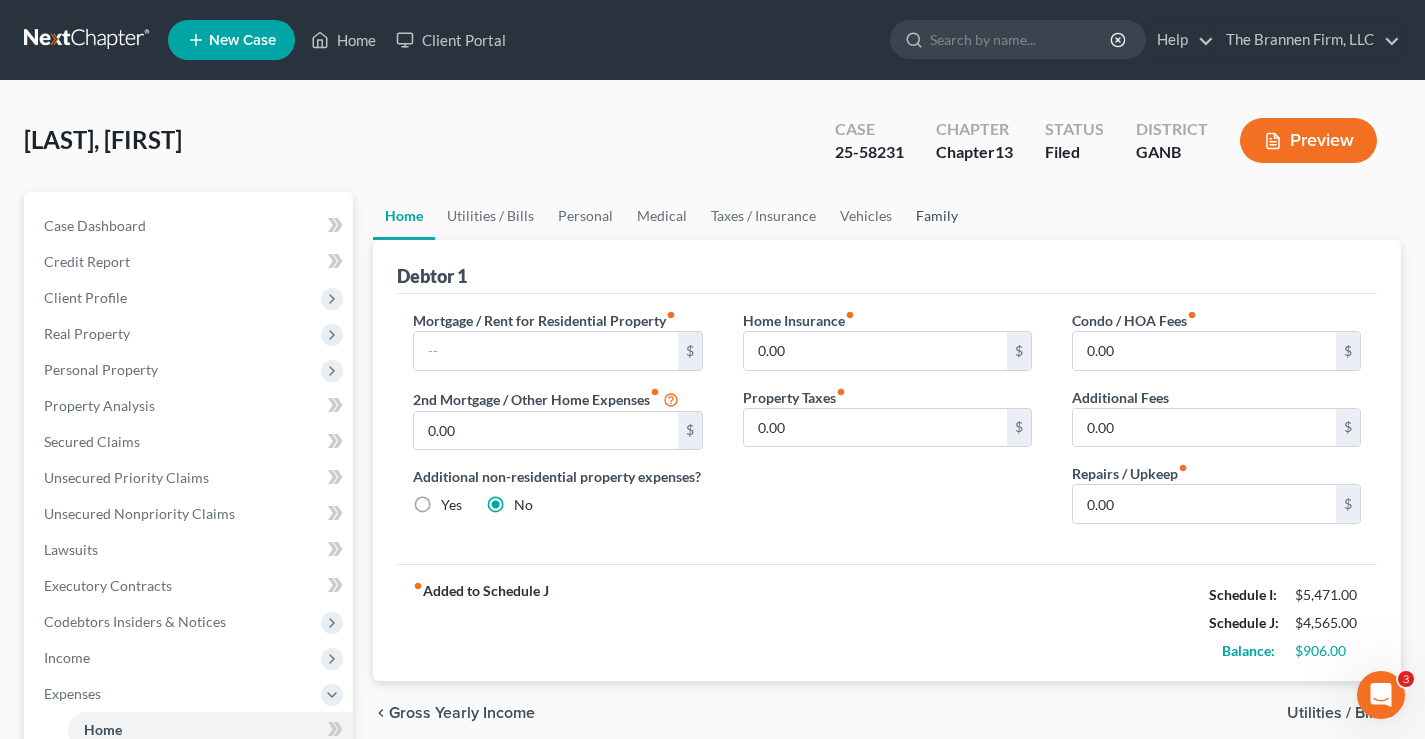 click on "Family" at bounding box center (937, 216) 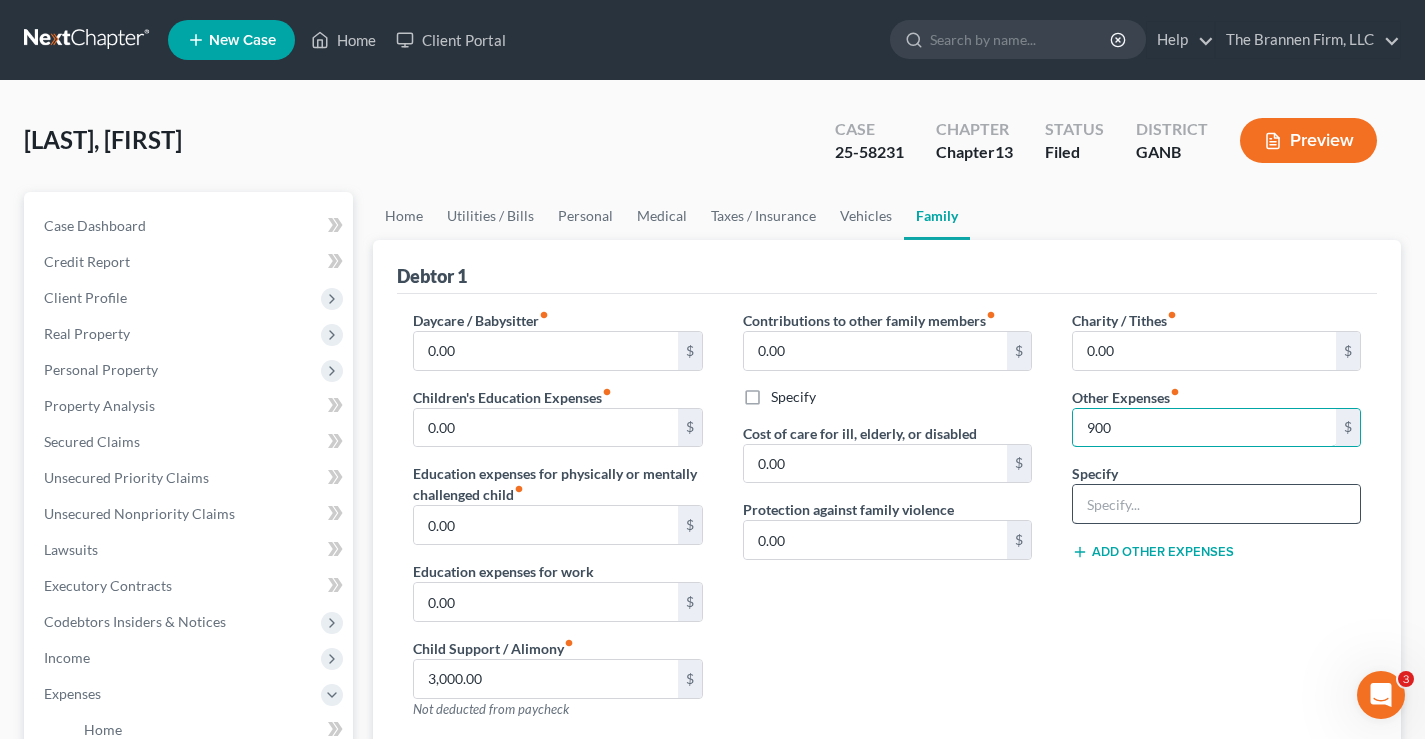 type on "900" 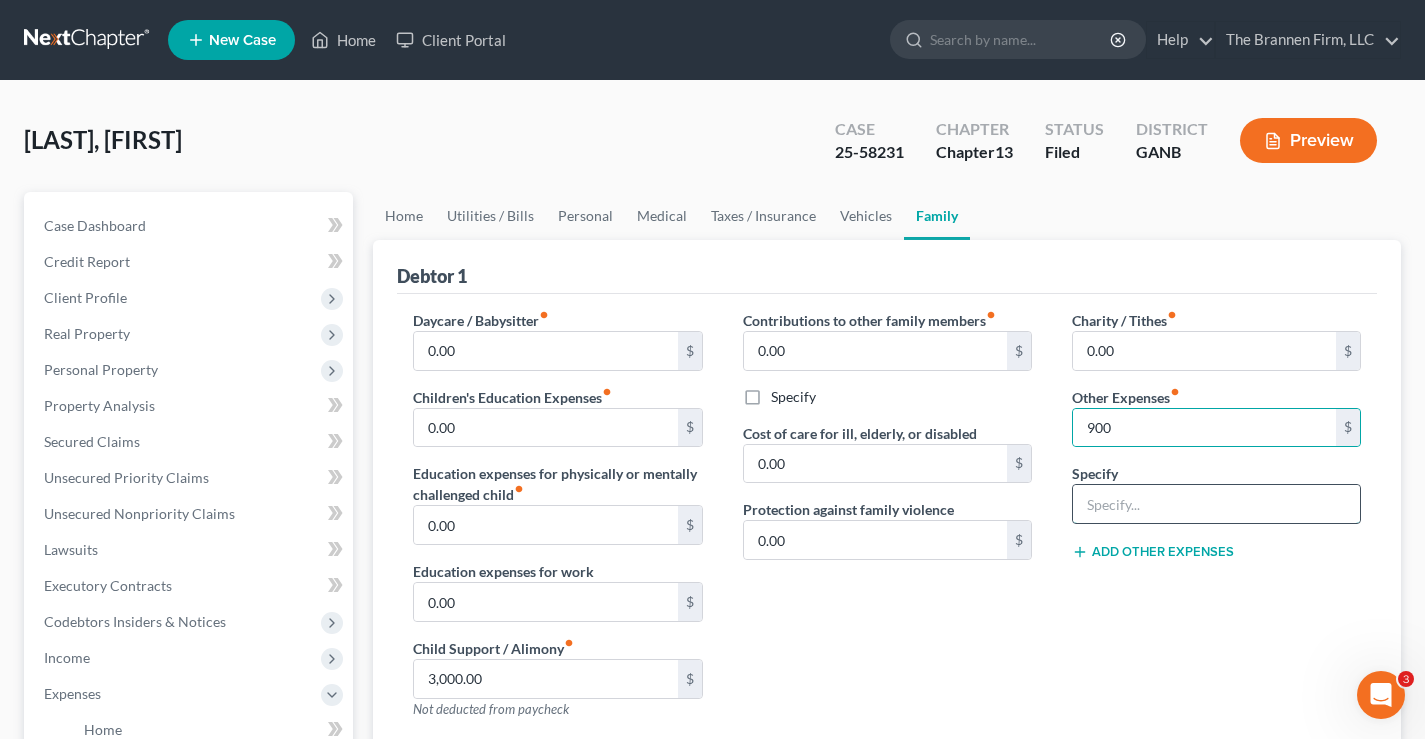 click at bounding box center [1216, 504] 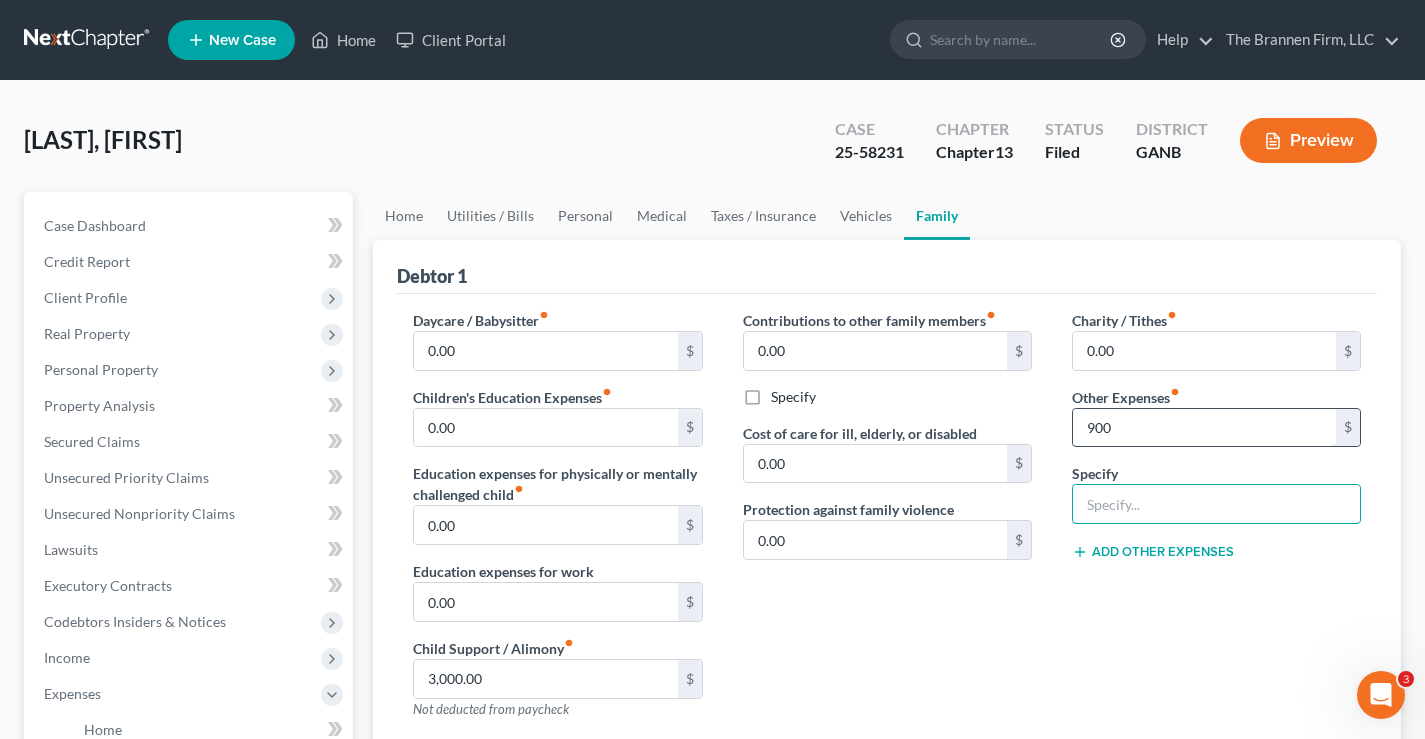 type on "S" 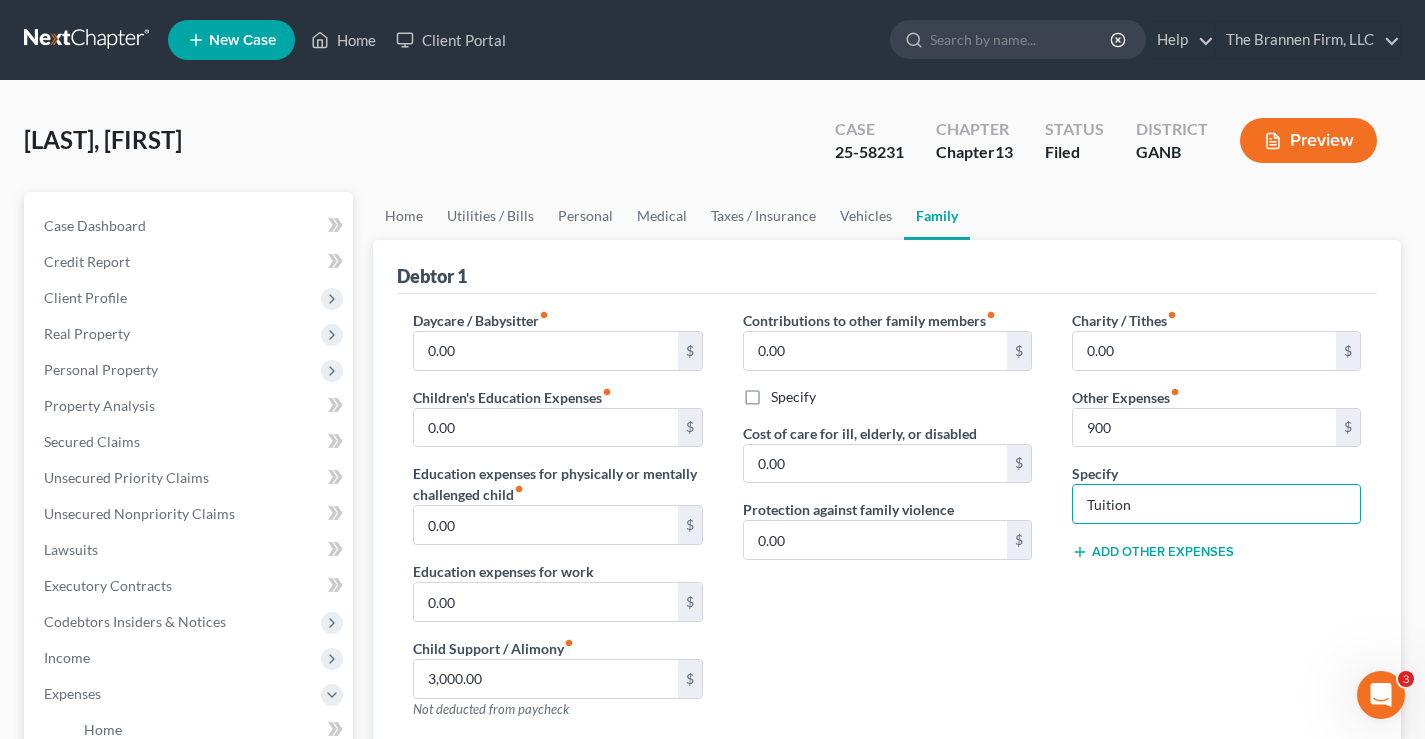 type on "Tuition" 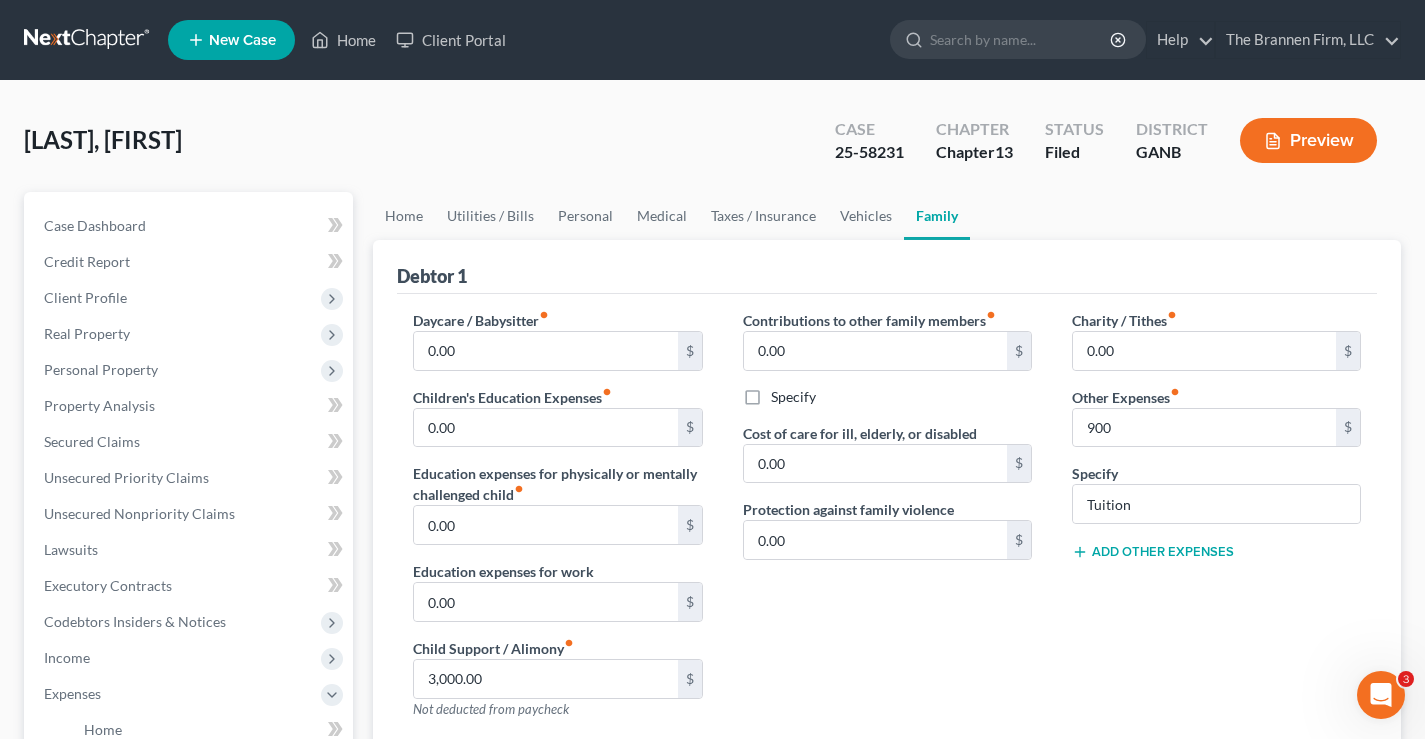 drag, startPoint x: 1039, startPoint y: 613, endPoint x: 1061, endPoint y: 494, distance: 121.016525 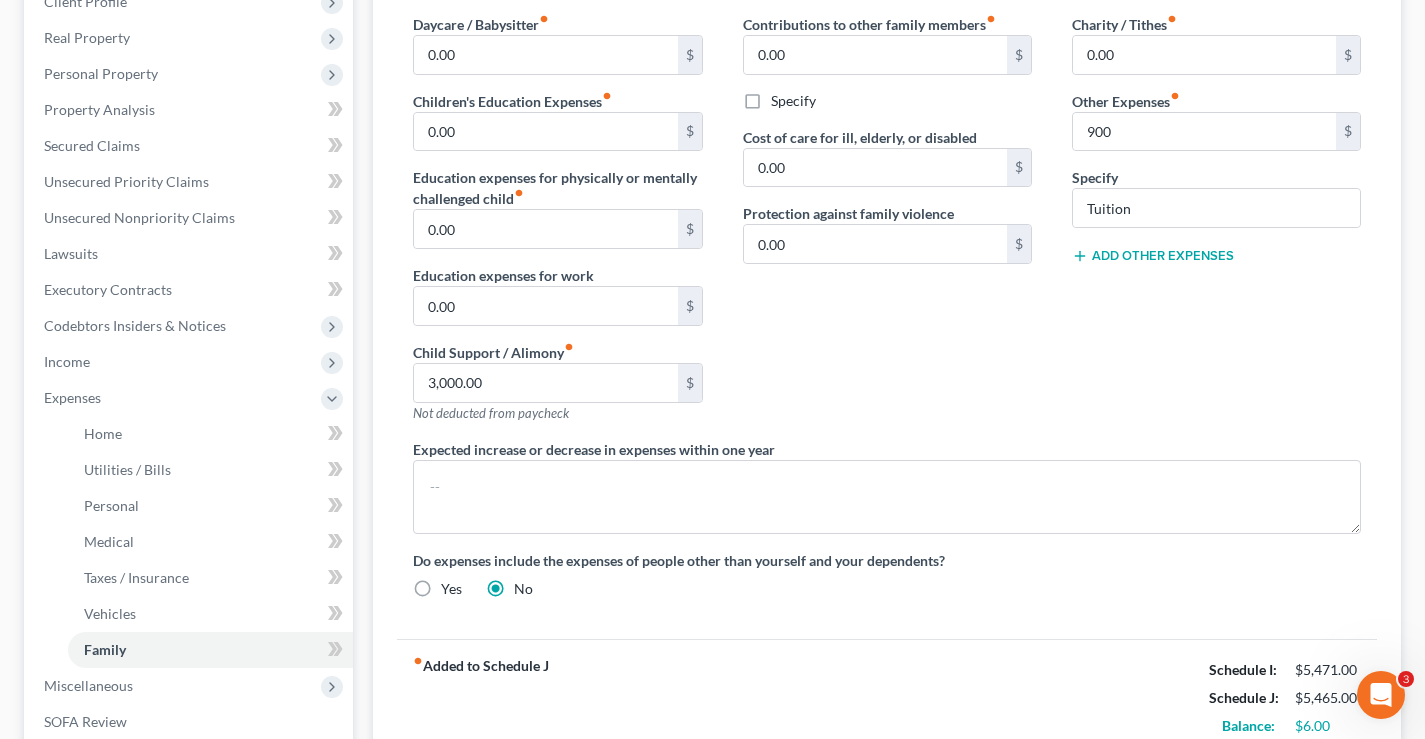 scroll, scrollTop: 200, scrollLeft: 0, axis: vertical 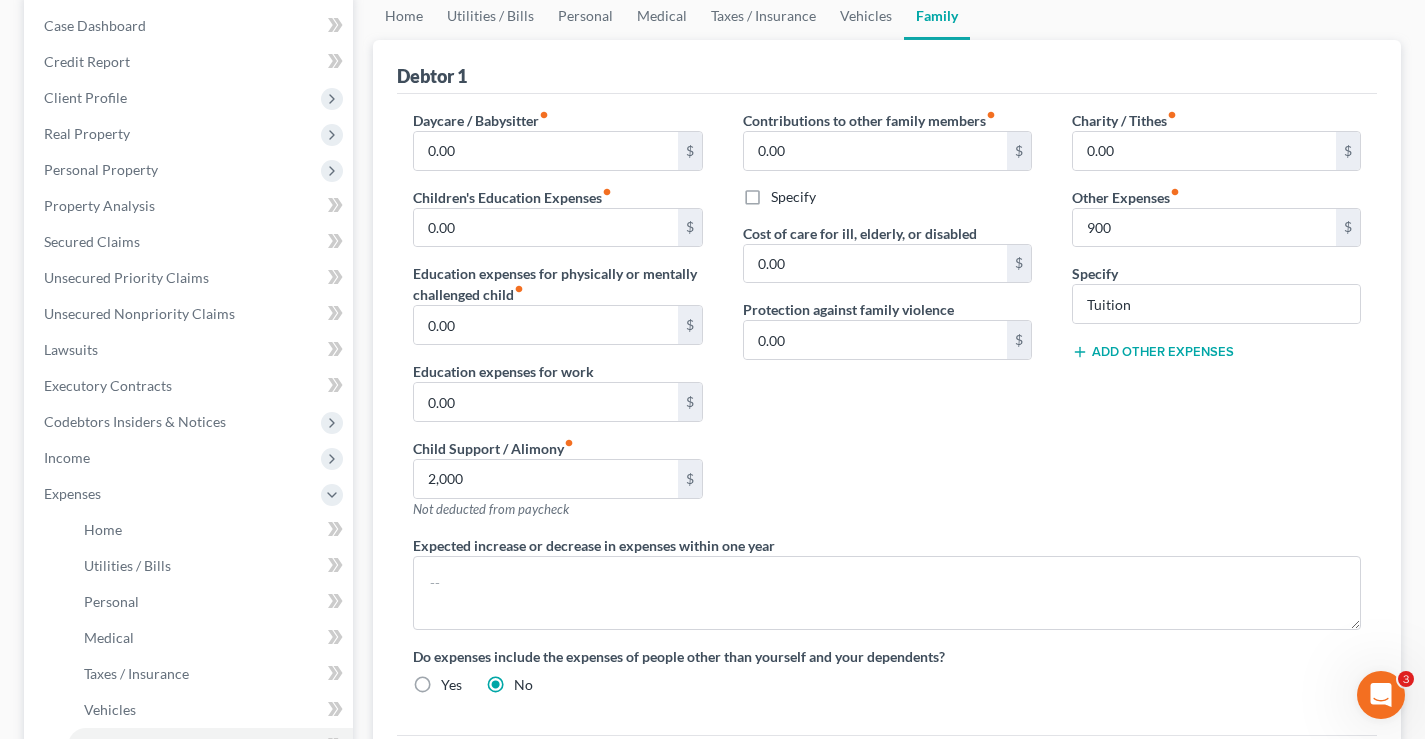 click on "Contributions to other family members  fiber_manual_record 0.00 $ Specify Cost of care for ill, elderly, or disabled 0.00 $ Protection against family violence 0.00 $" at bounding box center [887, 322] 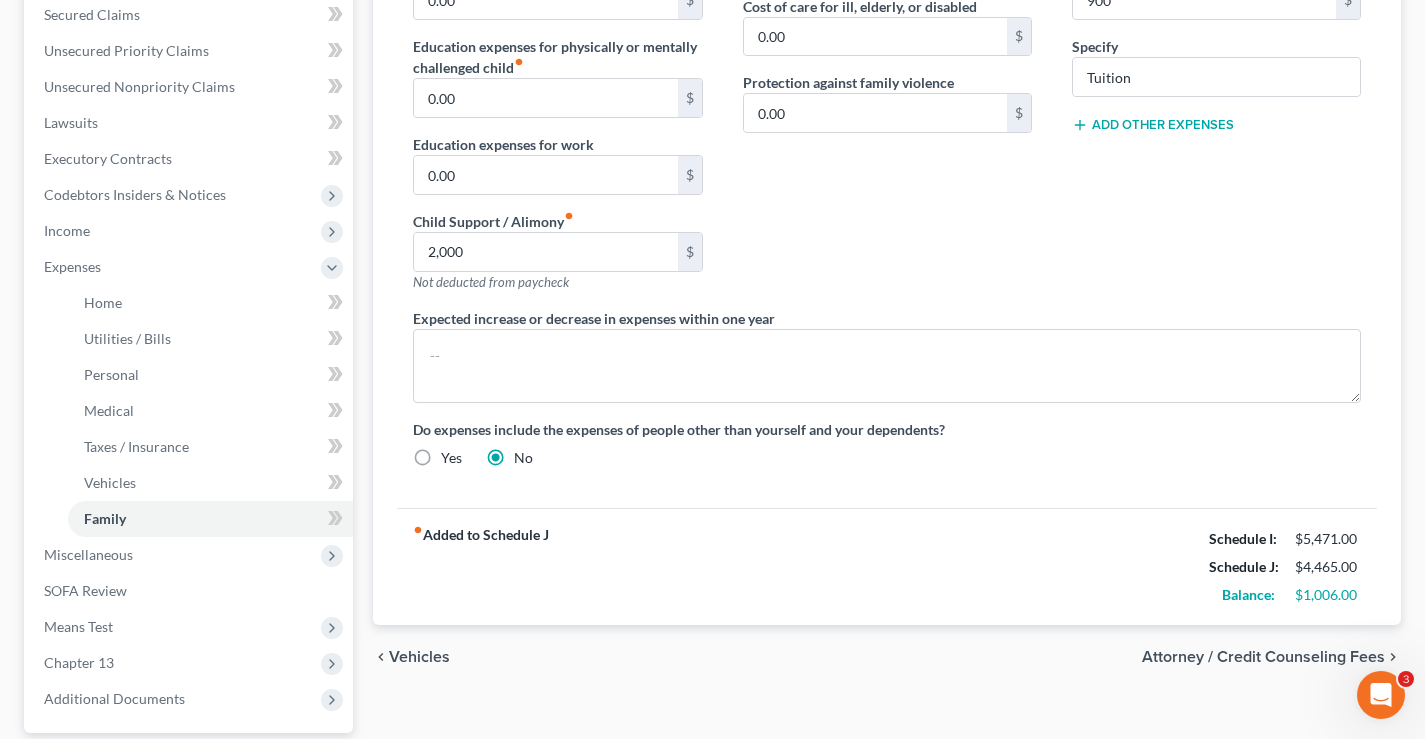 scroll, scrollTop: 300, scrollLeft: 0, axis: vertical 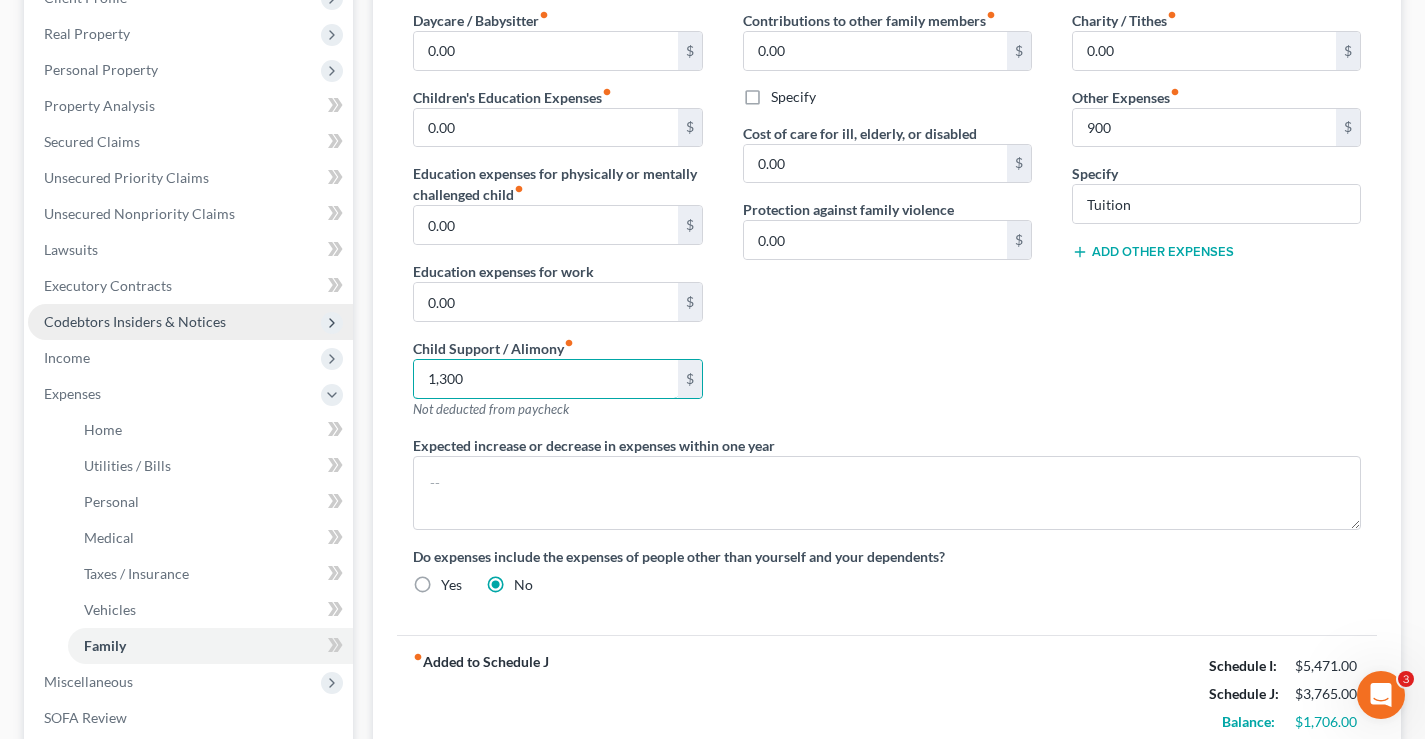 drag, startPoint x: 508, startPoint y: 376, endPoint x: 238, endPoint y: 337, distance: 272.80212 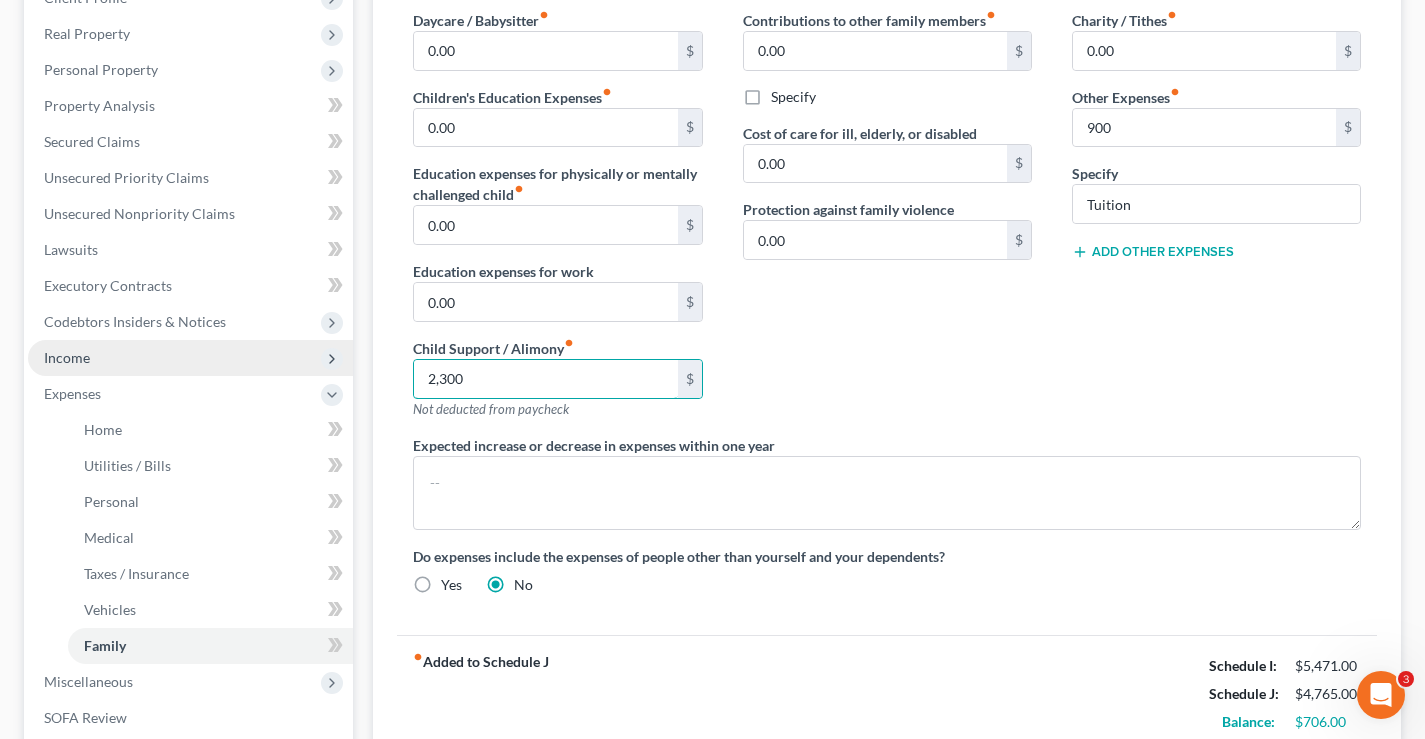 drag, startPoint x: 509, startPoint y: 380, endPoint x: 213, endPoint y: 359, distance: 296.744 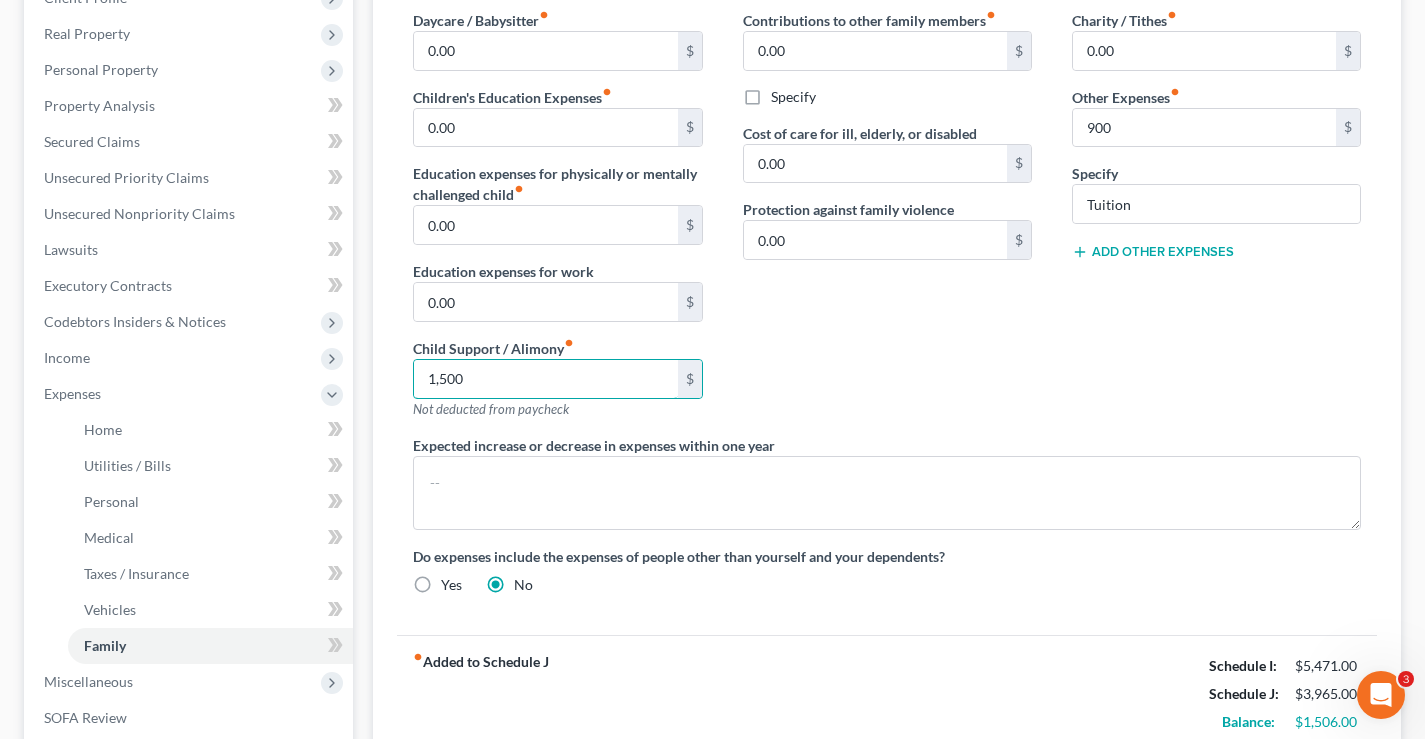 drag, startPoint x: 502, startPoint y: 378, endPoint x: 362, endPoint y: 378, distance: 140 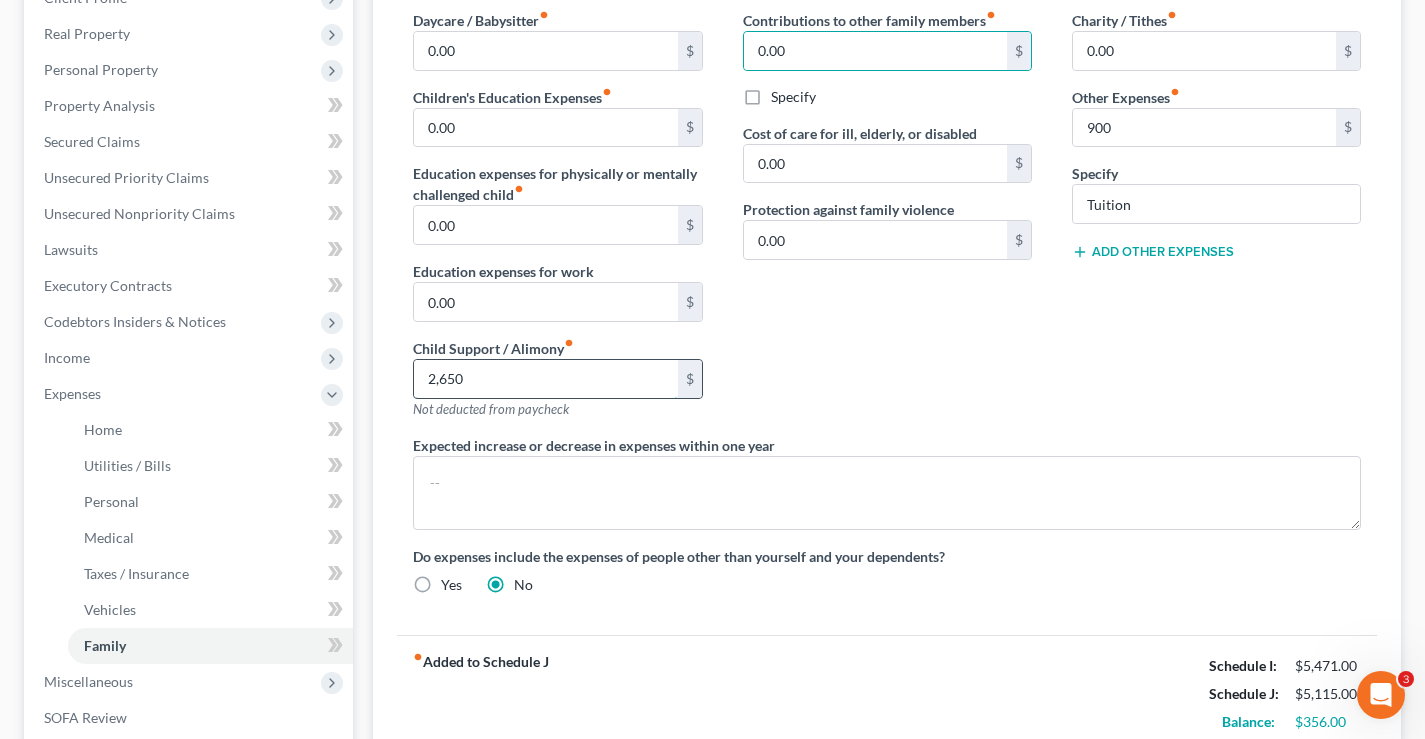 click on "2,650" at bounding box center (545, 379) 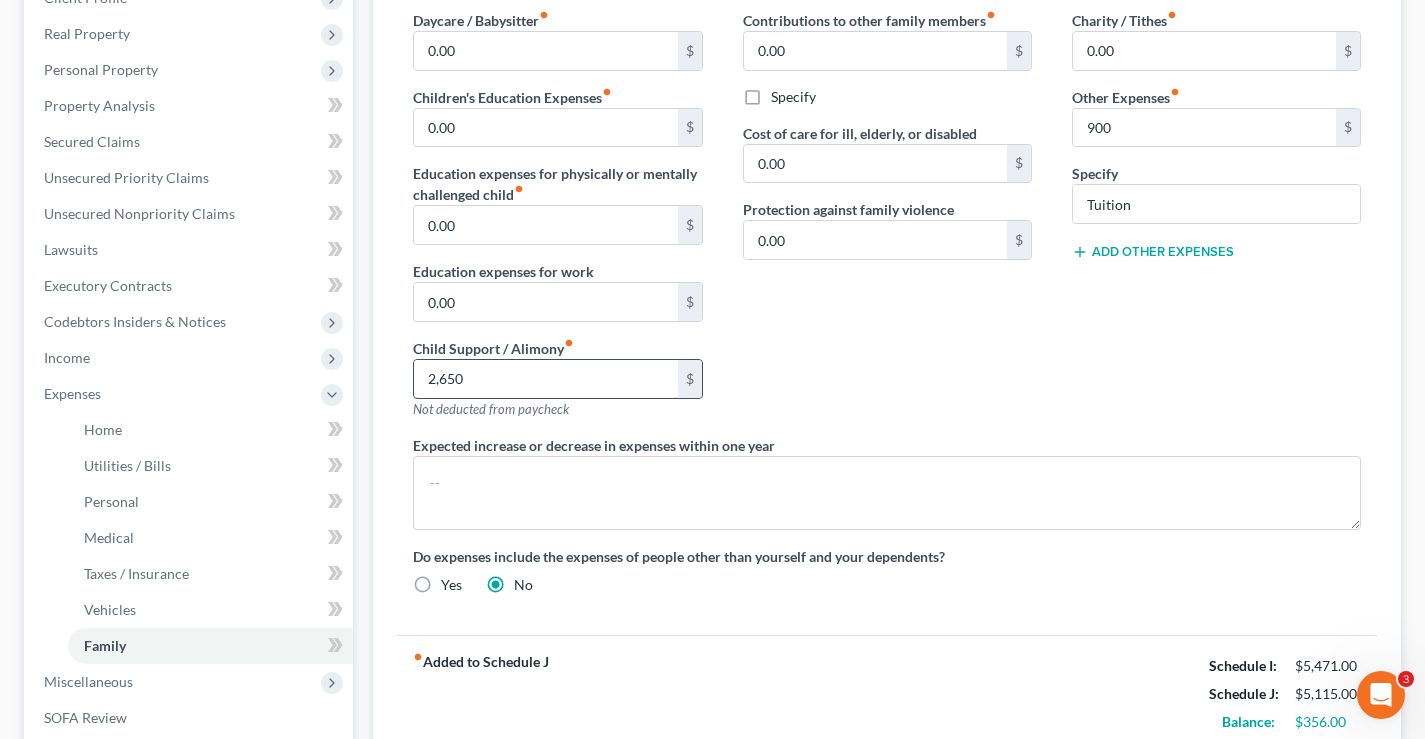 click on "2,650" at bounding box center [545, 379] 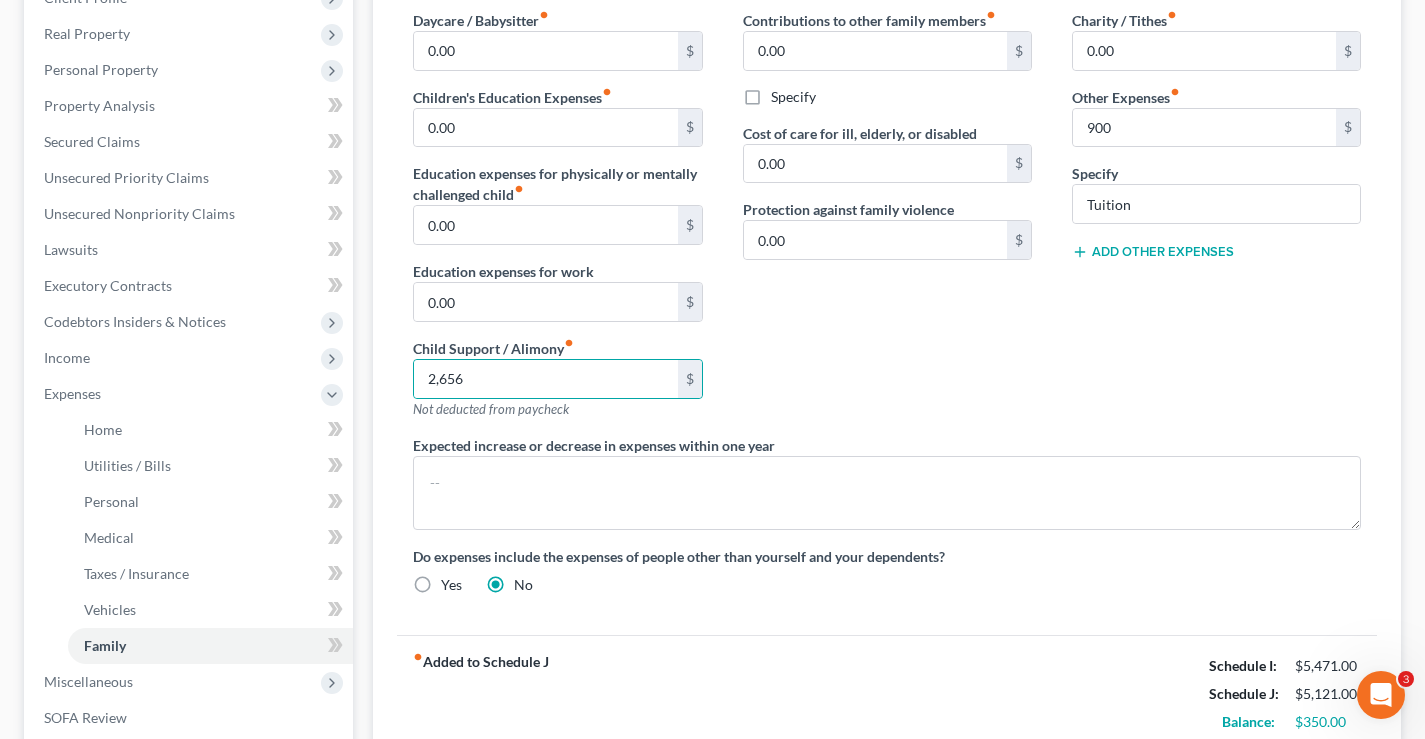 click on "Contributions to other family members  fiber_manual_record 0.00 $ Specify Cost of care for ill, elderly, or disabled 0.00 $ Protection against family violence 0.00 $" at bounding box center (887, 222) 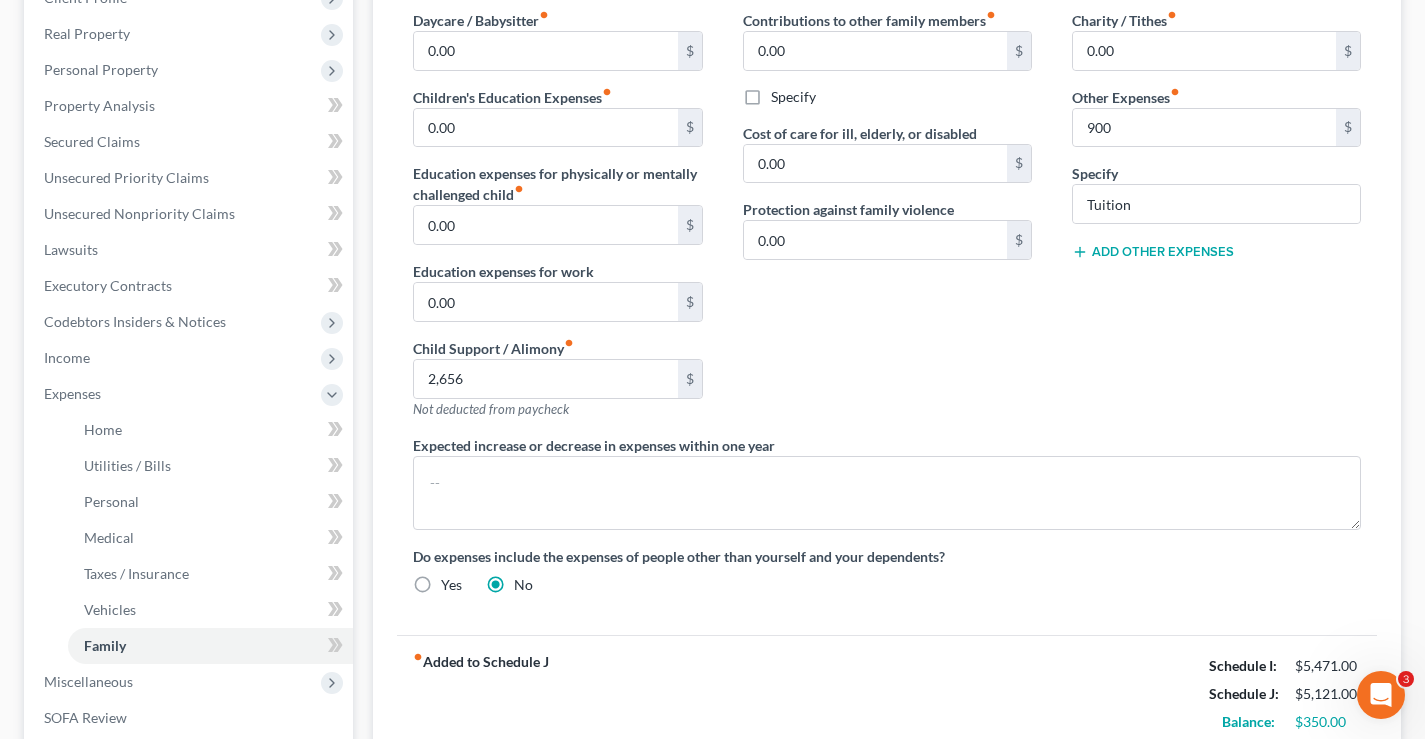 click on "Contributions to other family members  fiber_manual_record 0.00 $ Specify Cost of care for ill, elderly, or disabled 0.00 $ Protection against family violence 0.00 $" at bounding box center (887, 222) 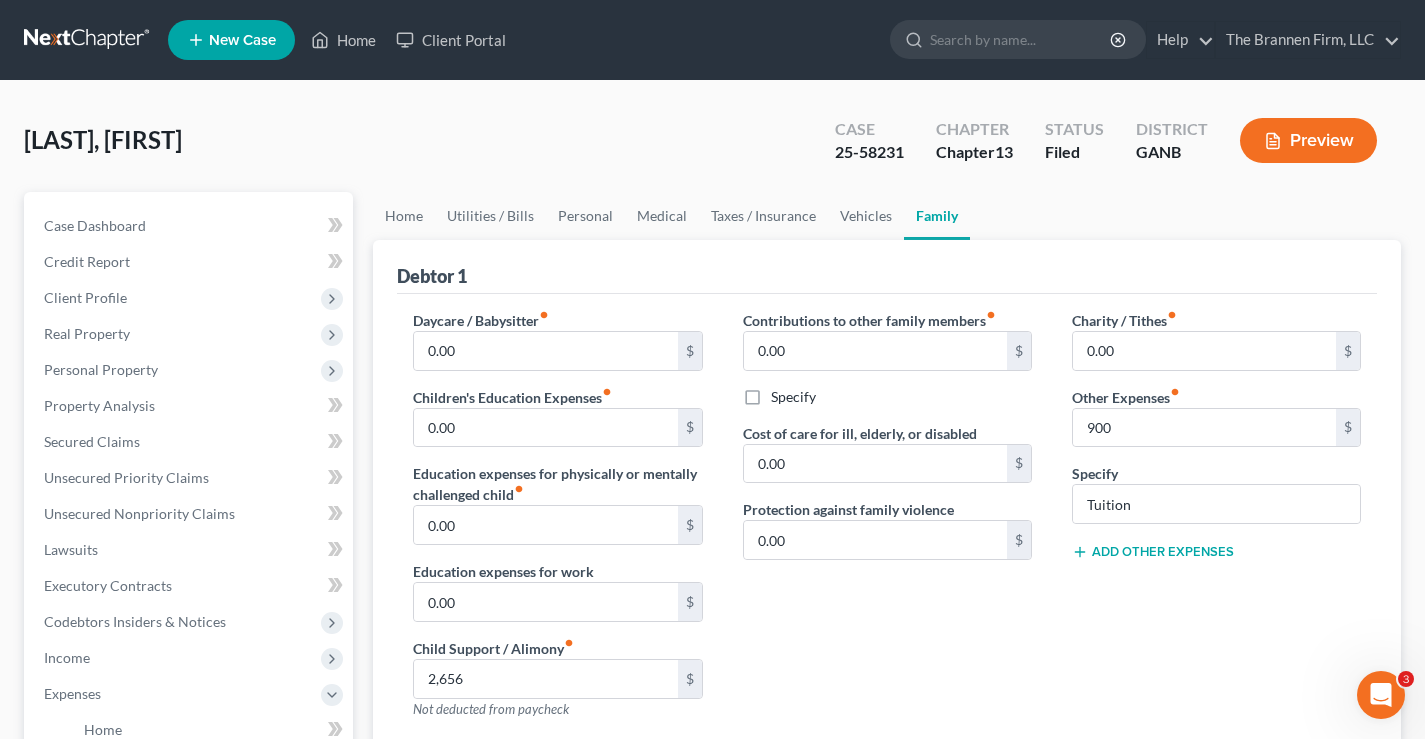 click on "Preview" at bounding box center [1308, 140] 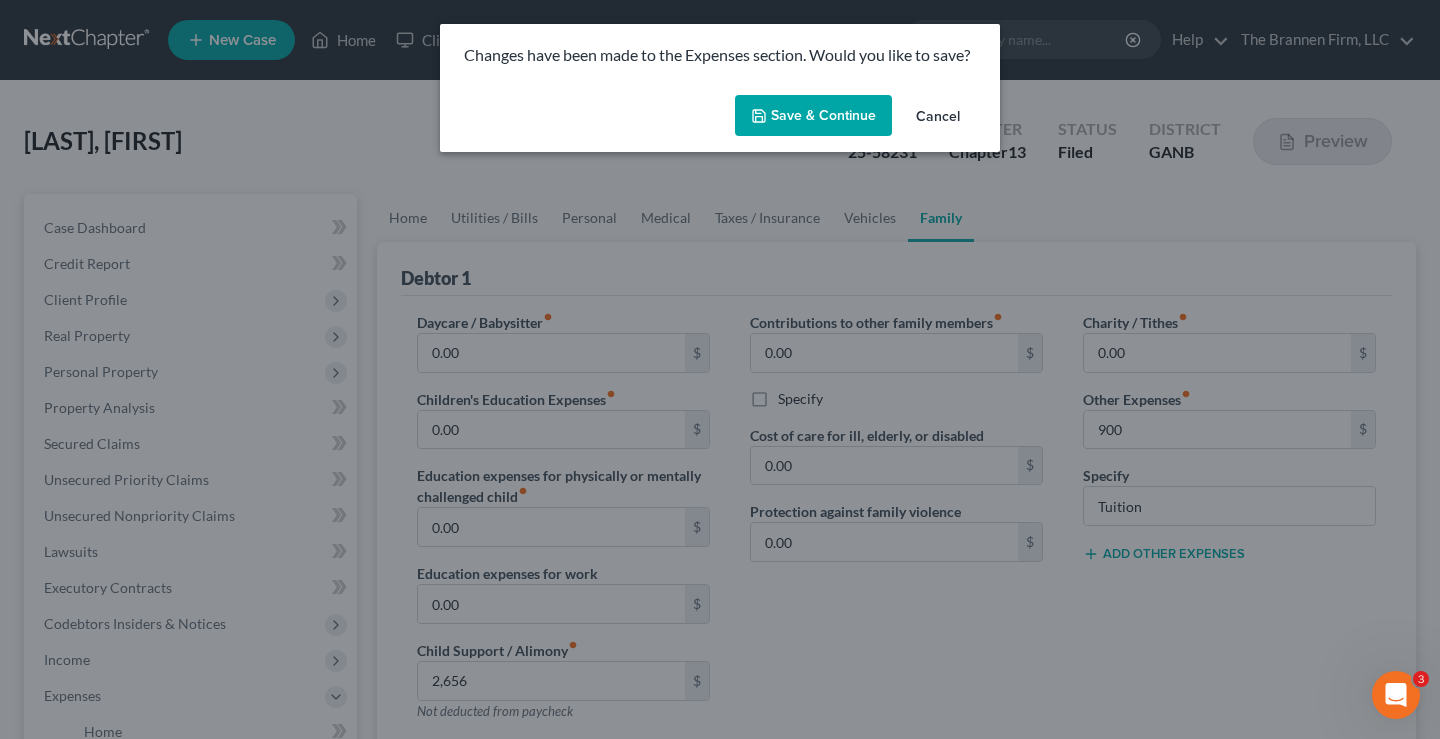 click on "Save & Continue" at bounding box center (813, 116) 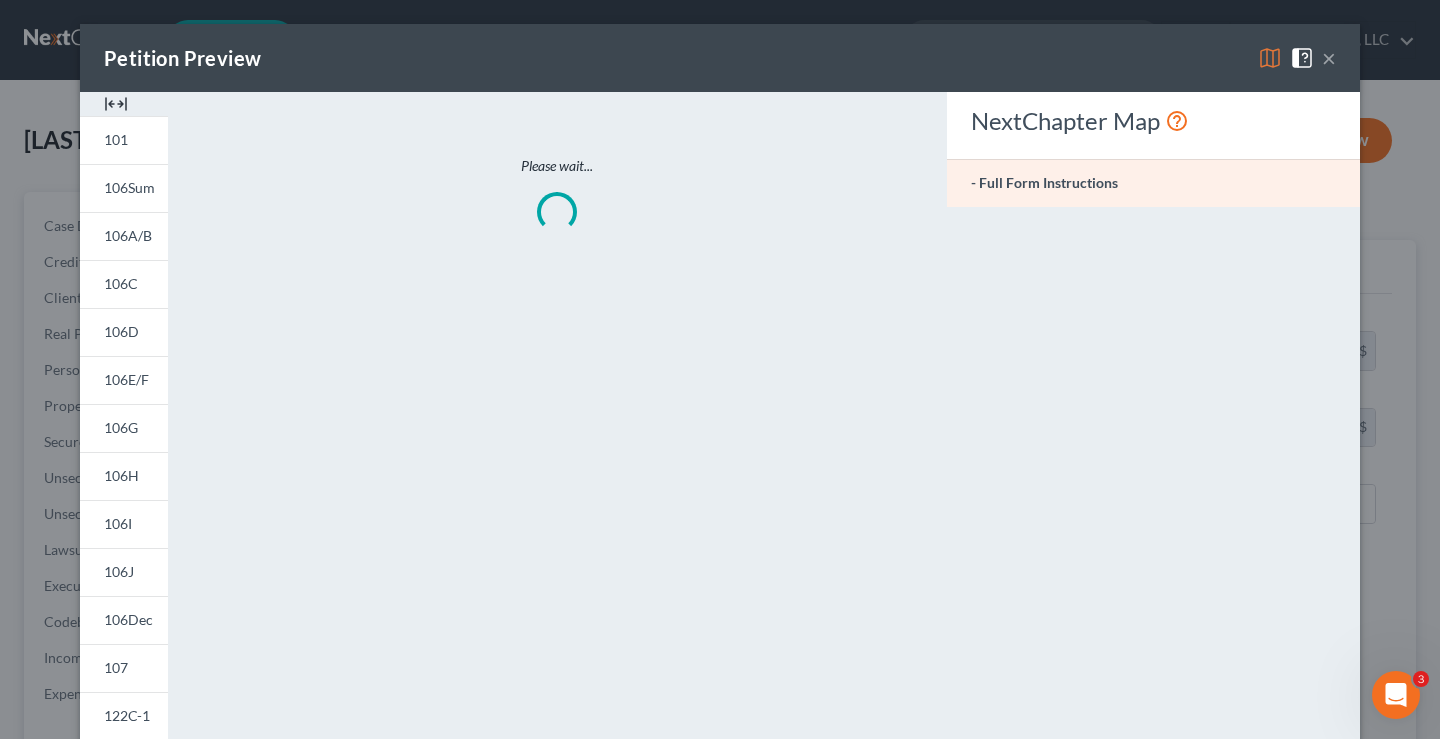 type on "2,656.00" 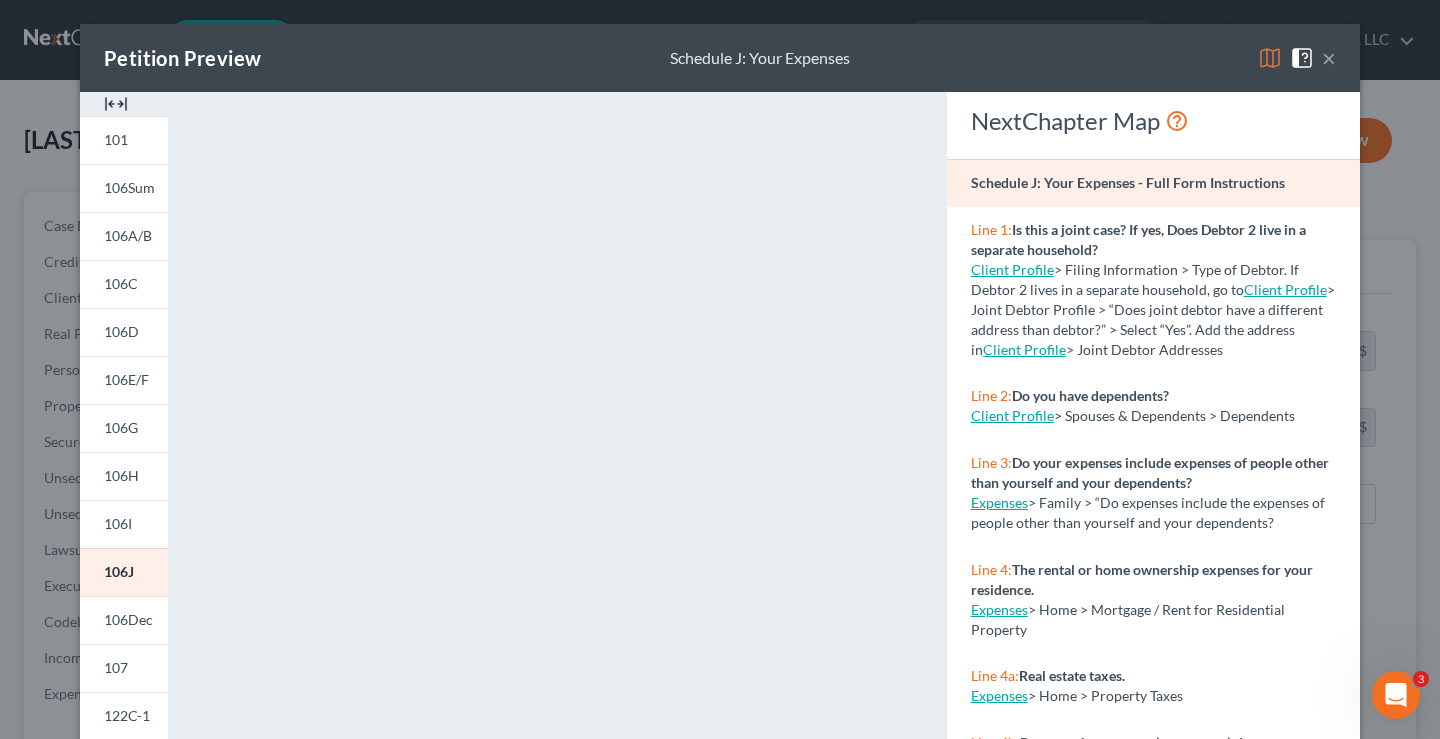 click on "×" at bounding box center [1329, 58] 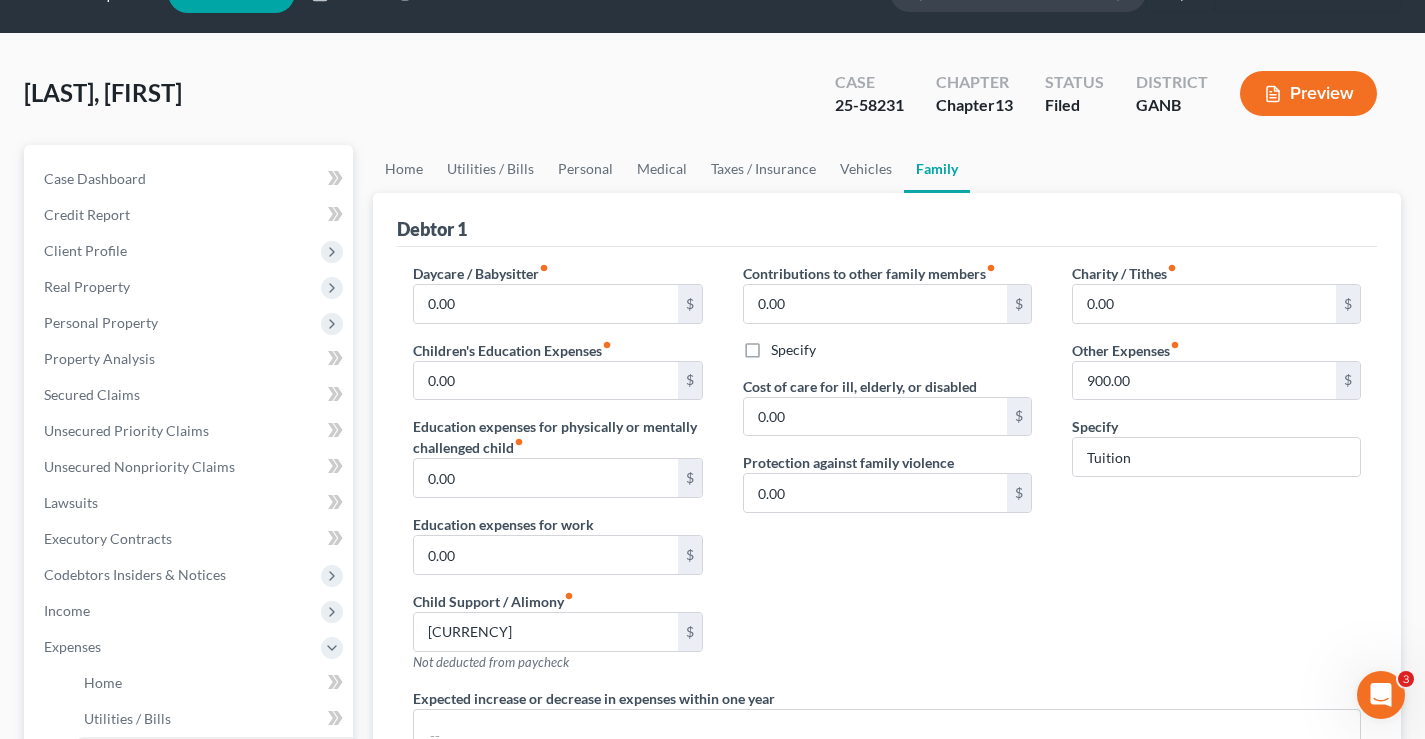 scroll, scrollTop: 612, scrollLeft: 0, axis: vertical 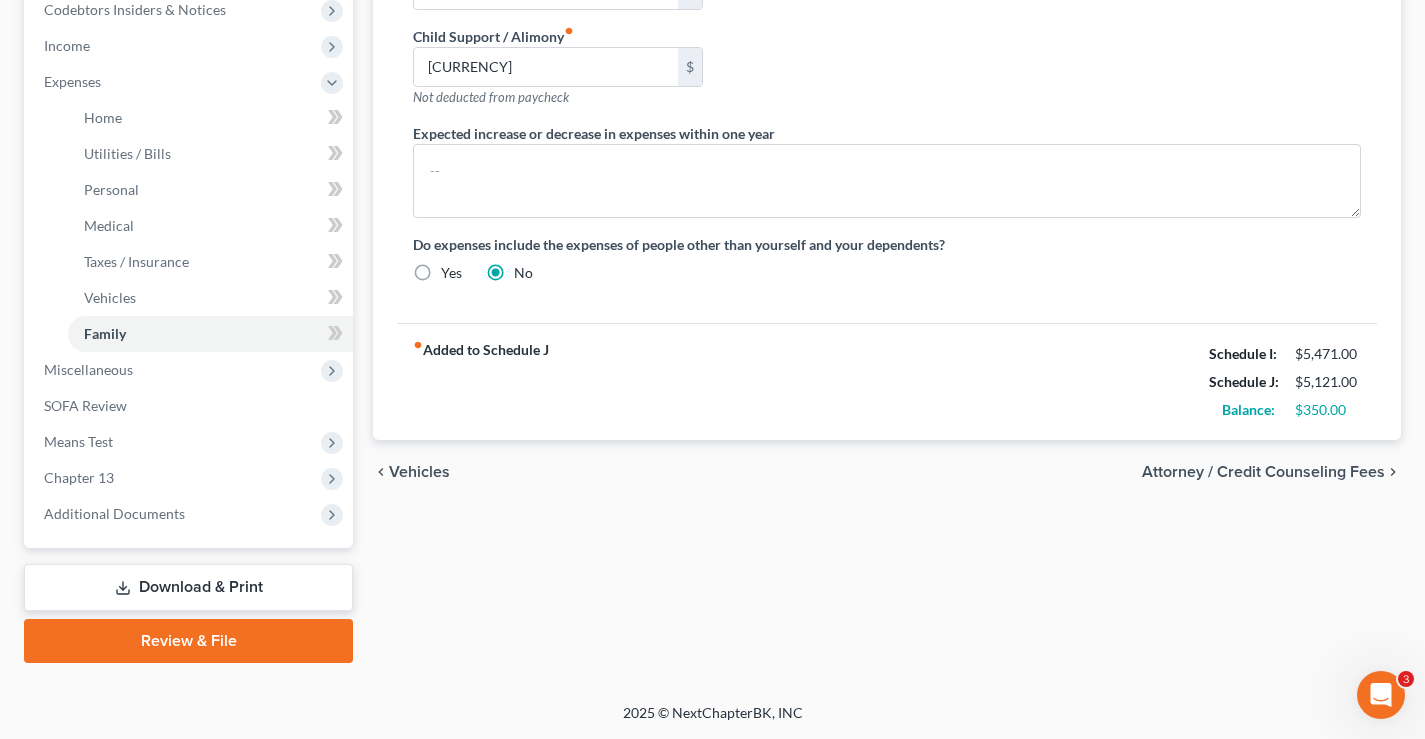 click on "Download & Print" at bounding box center [188, 587] 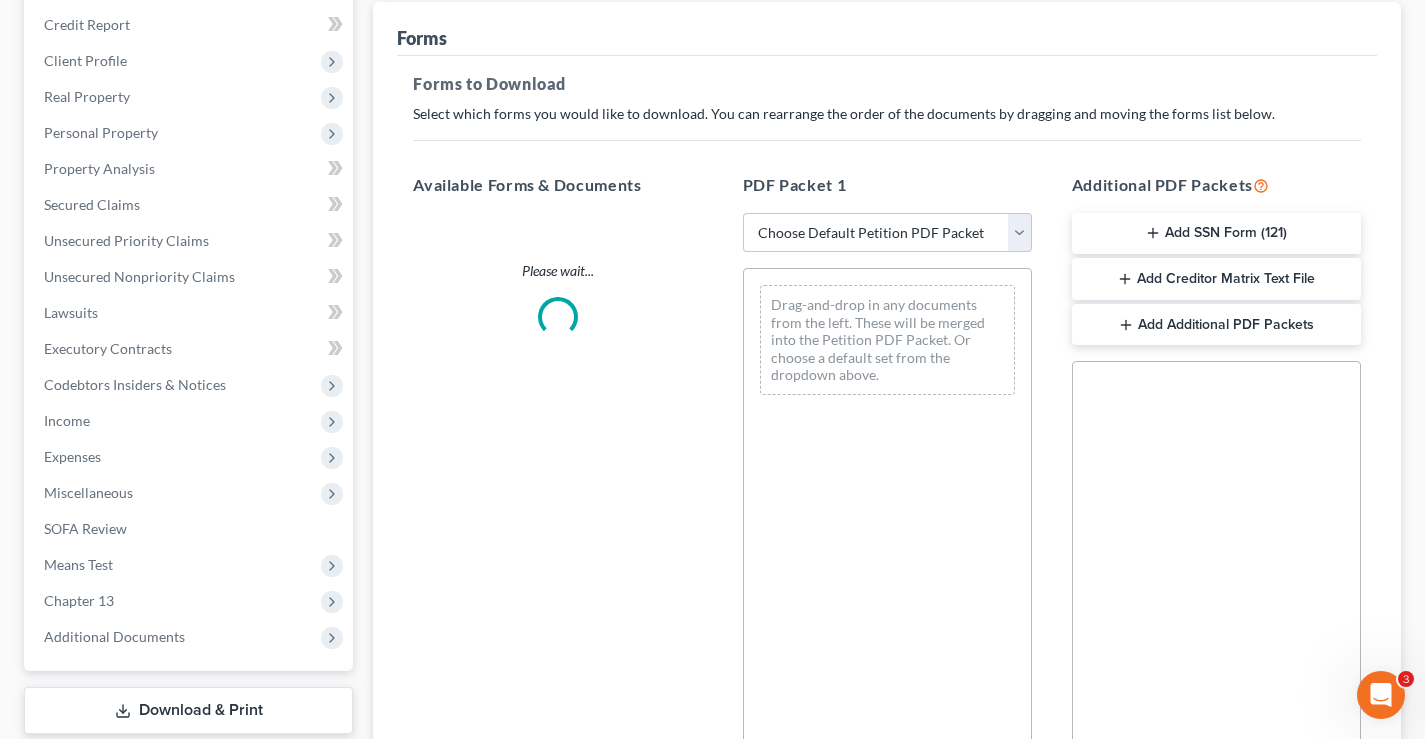 scroll, scrollTop: 0, scrollLeft: 0, axis: both 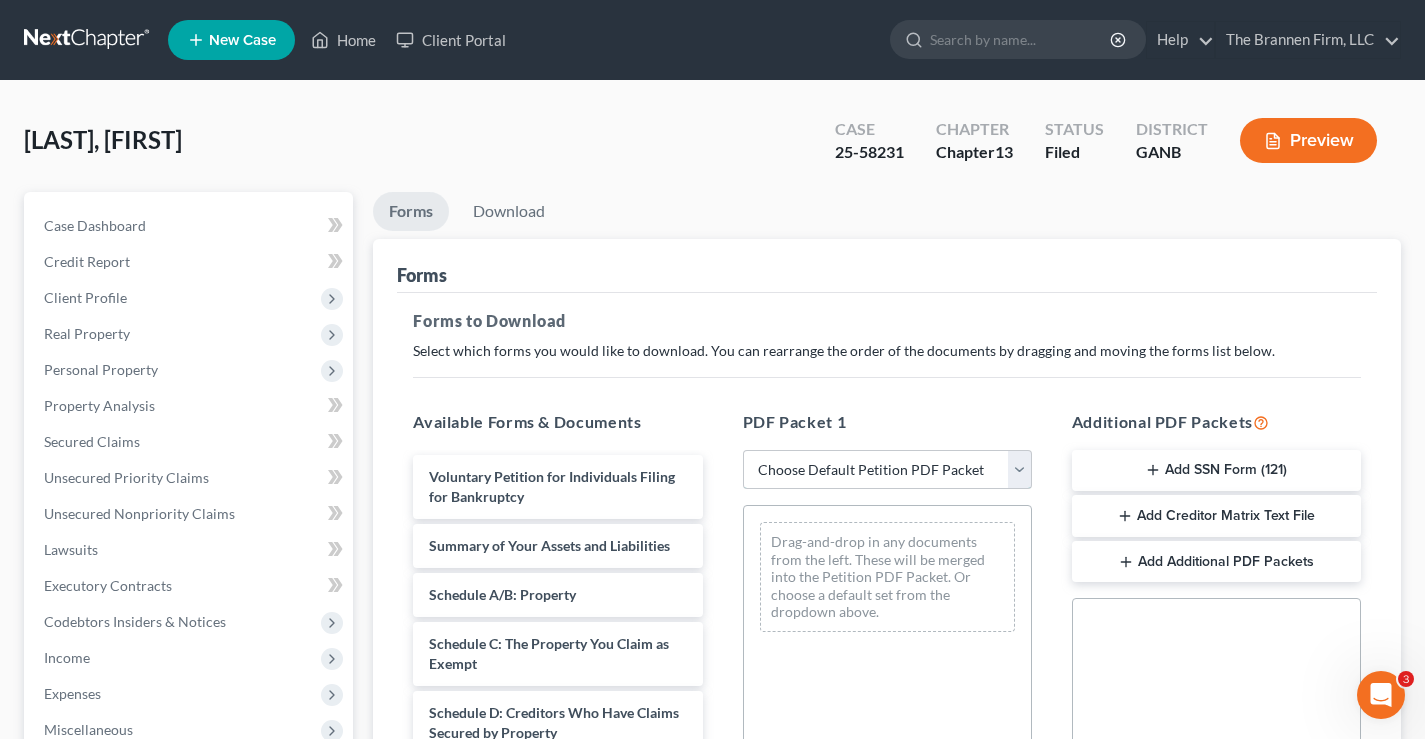 click on "Choose Default Petition PDF Packet Complete Bankruptcy Petition (all forms and schedules) Emergency Filing Forms (Petition and Creditor List Only) Amended Forms Signature Pages Only Supplemental Post Petition (Sch. I & J) Supplemental Post Petition (Sch. I) Supplemental Post Petition (Sch. J)" at bounding box center (887, 470) 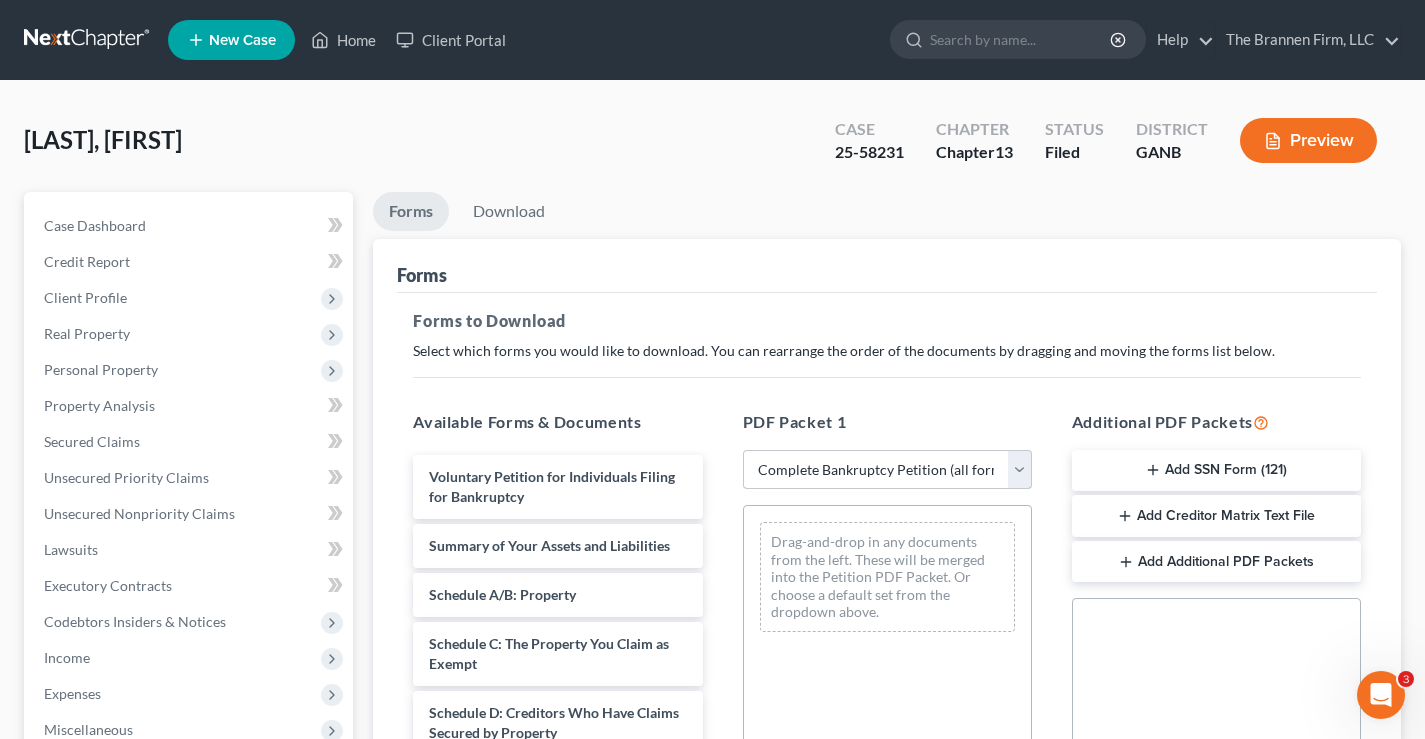 click on "Choose Default Petition PDF Packet Complete Bankruptcy Petition (all forms and schedules) Emergency Filing Forms (Petition and Creditor List Only) Amended Forms Signature Pages Only Supplemental Post Petition (Sch. I & J) Supplemental Post Petition (Sch. I) Supplemental Post Petition (Sch. J)" at bounding box center [887, 470] 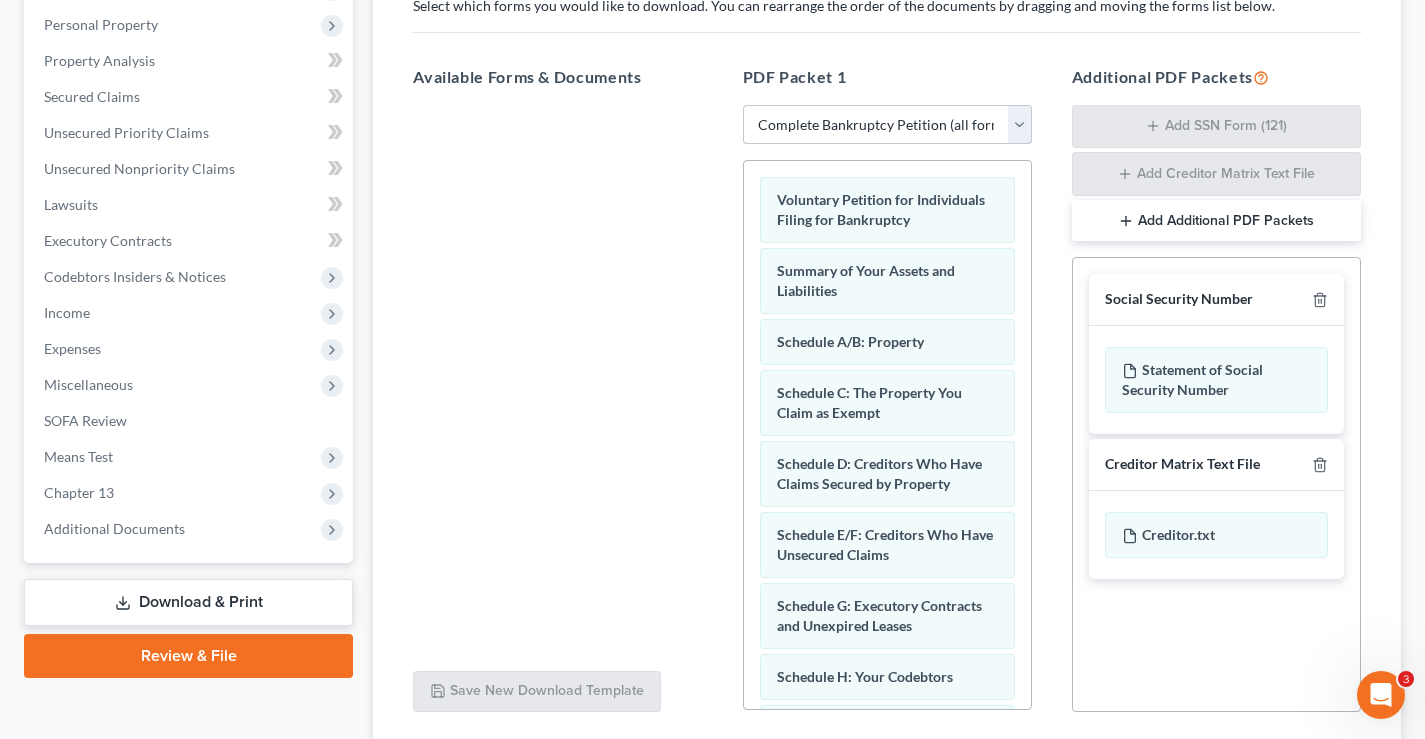 scroll, scrollTop: 0, scrollLeft: 0, axis: both 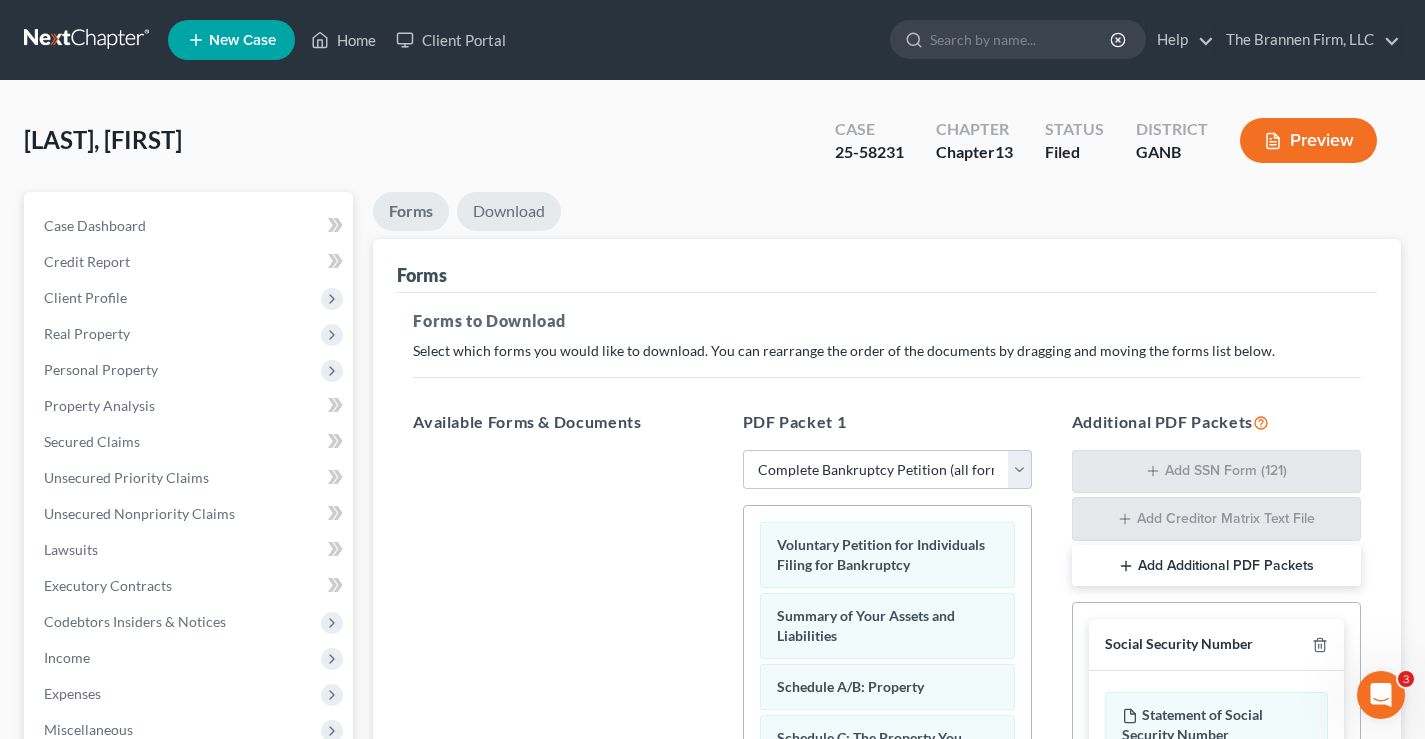 click on "Download" at bounding box center [509, 211] 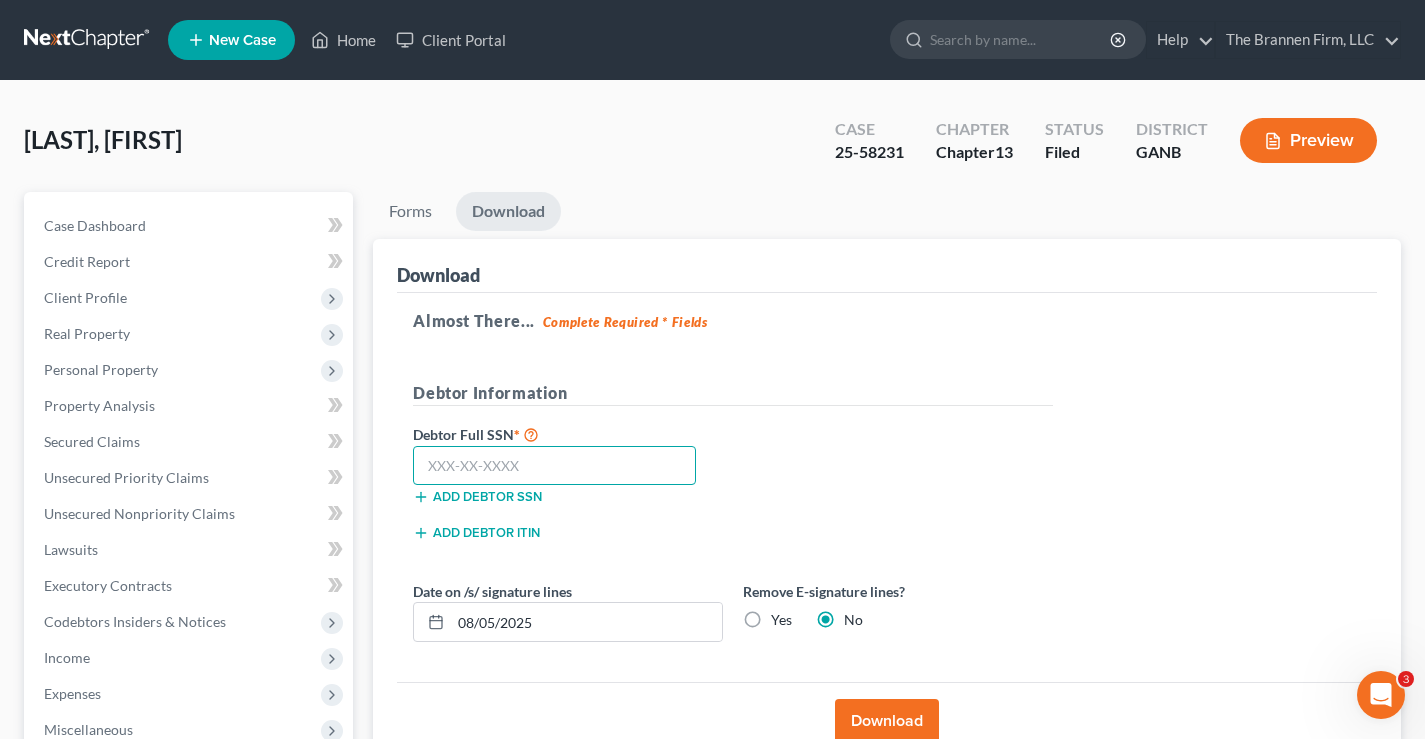 drag, startPoint x: 463, startPoint y: 478, endPoint x: 417, endPoint y: 461, distance: 49.0408 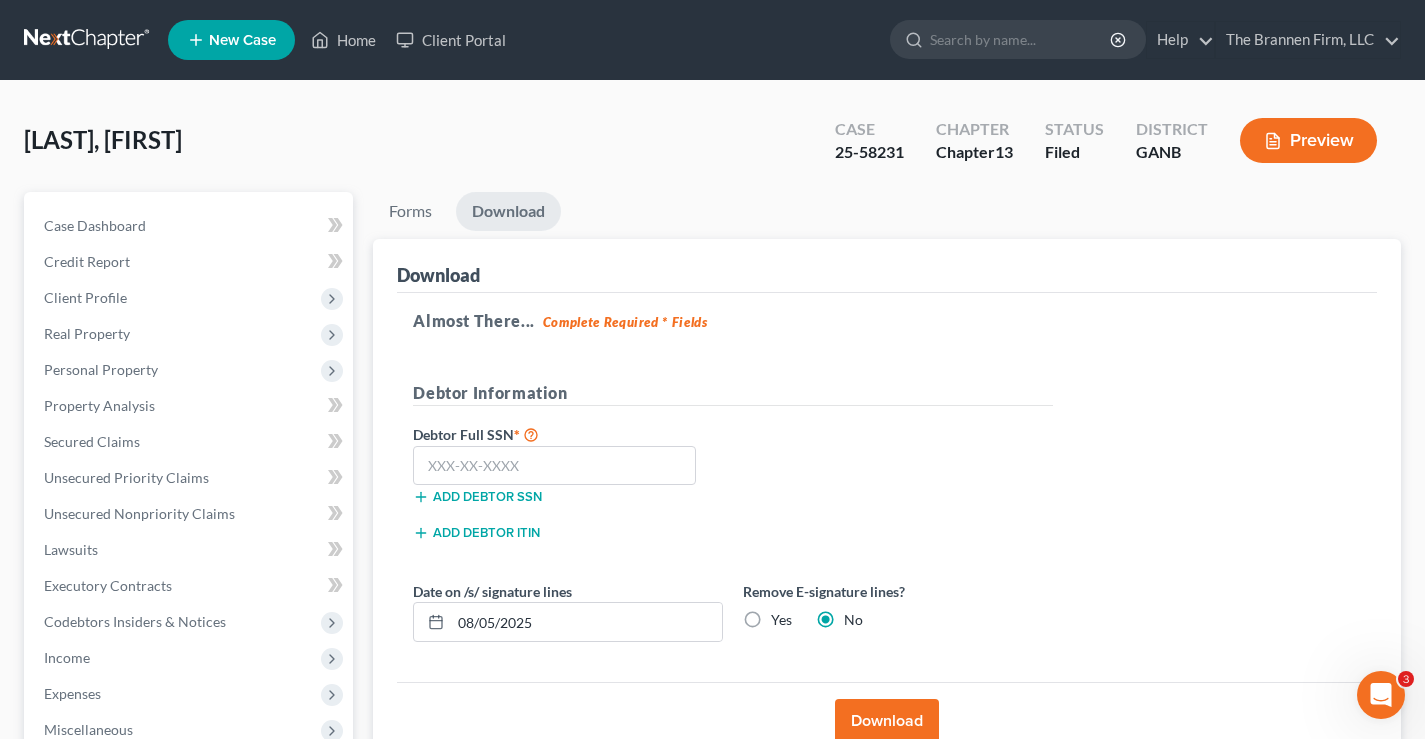 click on "Almost There... Complete Required * Fields Debtor Information Debtor Full SSN  *   Add debtor SSN Add debtor ITIN Date on /s/ signature lines         08/05/2025 Remove E-signature lines? Yes No" at bounding box center [887, 488] 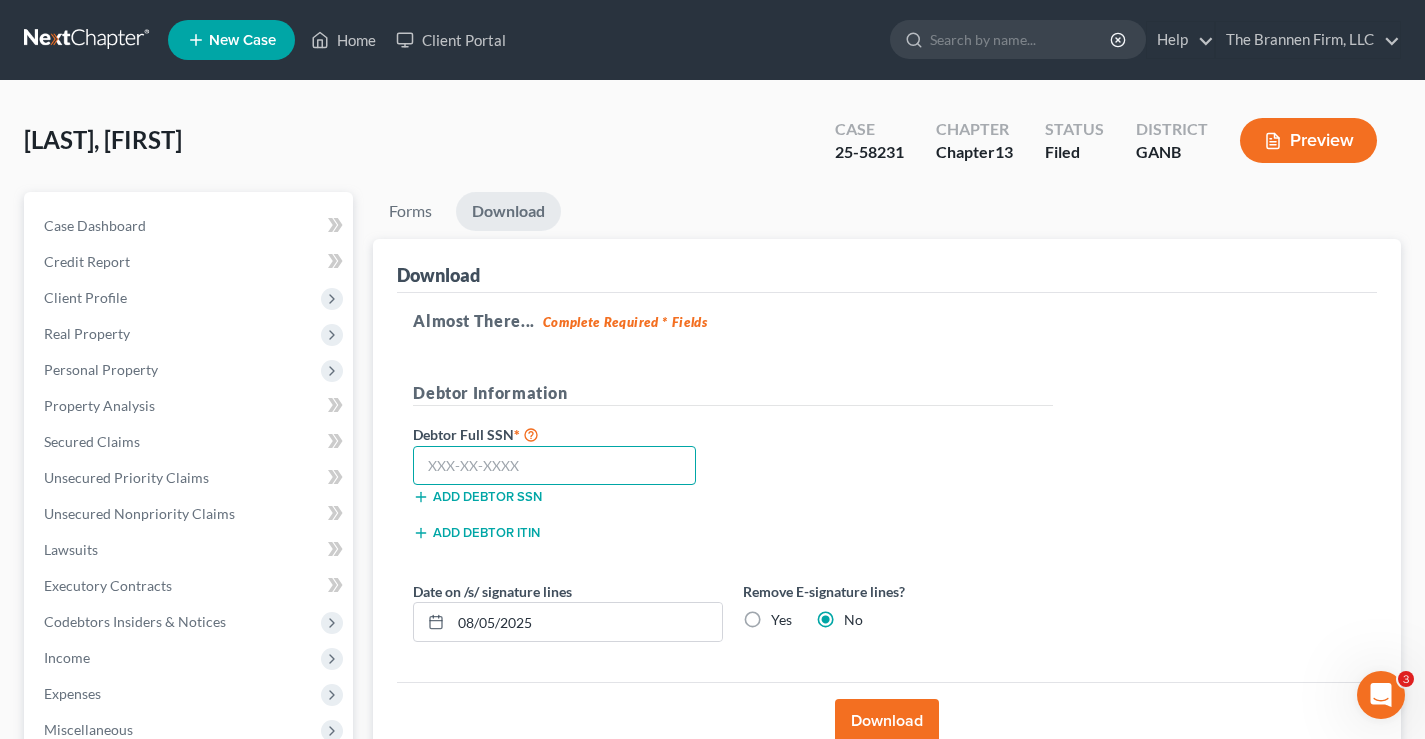 click at bounding box center [554, 466] 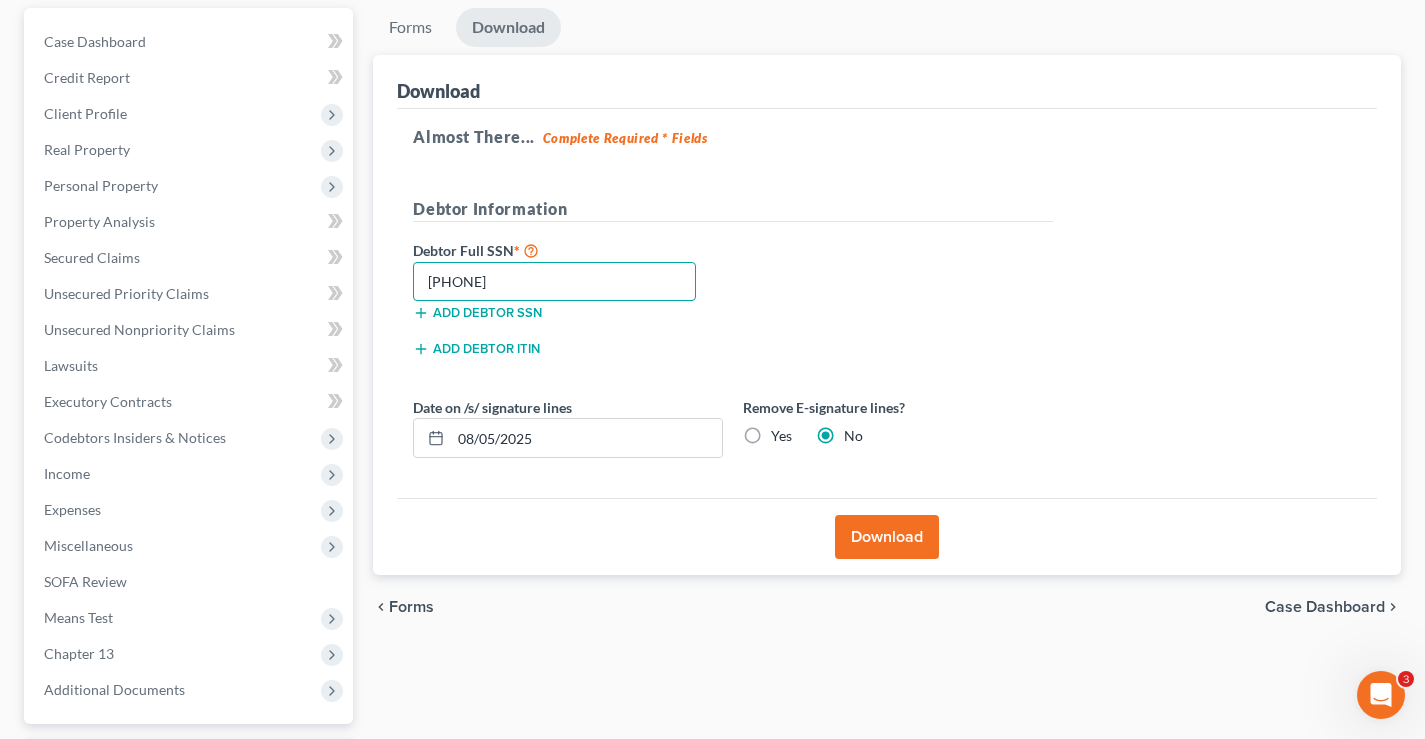 scroll, scrollTop: 360, scrollLeft: 0, axis: vertical 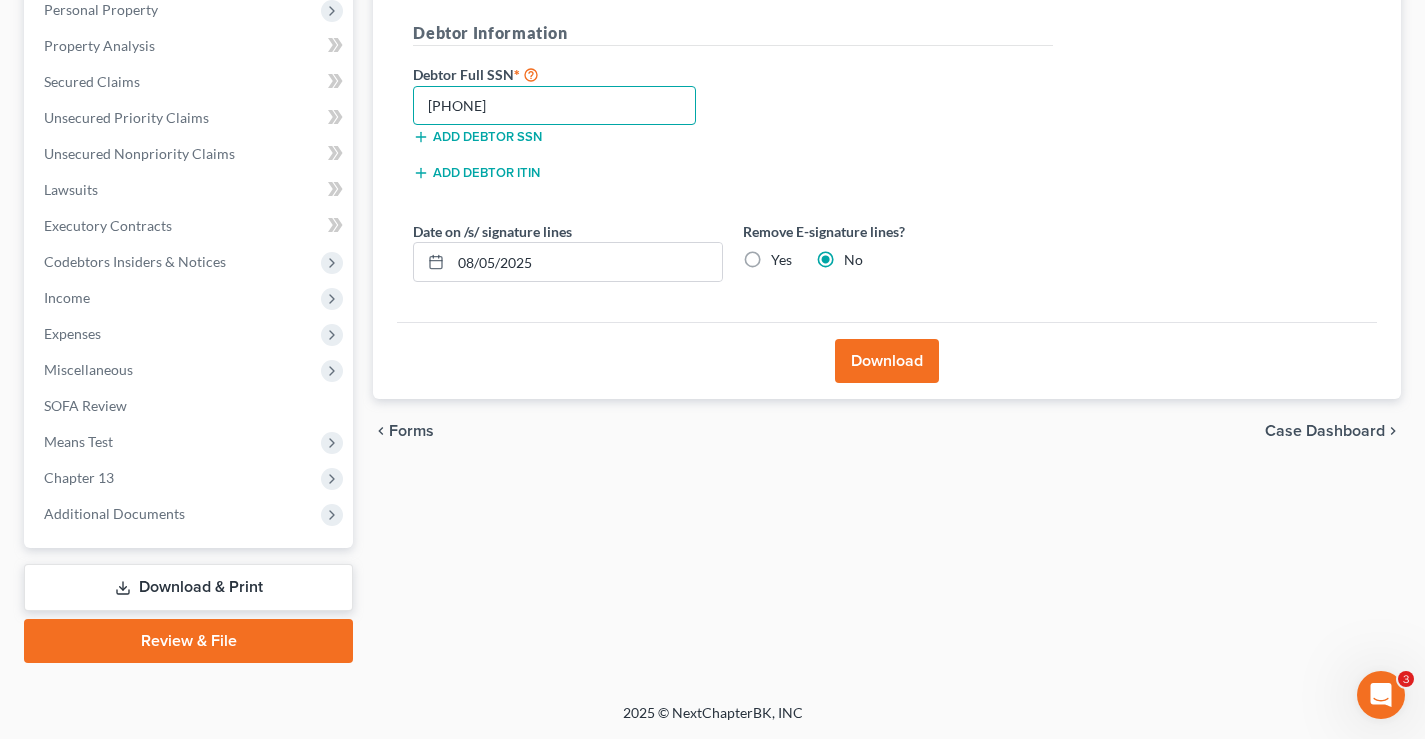 type on "617-12-9050" 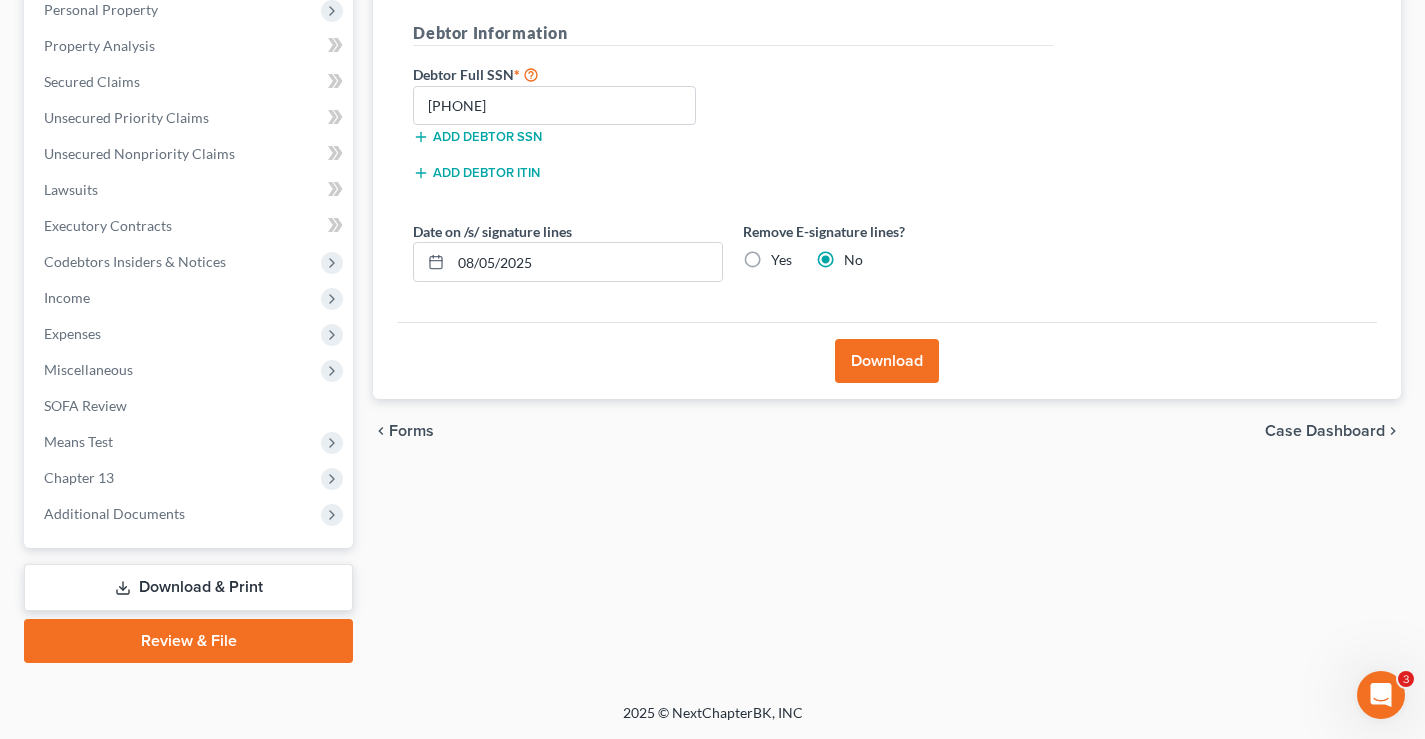 click on "Download" at bounding box center [887, 361] 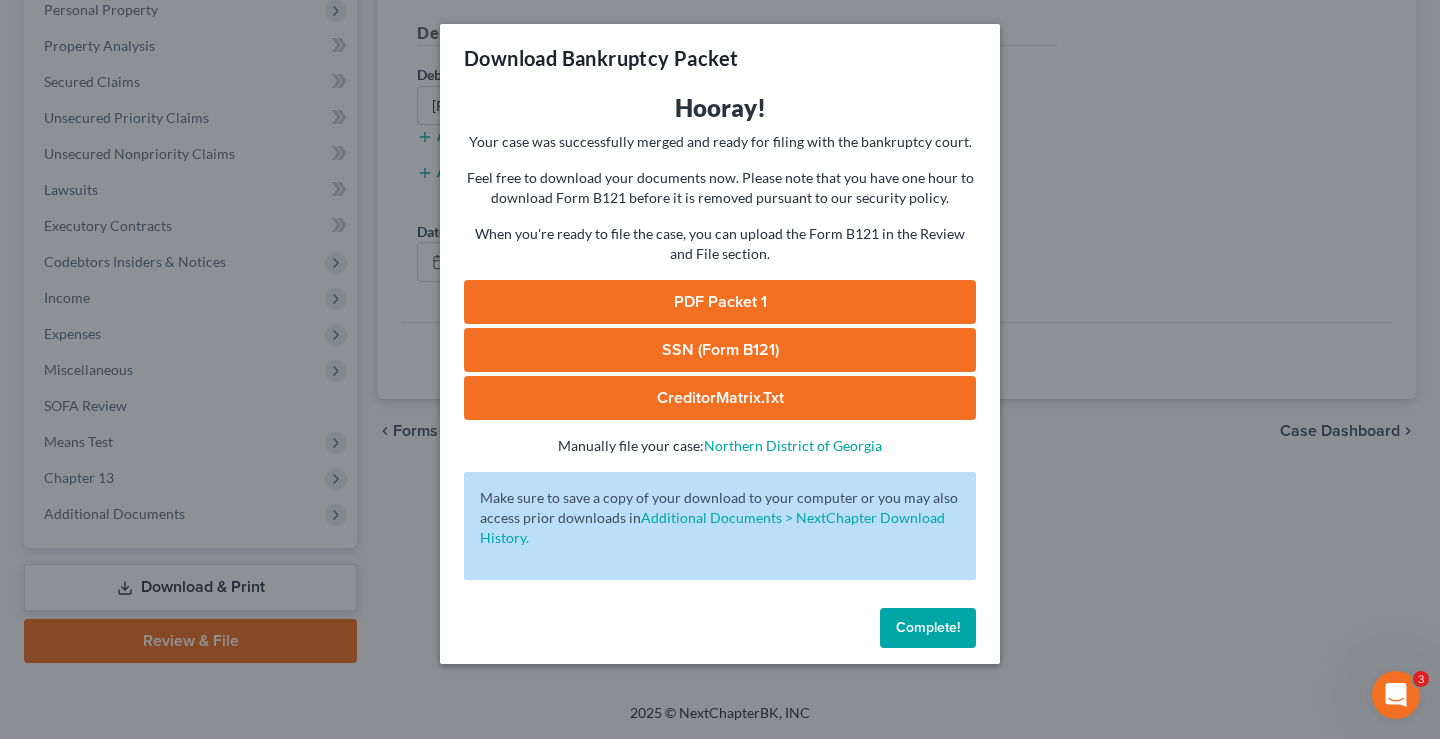 click on "PDF Packet 1" at bounding box center [720, 302] 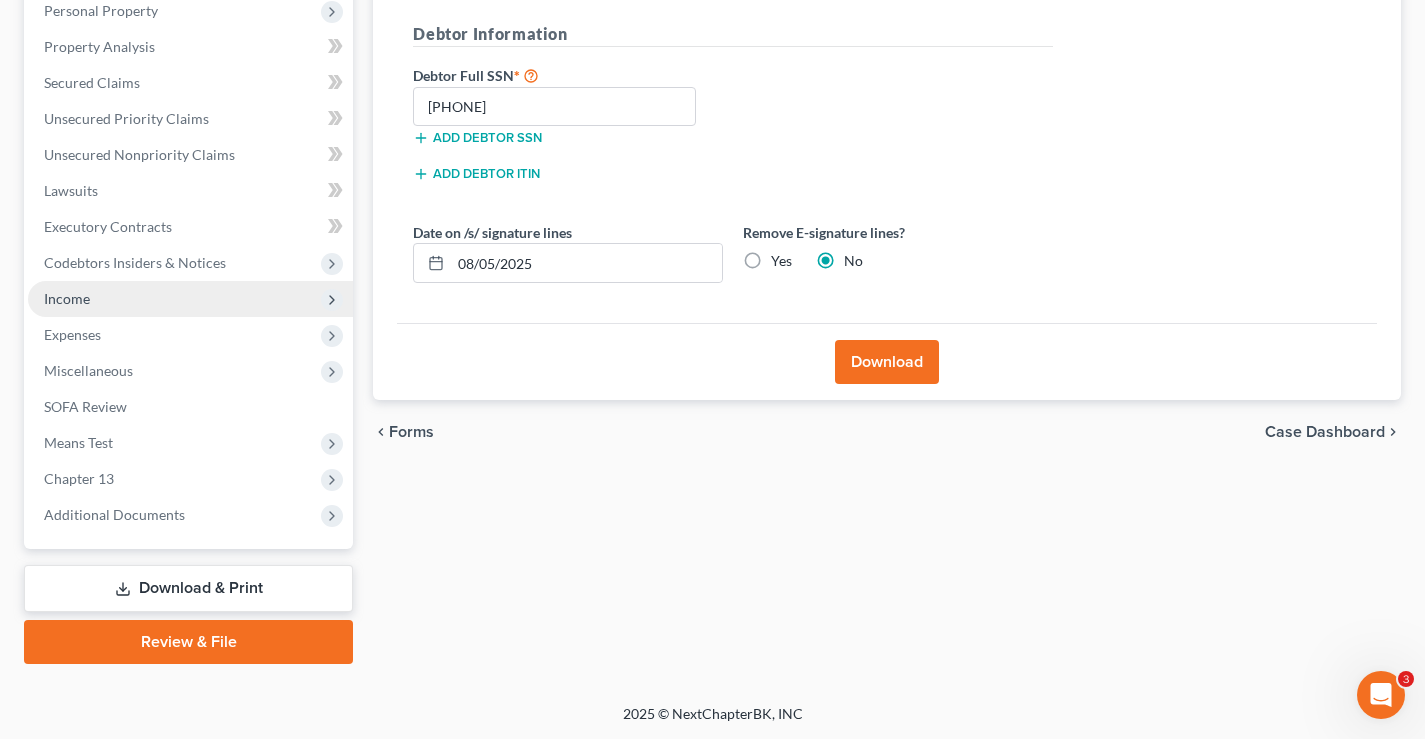 scroll, scrollTop: 360, scrollLeft: 0, axis: vertical 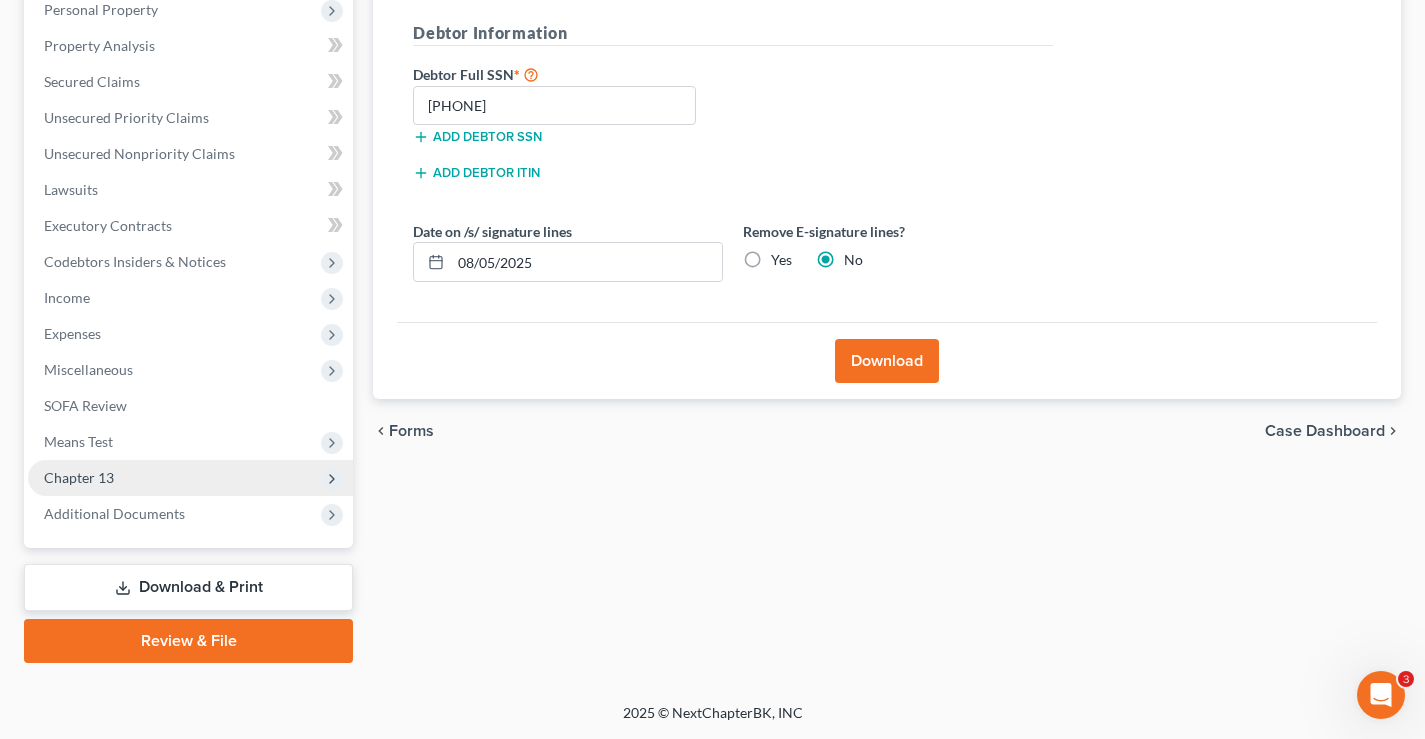 click on "Chapter 13" at bounding box center (79, 477) 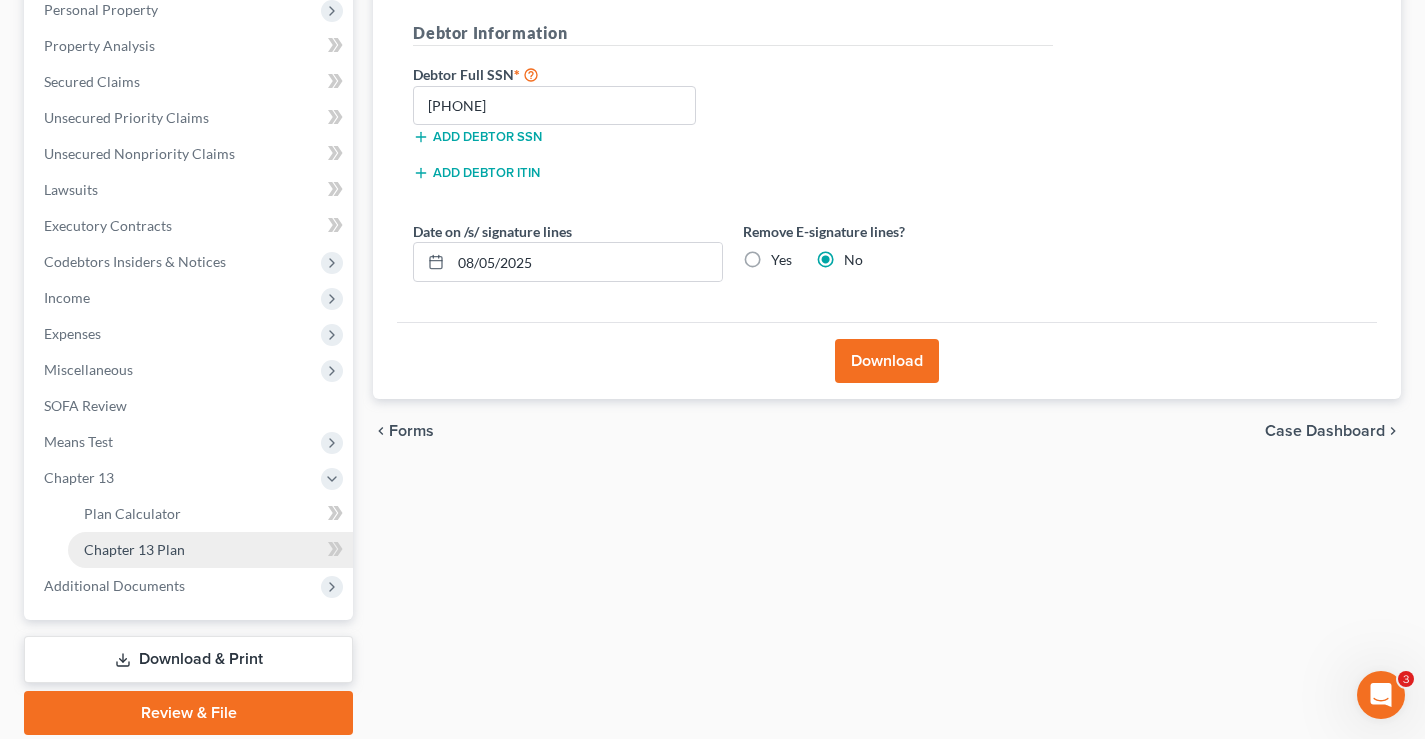 click on "Chapter 13 Plan" at bounding box center [134, 549] 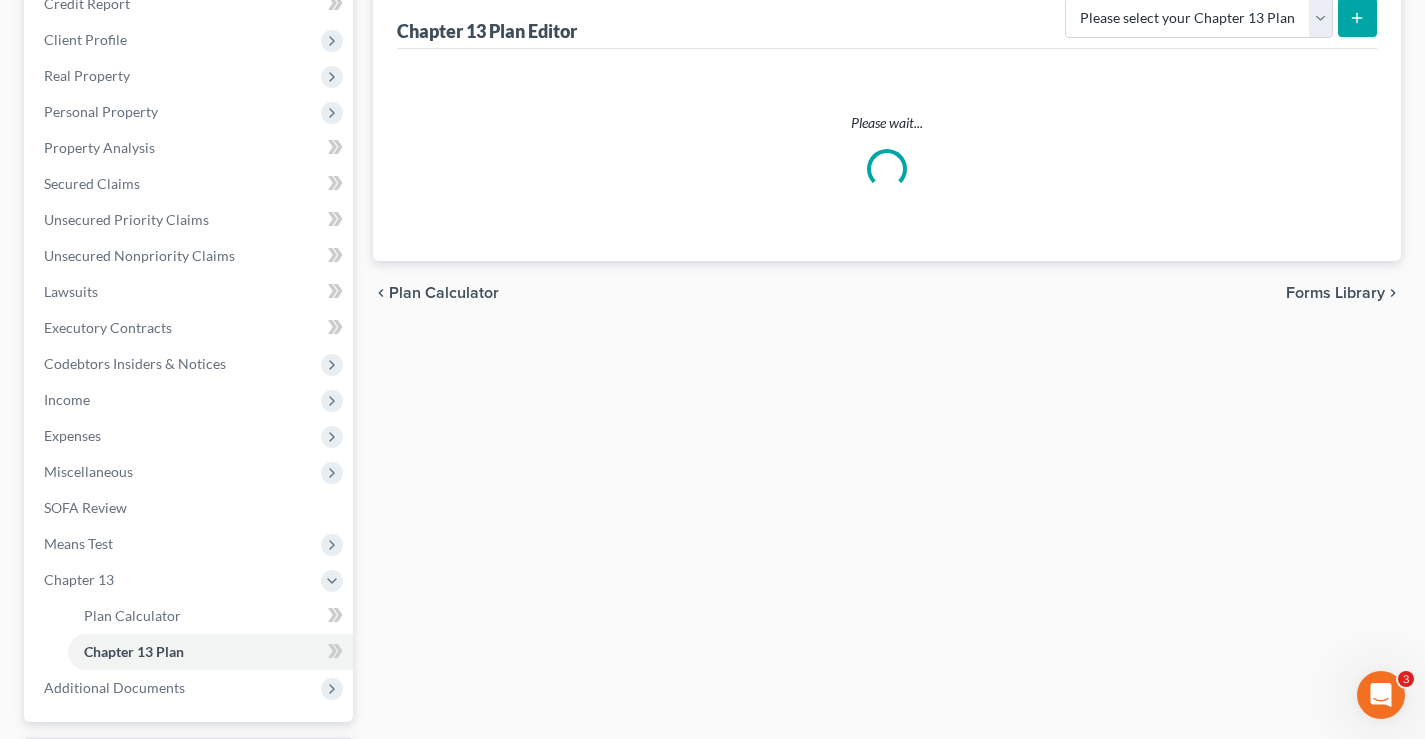 scroll, scrollTop: 0, scrollLeft: 0, axis: both 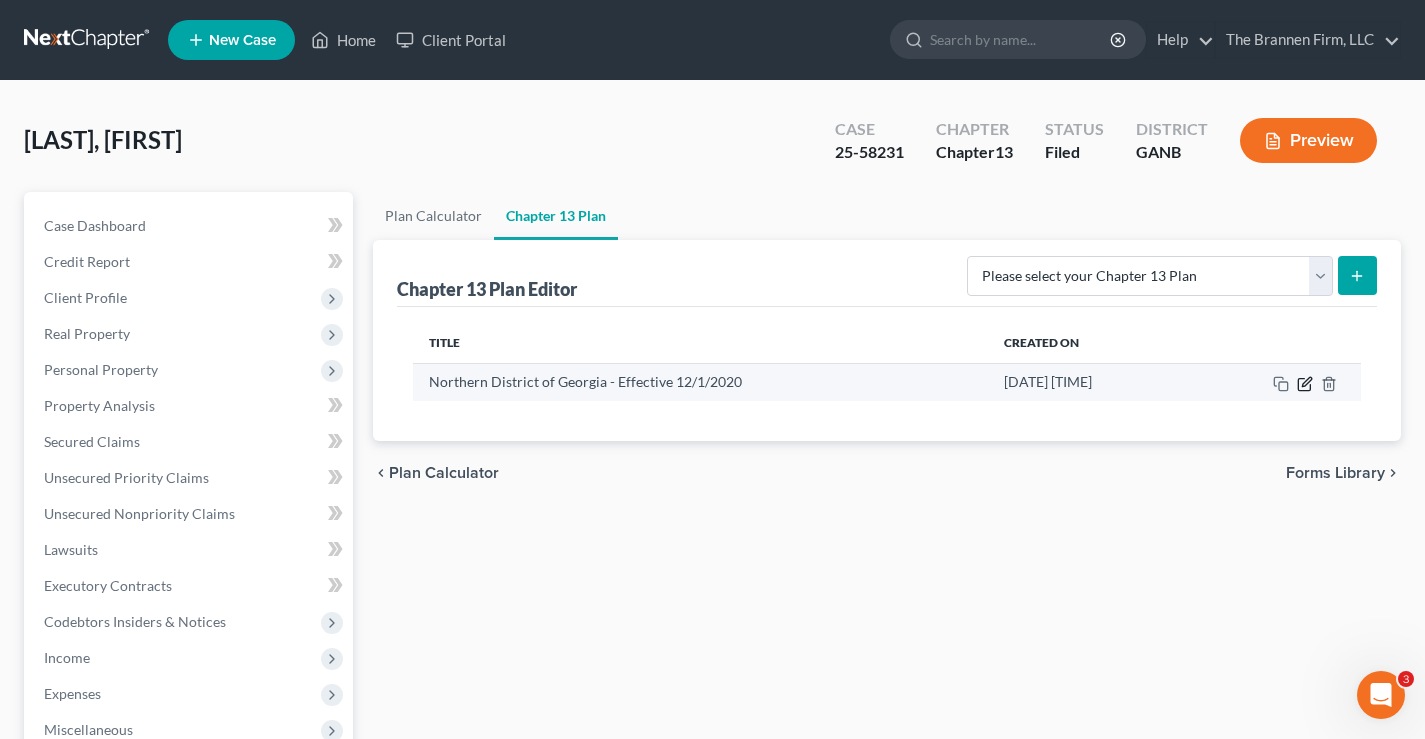 click 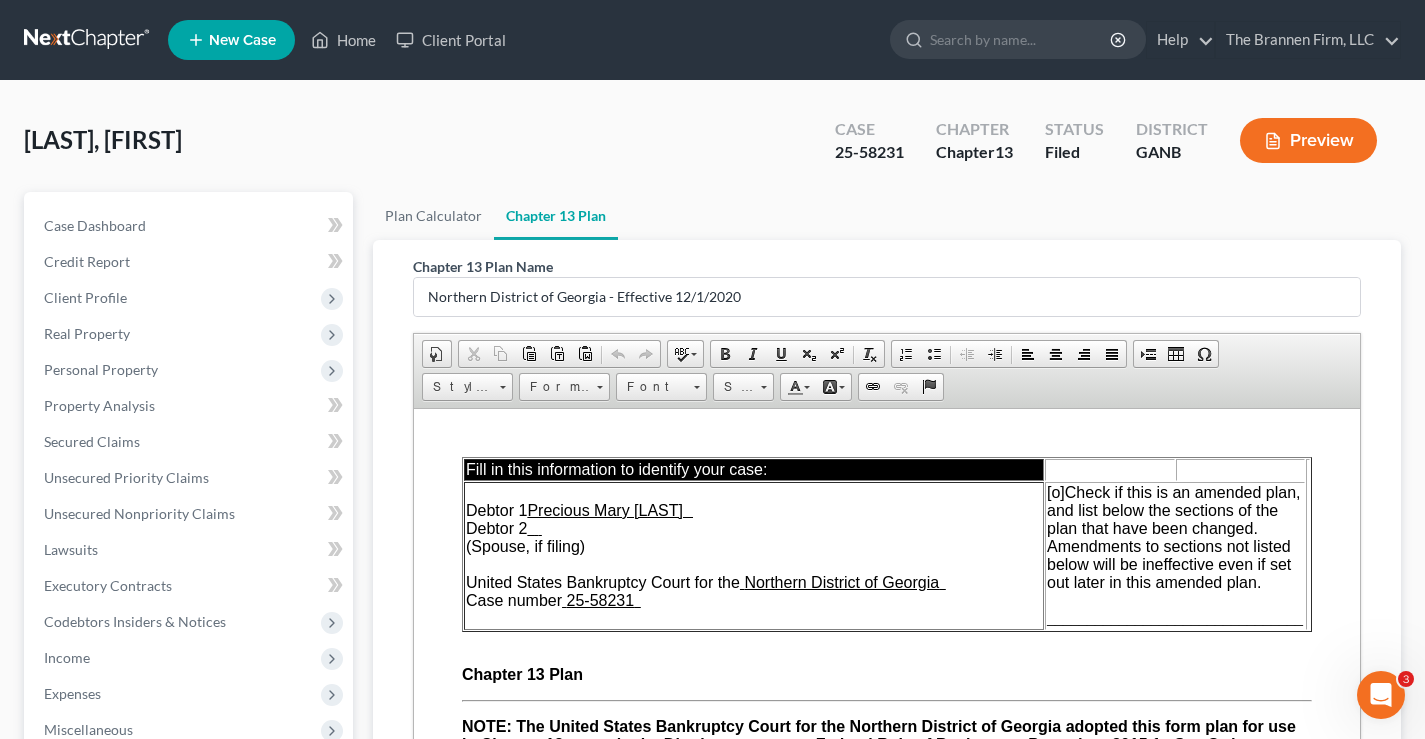 scroll, scrollTop: 0, scrollLeft: 0, axis: both 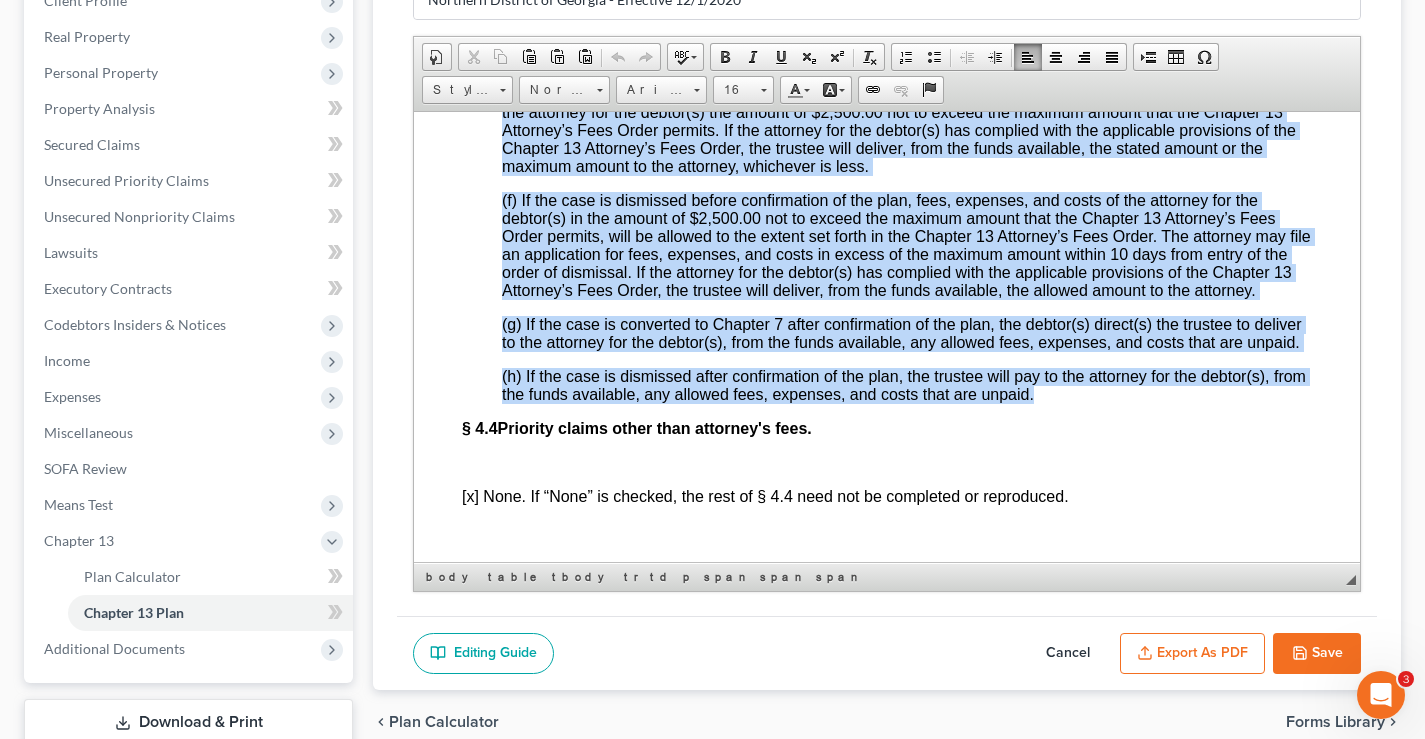 drag, startPoint x: 498, startPoint y: 175, endPoint x: 1073, endPoint y: 457, distance: 640.4288 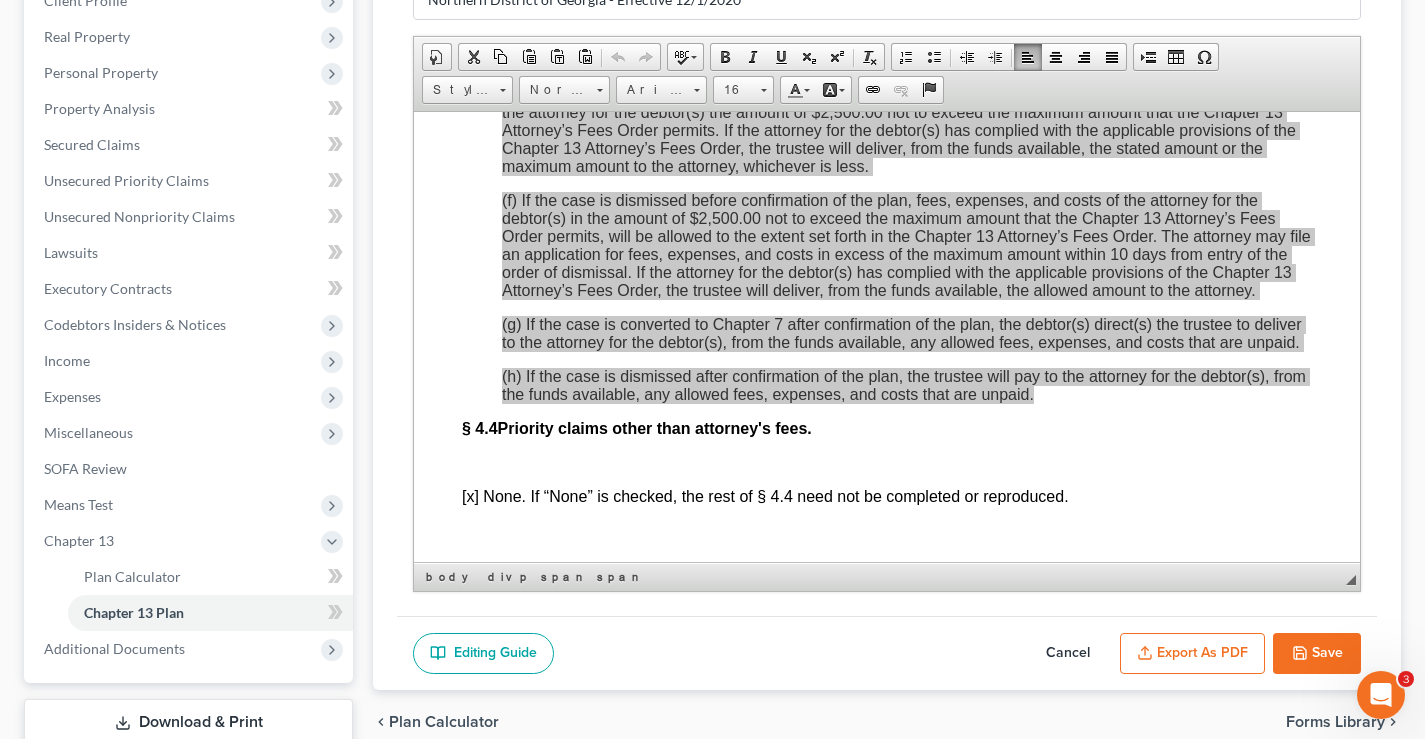 scroll, scrollTop: 0, scrollLeft: 0, axis: both 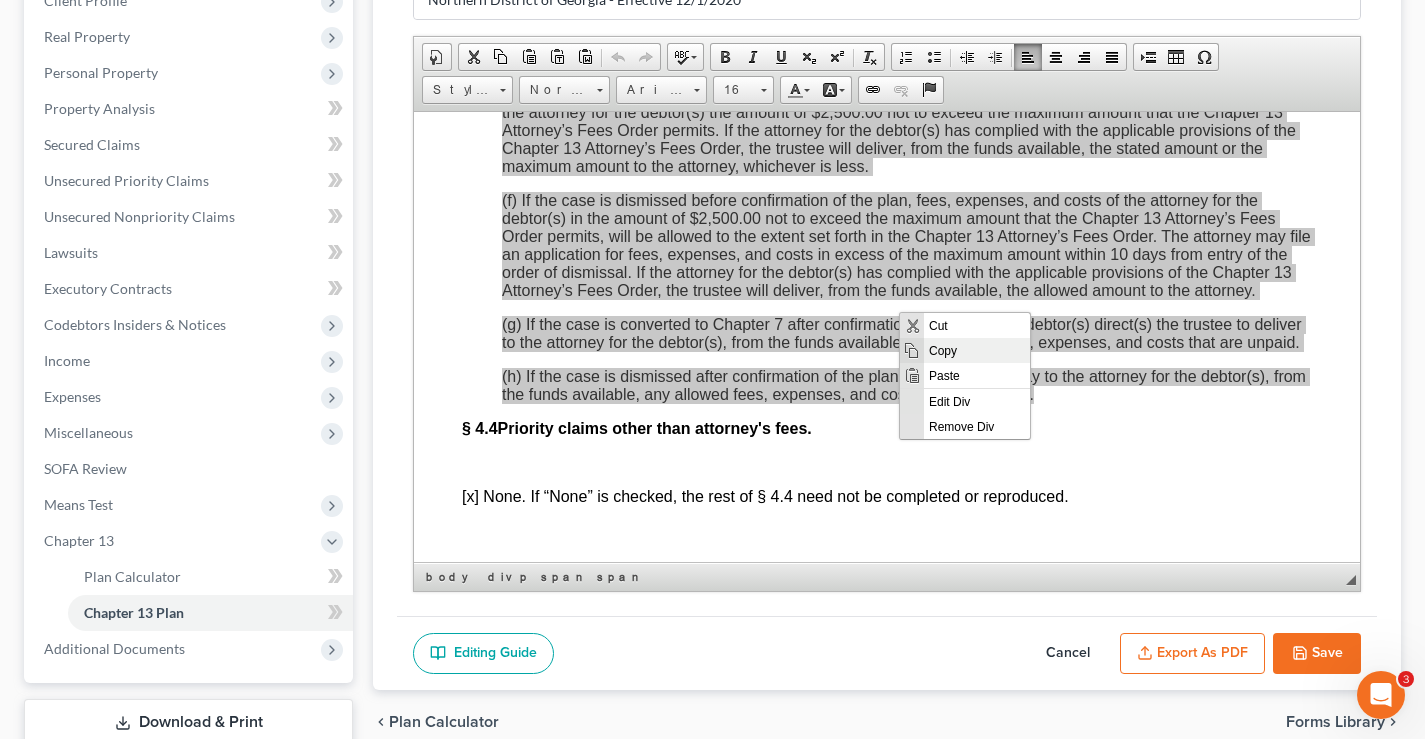 click on "Copy" at bounding box center [977, 349] 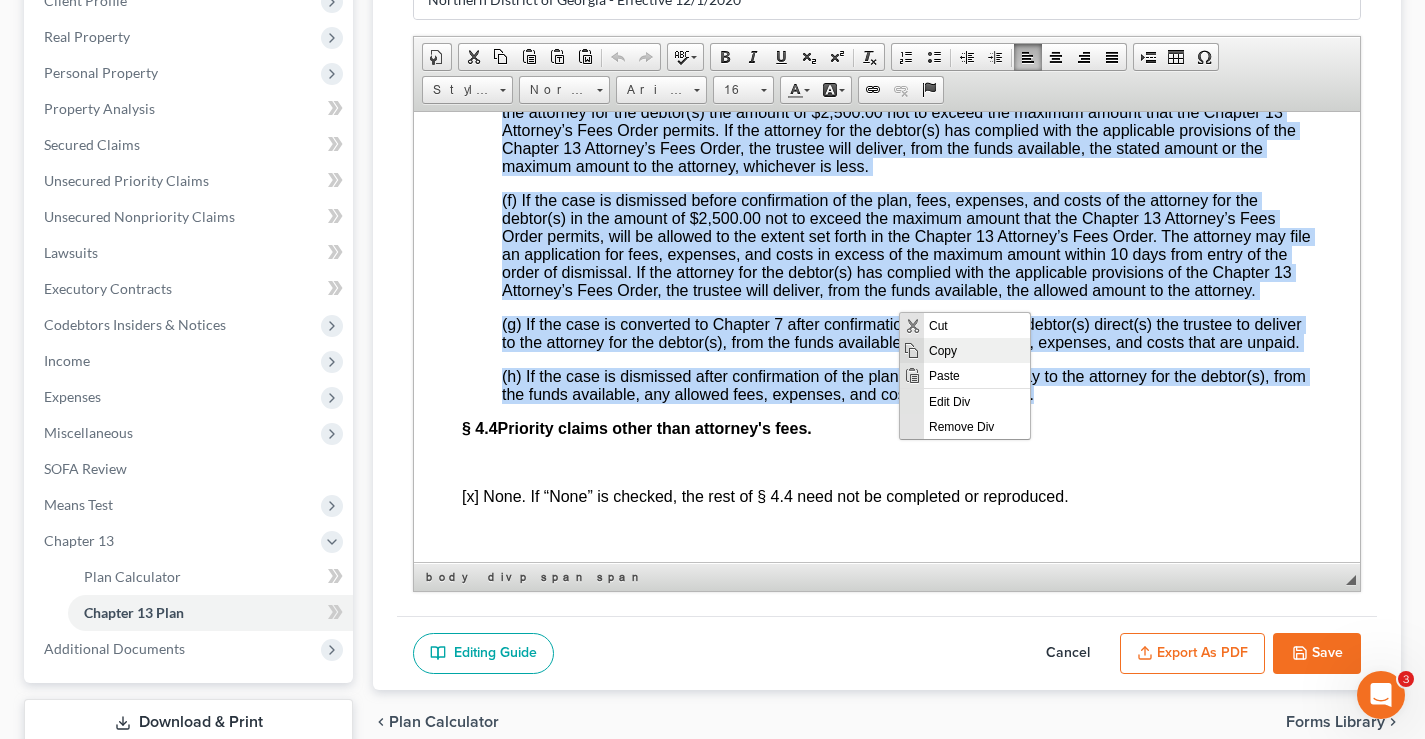 copy on "(a) The unpaid fees, expenses, and costs owed to the attorney for the debtor(s) in connection with legal representation in this case are  $4,950.00 .    The allowance and payment of the fees, including the award of additional fees, expenses and costs of the attorney for the debtor(s) are governed by General Order 42-2020 (“Chapter 13 Attorney's Fees Order”), as it may be amended. (b)   Upon confirmation of the plan, the unpaid amount shall be allowed as an administrative expense under 11 U.S.C. § 503(b) to the extent set forth in the Chapter 13 Attorney’s Fees Order. (c)   From the first disbursement after confirmation, the attorney will receive payment under the Chapter 13 Attorney's Fee Order up to the allowed amount set forth in § 4.3(a). (d)   The unpaid balance and any additional amounts allowed under § 4.3(c) will be payable (1) at $ 150.00   per month from Regular Payments and (2) from Tax Refunds or Additional Payments, as set forth in the Chapter 13 Attorney's Fees Order until all allowed amounts ..." 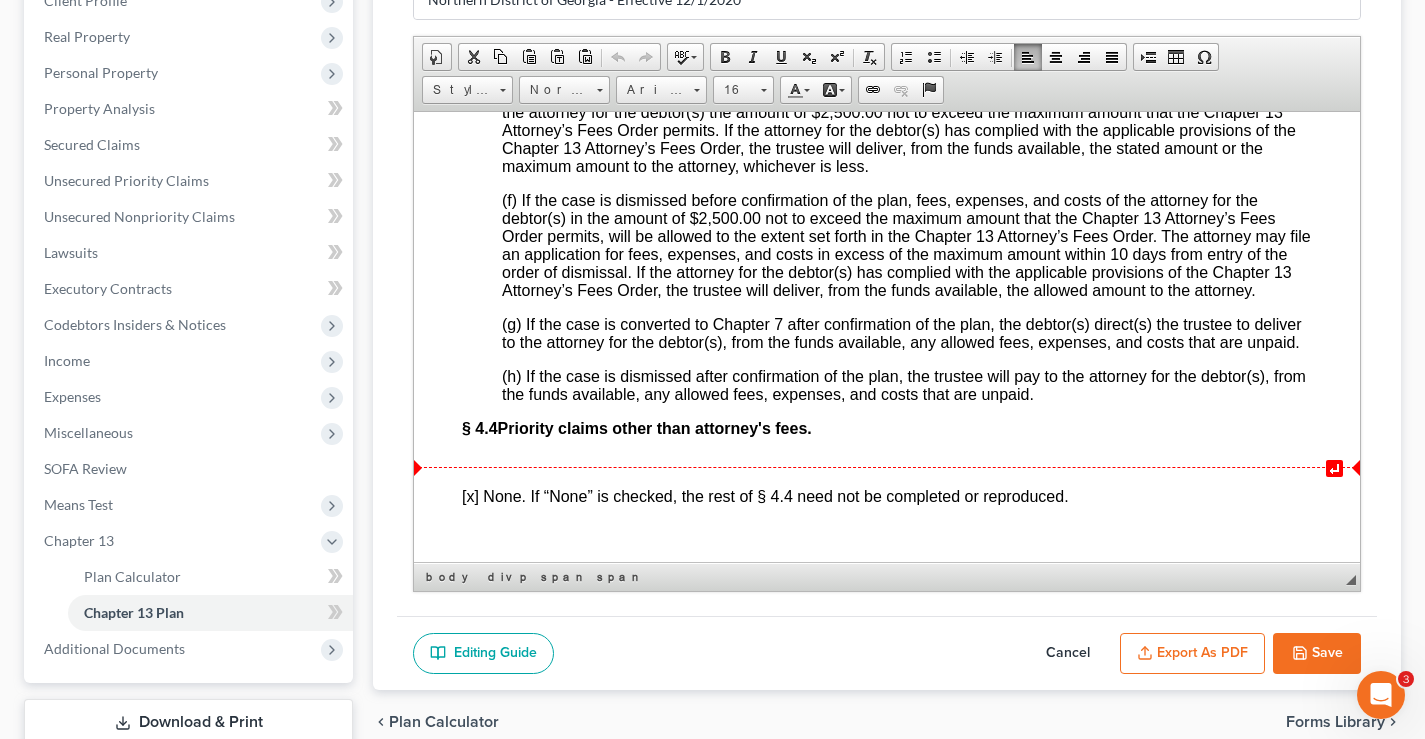 click on "§ 4.4    Priority claims other than attorney's fees." at bounding box center [887, 428] 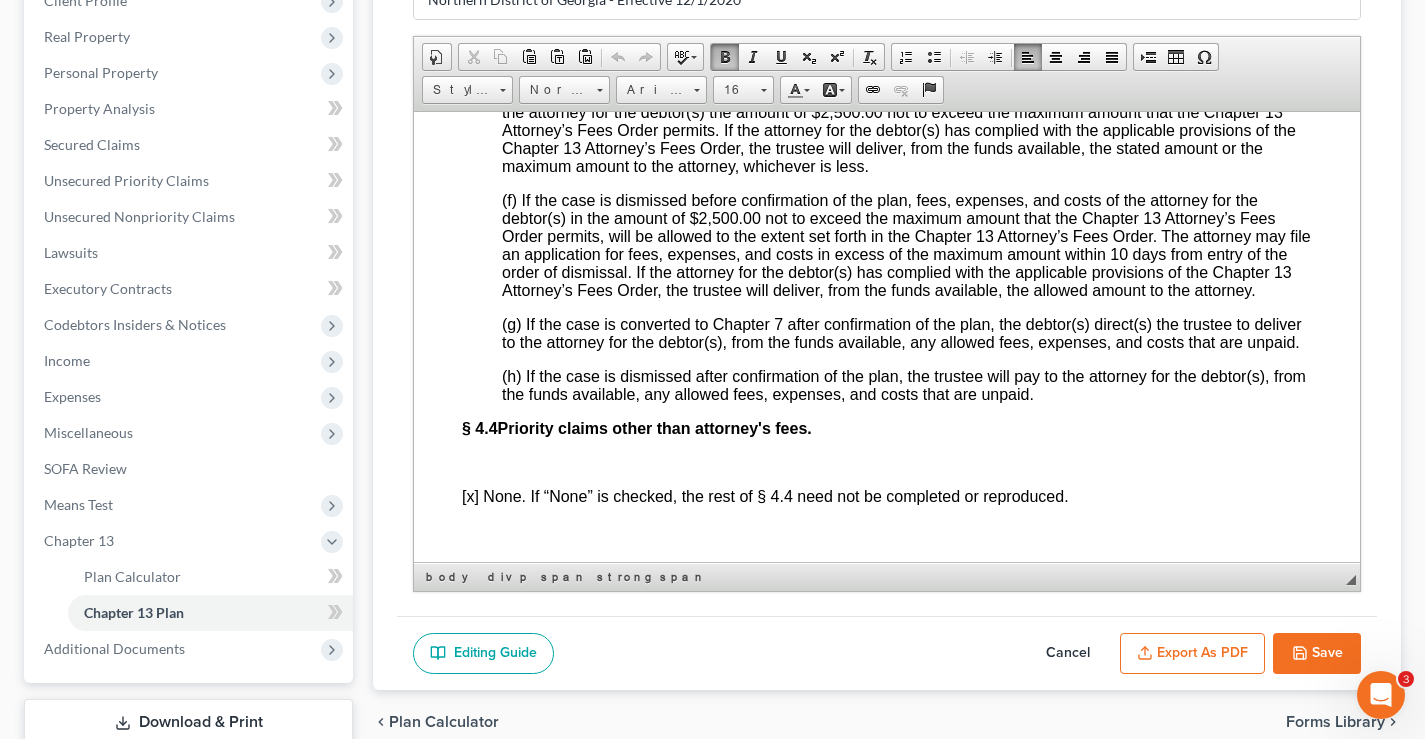drag, startPoint x: 1331, startPoint y: 661, endPoint x: 1354, endPoint y: 631, distance: 37.802116 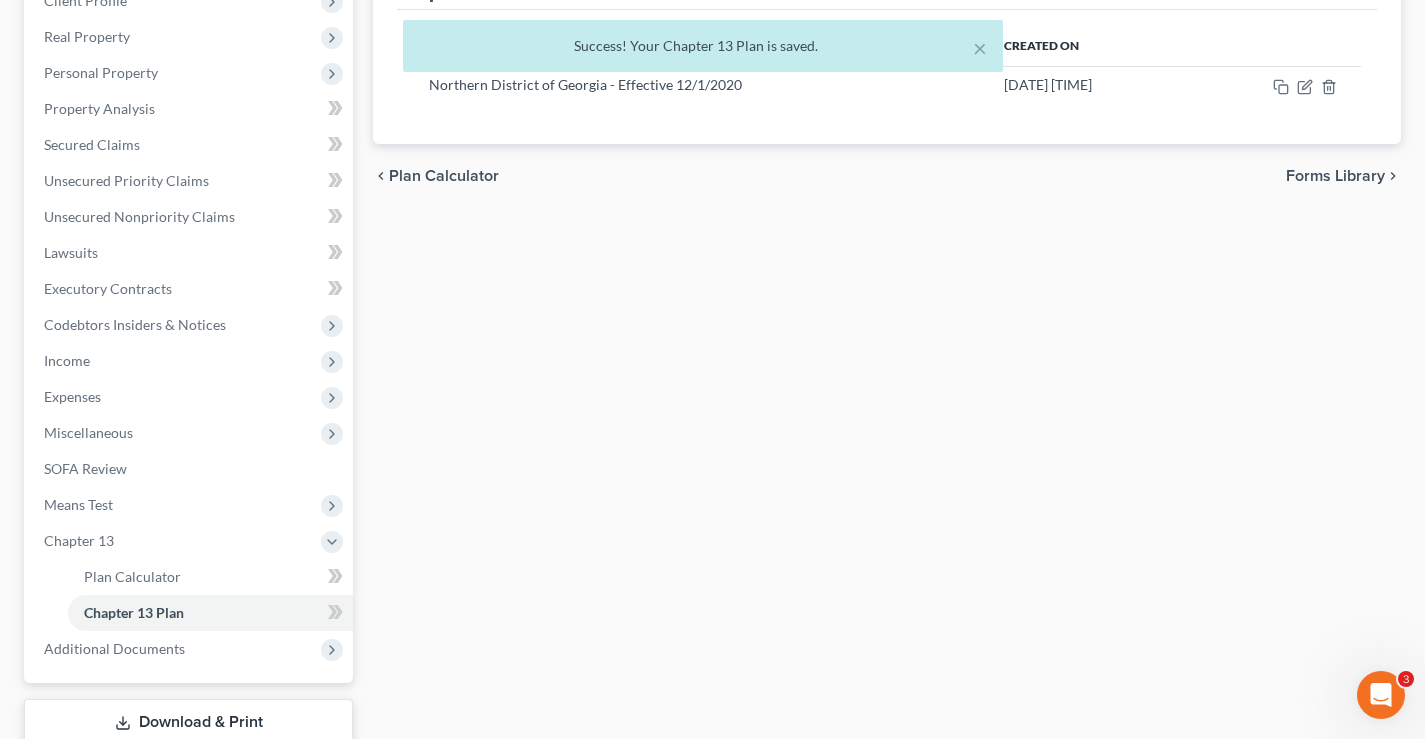 scroll, scrollTop: 0, scrollLeft: 0, axis: both 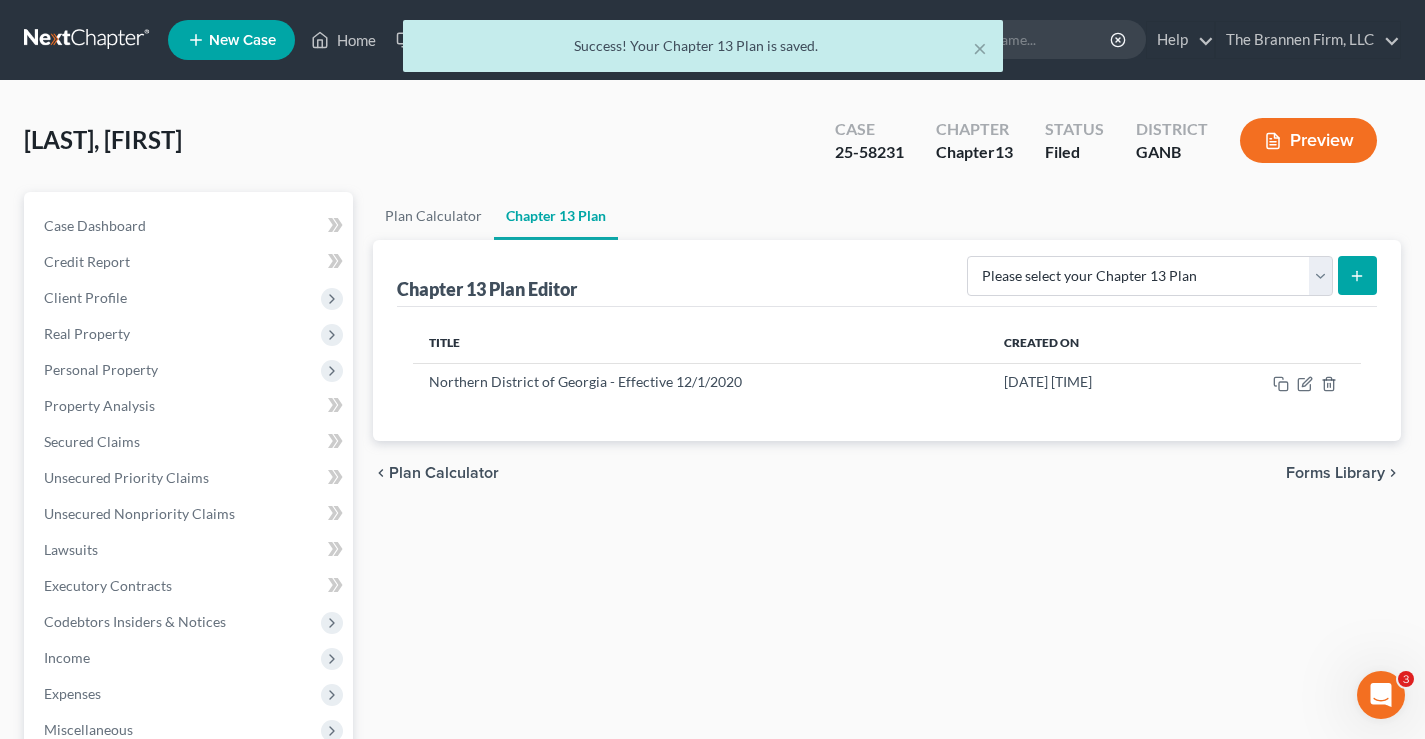 click on "×                     Success! Your Chapter 13 Plan is saved." at bounding box center [702, 51] 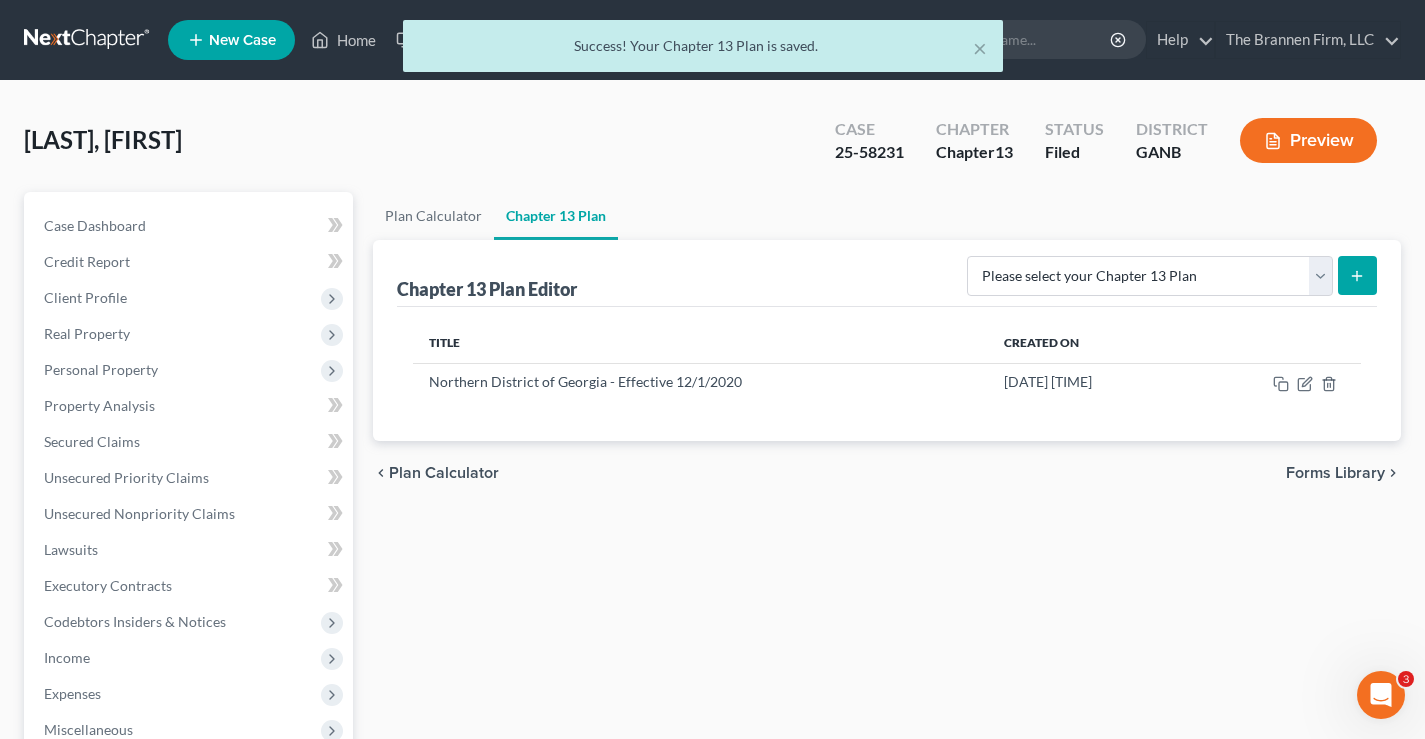click on "×                     Success! Your Chapter 13 Plan is saved." at bounding box center (702, 51) 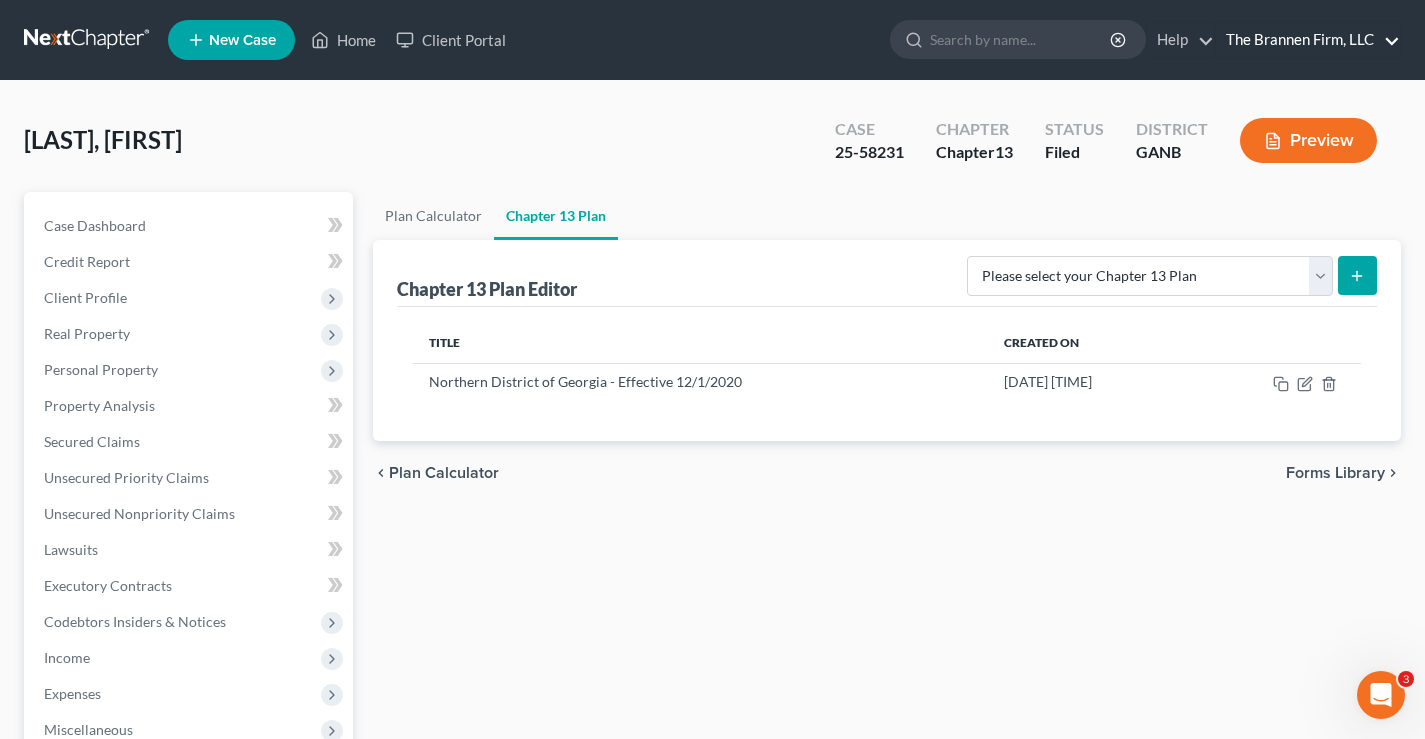 click on "The Brannen Firm, LLC" at bounding box center [1308, 40] 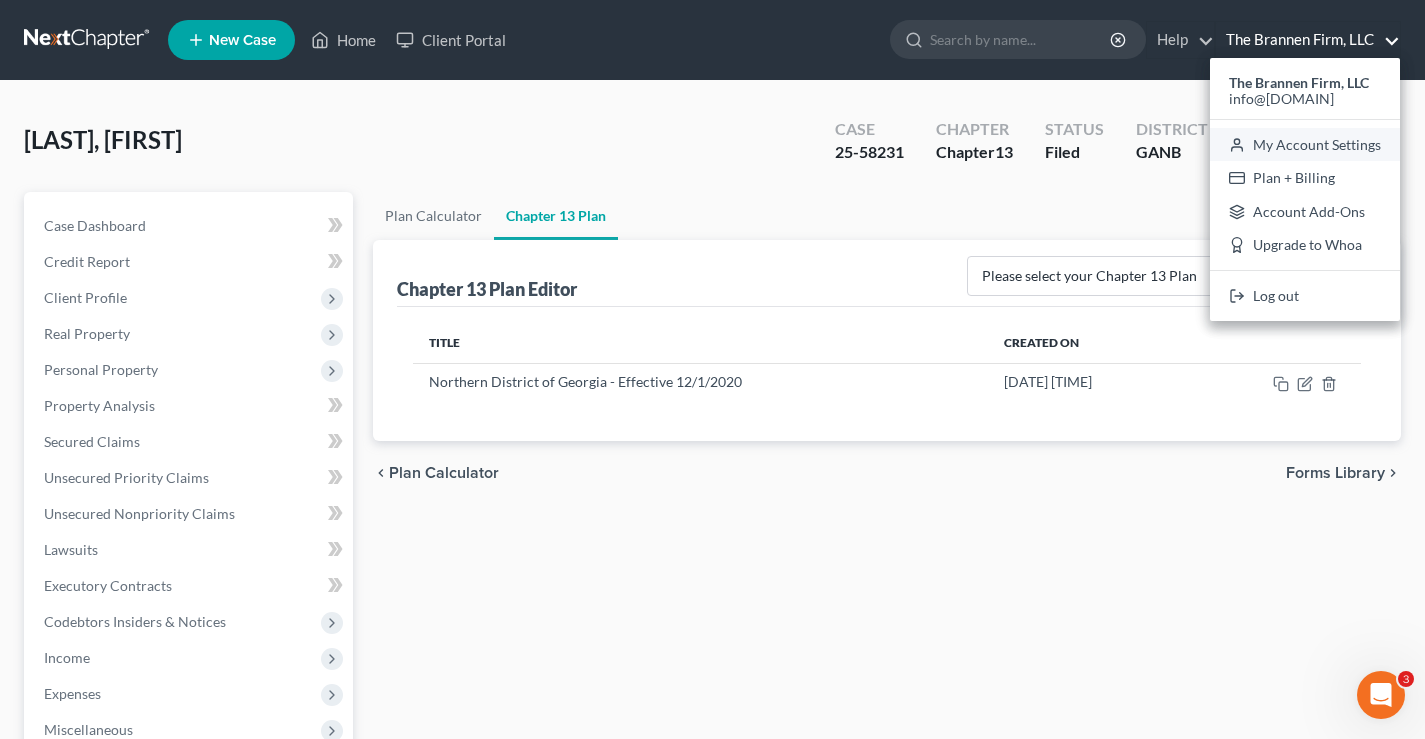 click on "My Account Settings" at bounding box center [1305, 145] 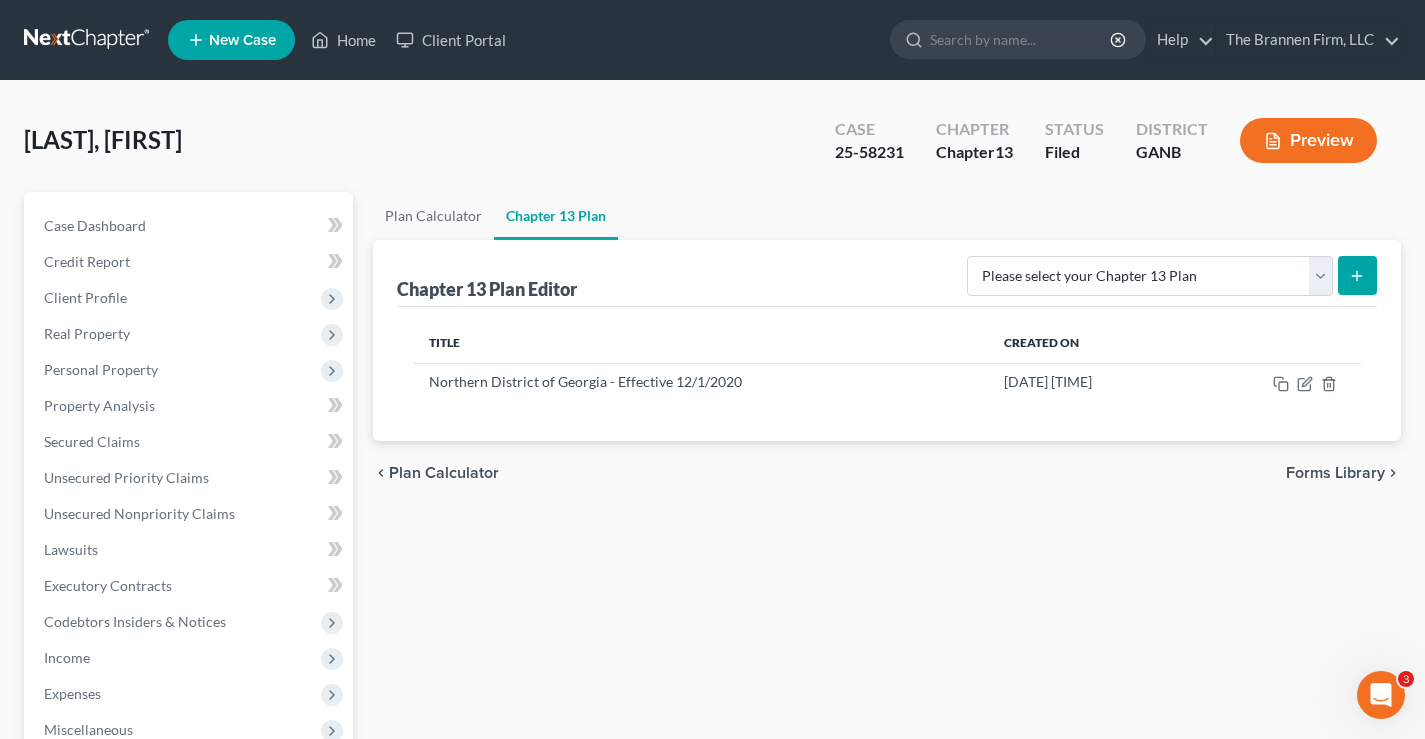 select on "24" 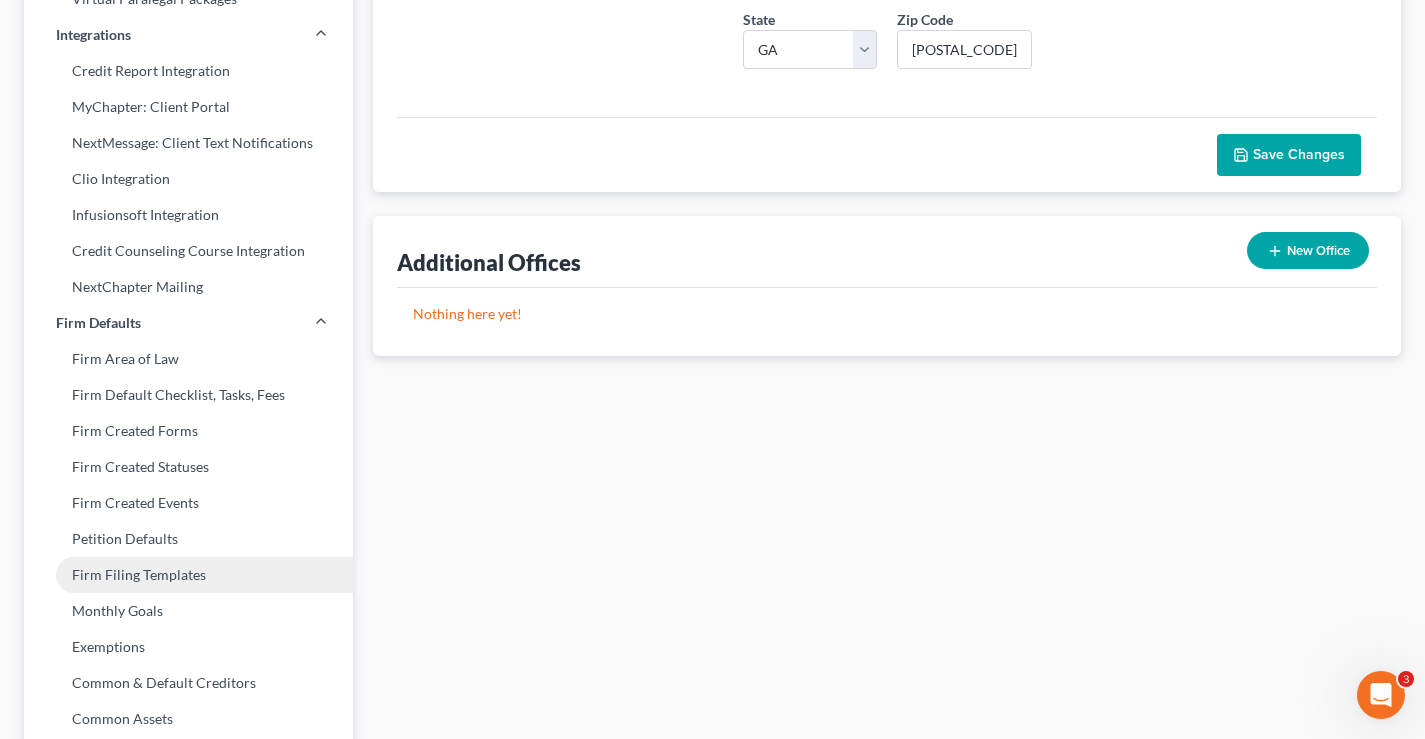 scroll, scrollTop: 742, scrollLeft: 0, axis: vertical 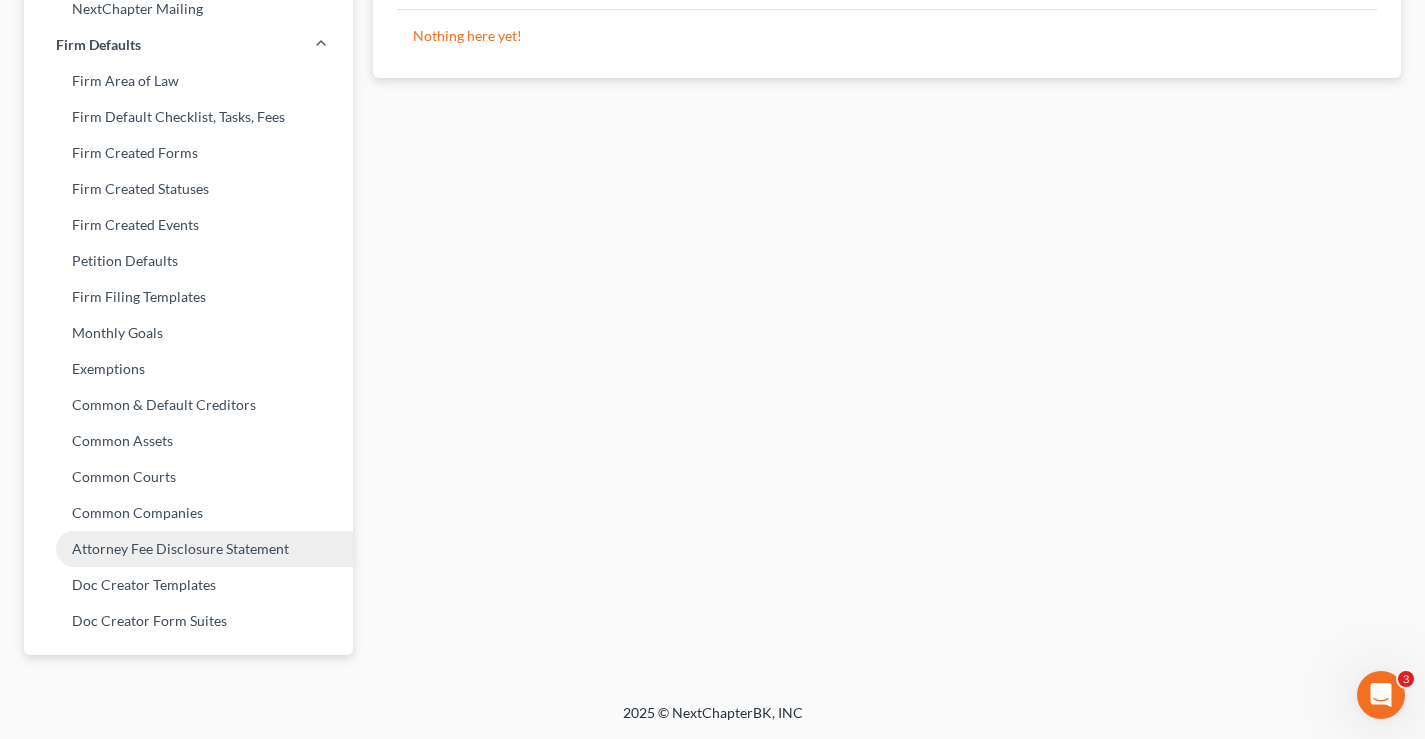 click on "Attorney Fee Disclosure Statement" at bounding box center [188, 549] 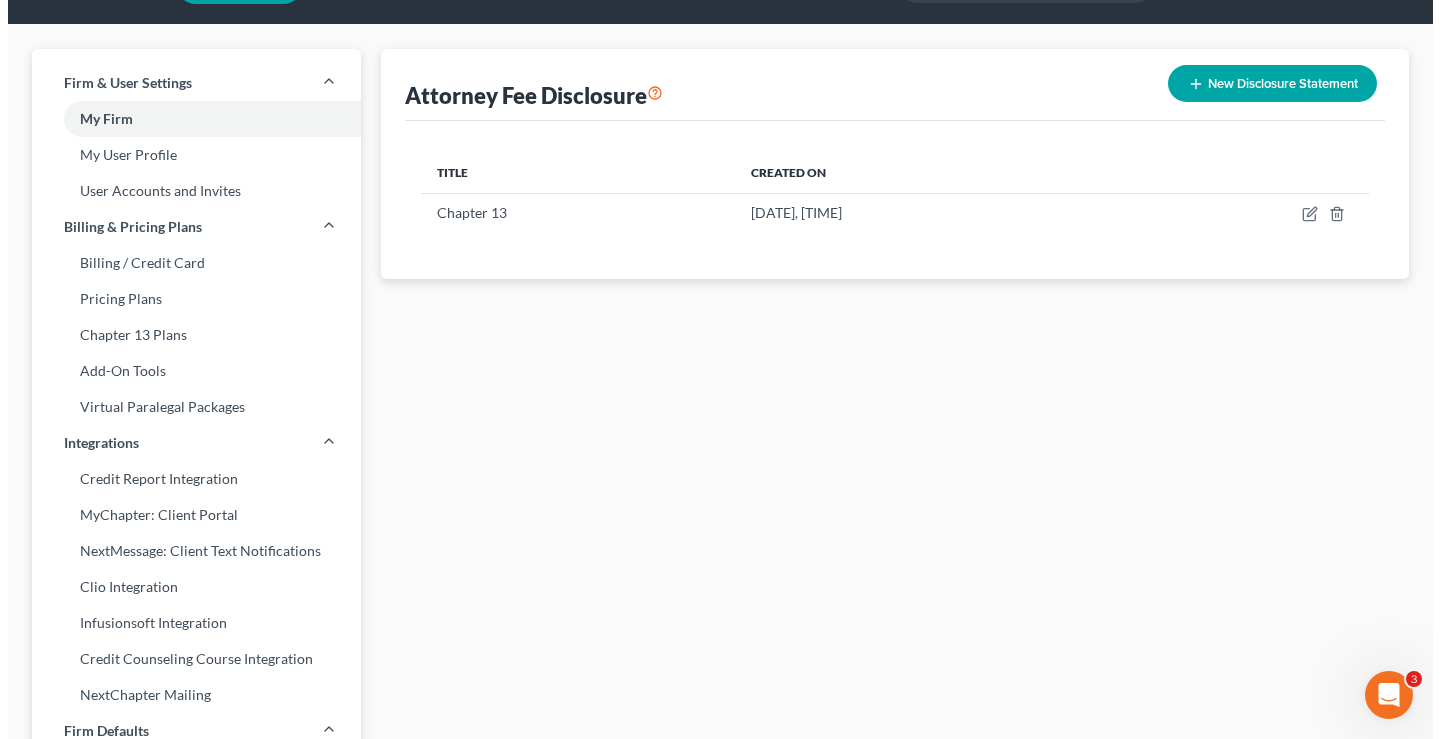 scroll, scrollTop: 0, scrollLeft: 0, axis: both 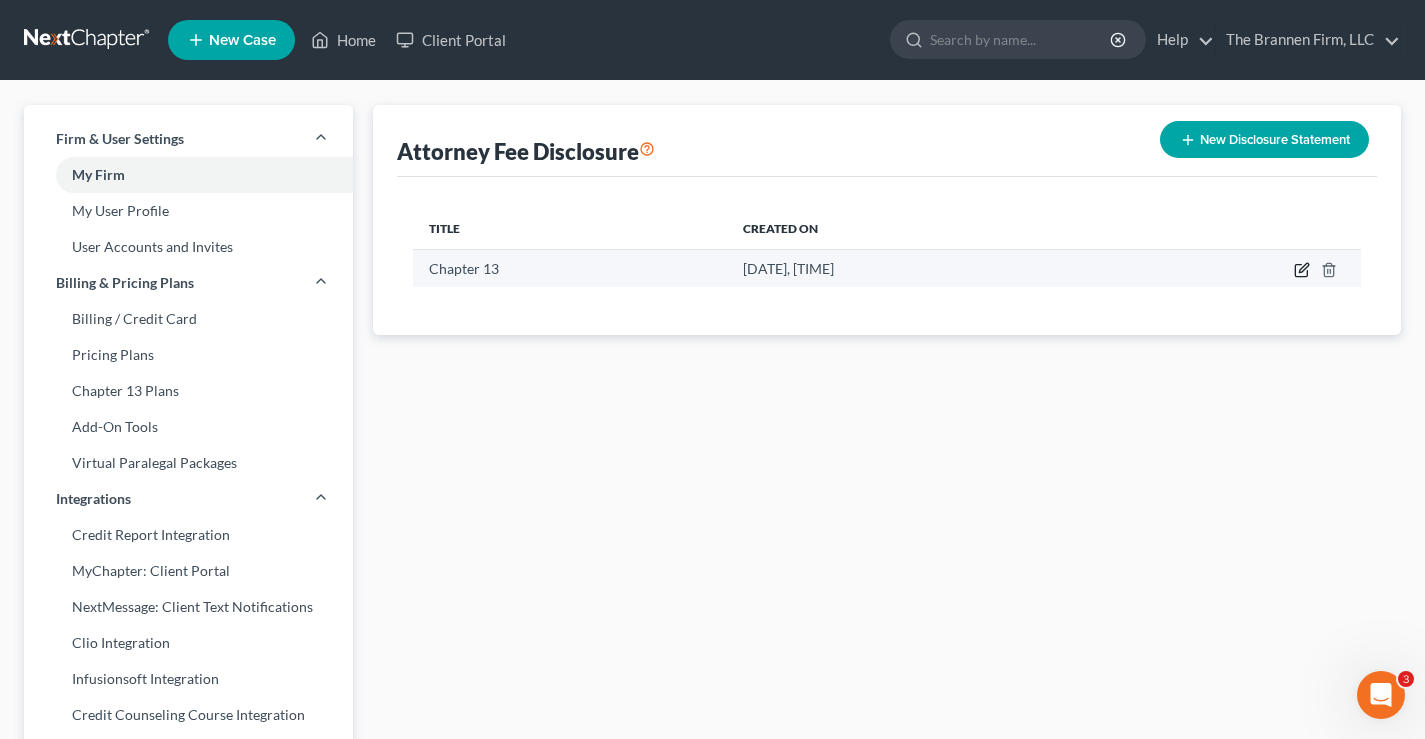 click 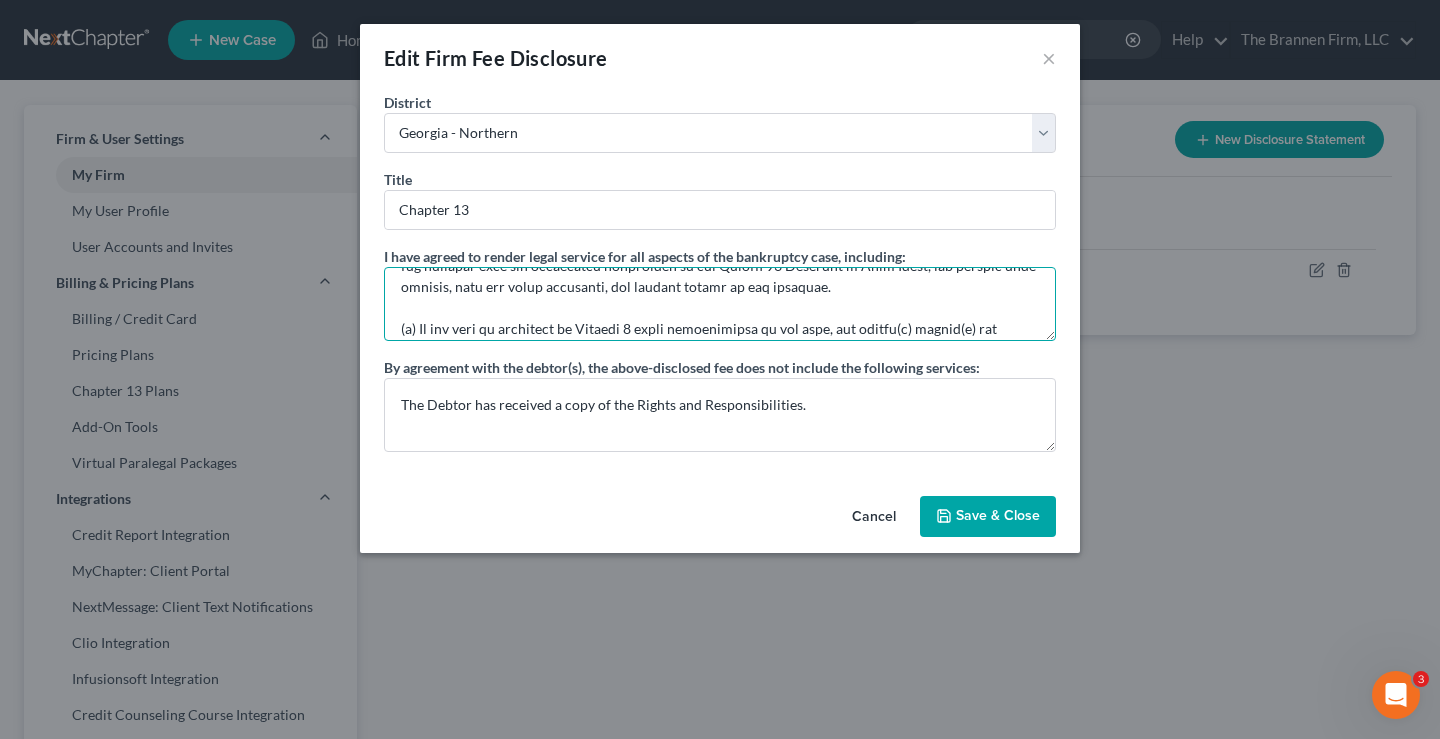 scroll, scrollTop: 714, scrollLeft: 0, axis: vertical 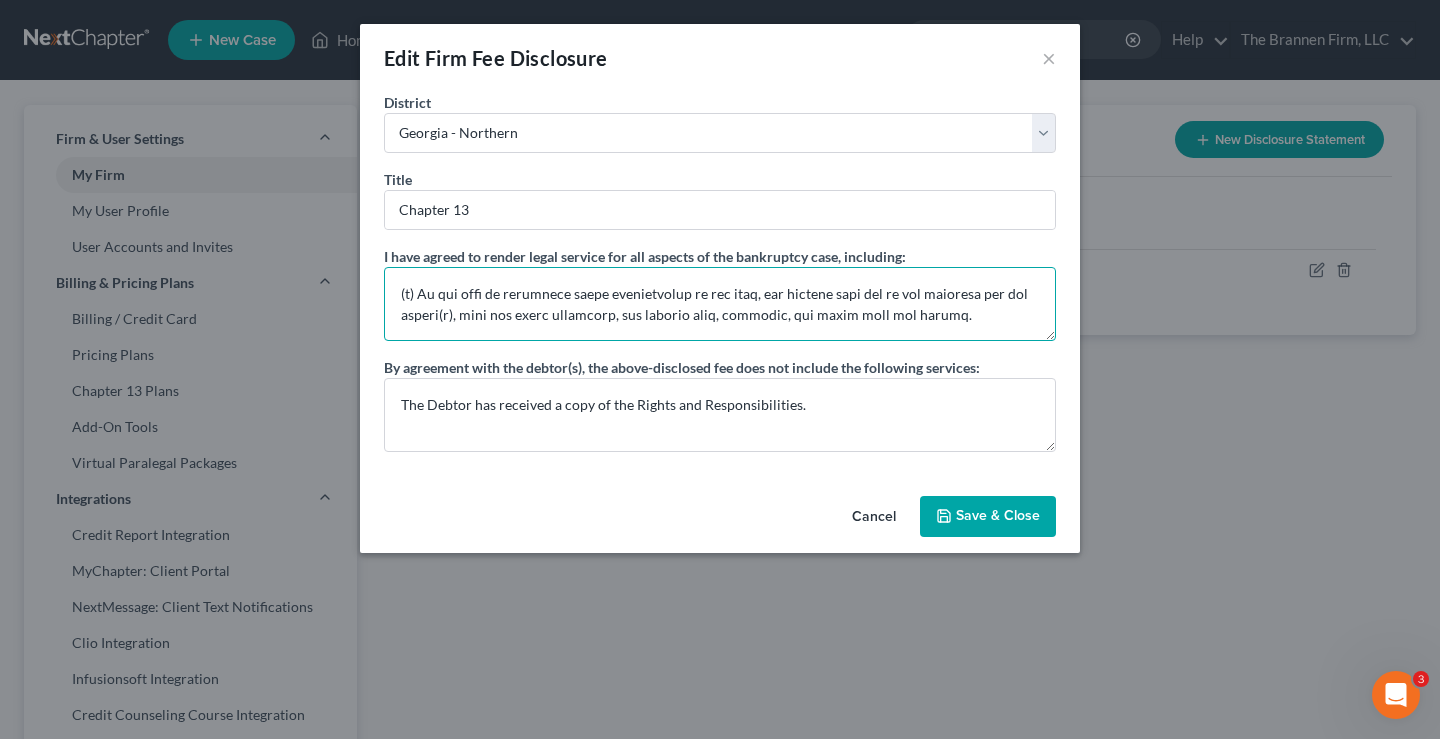 drag, startPoint x: 402, startPoint y: 290, endPoint x: 1223, endPoint y: 368, distance: 824.6969 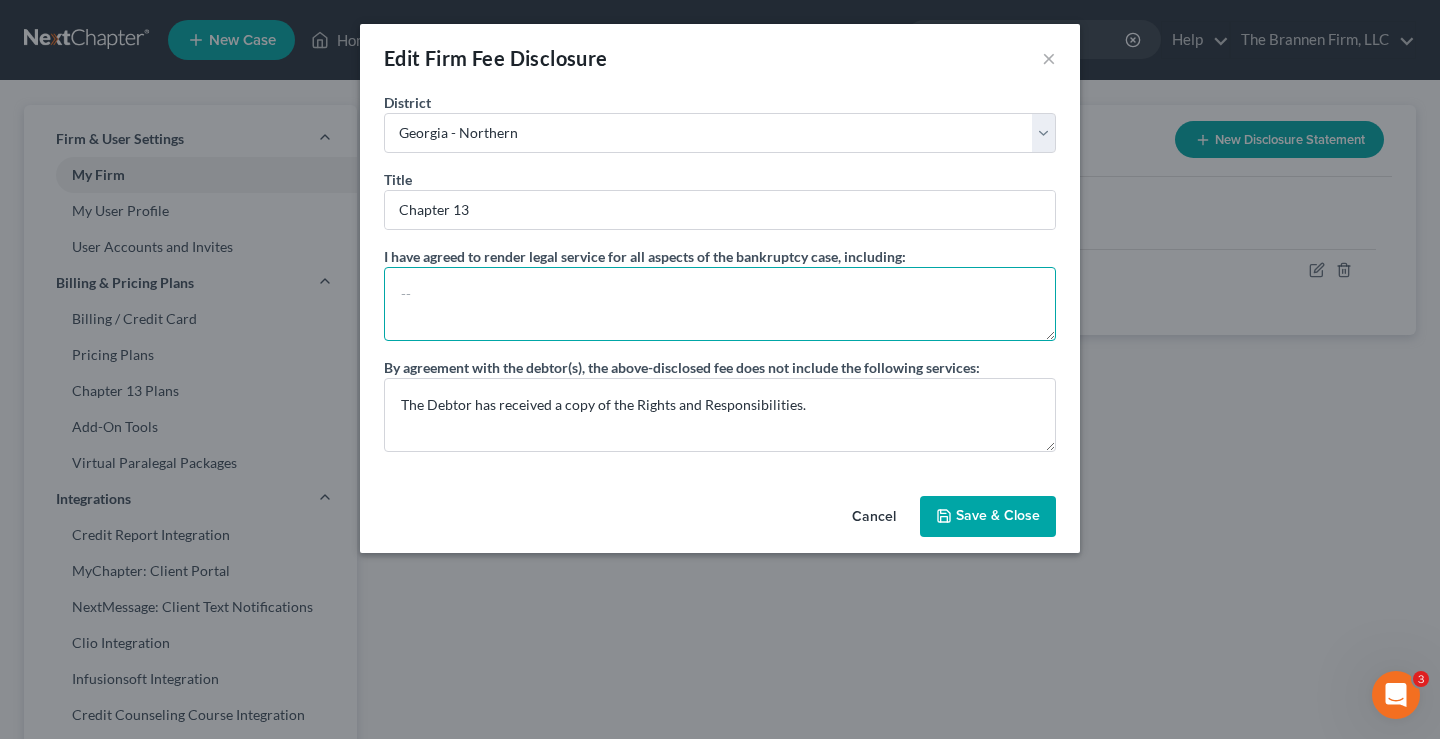 scroll, scrollTop: 0, scrollLeft: 0, axis: both 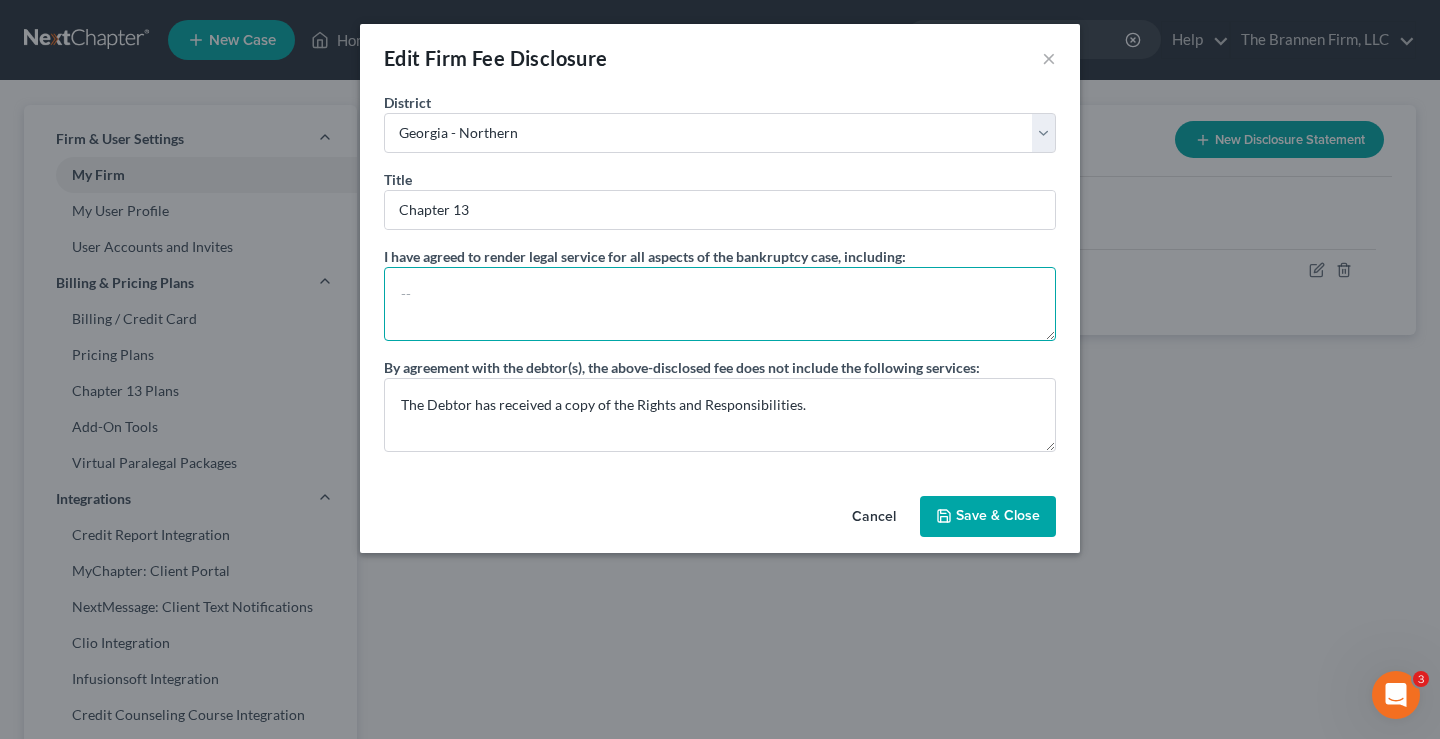 click at bounding box center (720, 304) 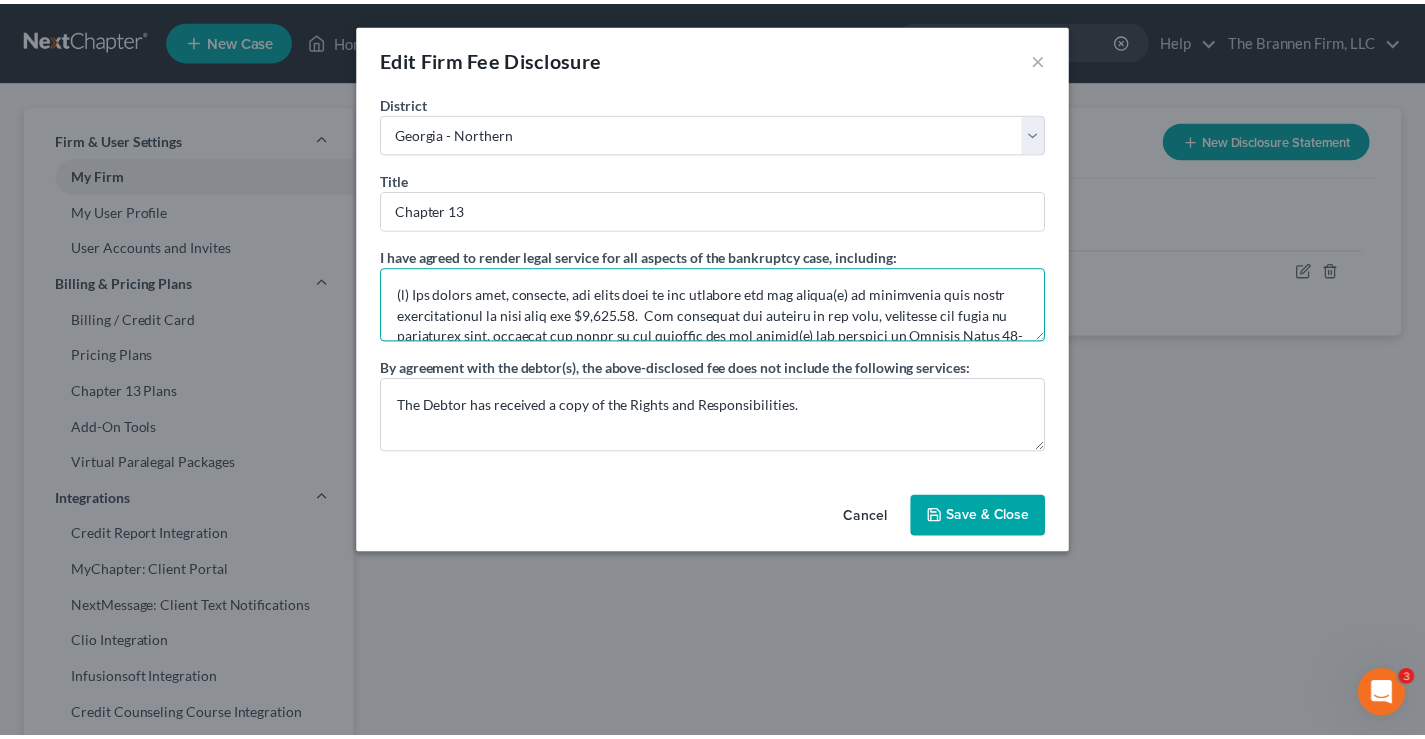 scroll, scrollTop: 697, scrollLeft: 0, axis: vertical 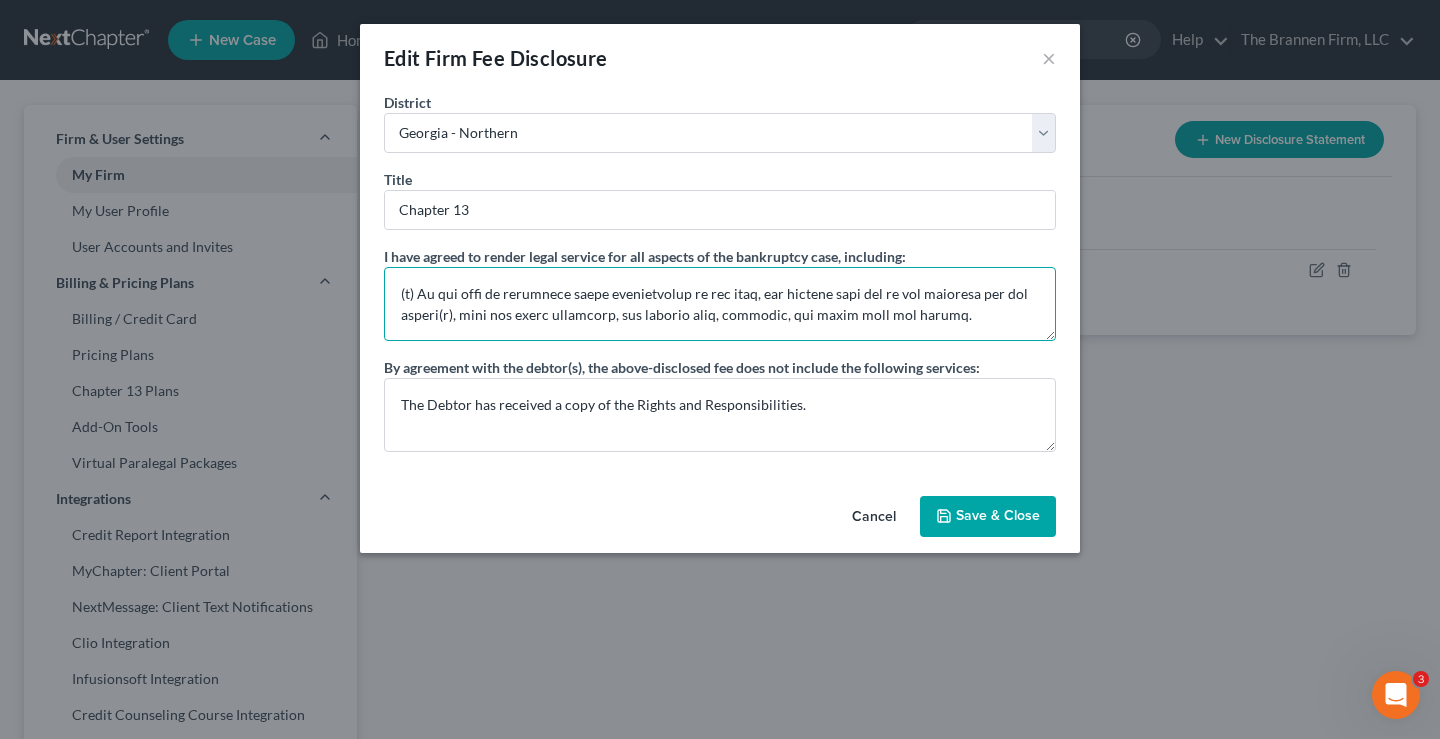 type on "(a) The unpaid fees, expenses, and costs owed to the attorney for the debtor(s) in connection with legal representation in this case are $4,950.00.  The allowance and payment of the fees, including the award of additional fees, expenses and costs of the attorney for the debtor(s) are governed by General Order 42-2020 (“Chapter 13 Attorney's Fees Order”), as it may be amended.
(b) Upon confirmation of the plan, the unpaid amount shall be allowed as an administrative expense under 11 U.S.C. § 503(b) to the extent set forth in the Chapter 13 Attorney’s Fees Order.
(c) From the first disbursement after confirmation, the attorney will receive payment under the Chapter 13 Attorney's Fee Order up to the allowed amount set forth in § 4.3(a).
(d) The unpaid balance and any additional amounts allowed under § 4.3(c) will be payable (1) at $150.00 per month from Regular Payments and (2) from Tax Refunds or Additional Payments, as set forth in the Chapter 13 Attorney's Fees Order until all allowed amounts are paid i..." 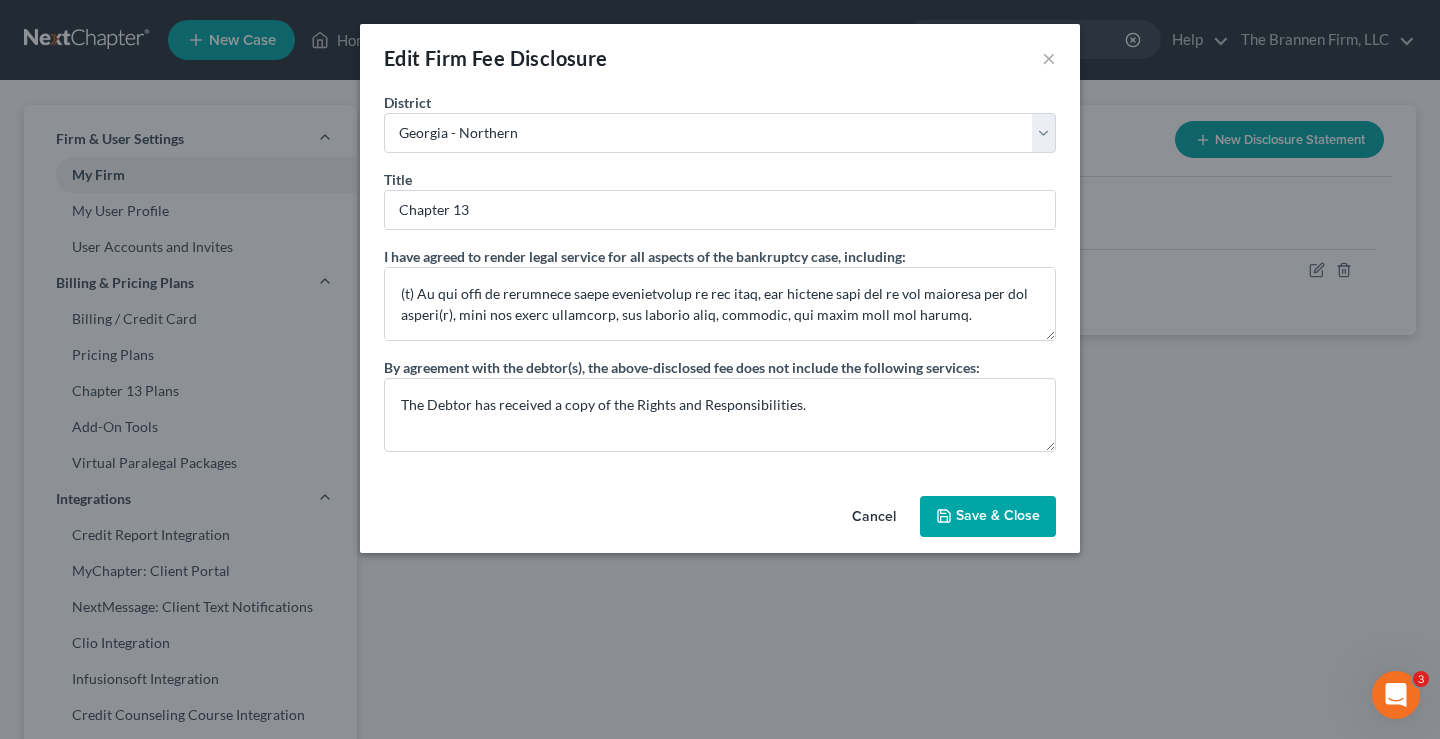 click on "Save & Close" at bounding box center (988, 517) 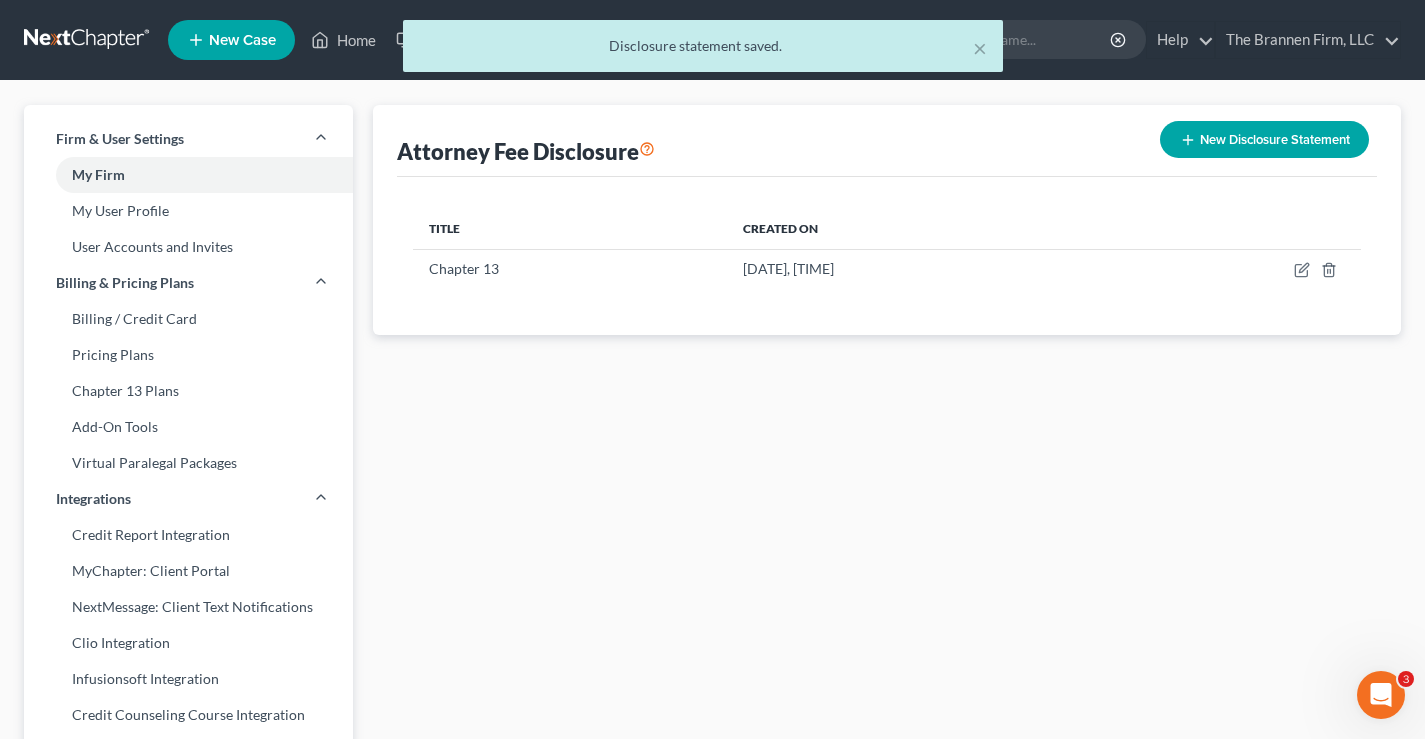 click on "×                     Disclosure statement saved." at bounding box center (702, 51) 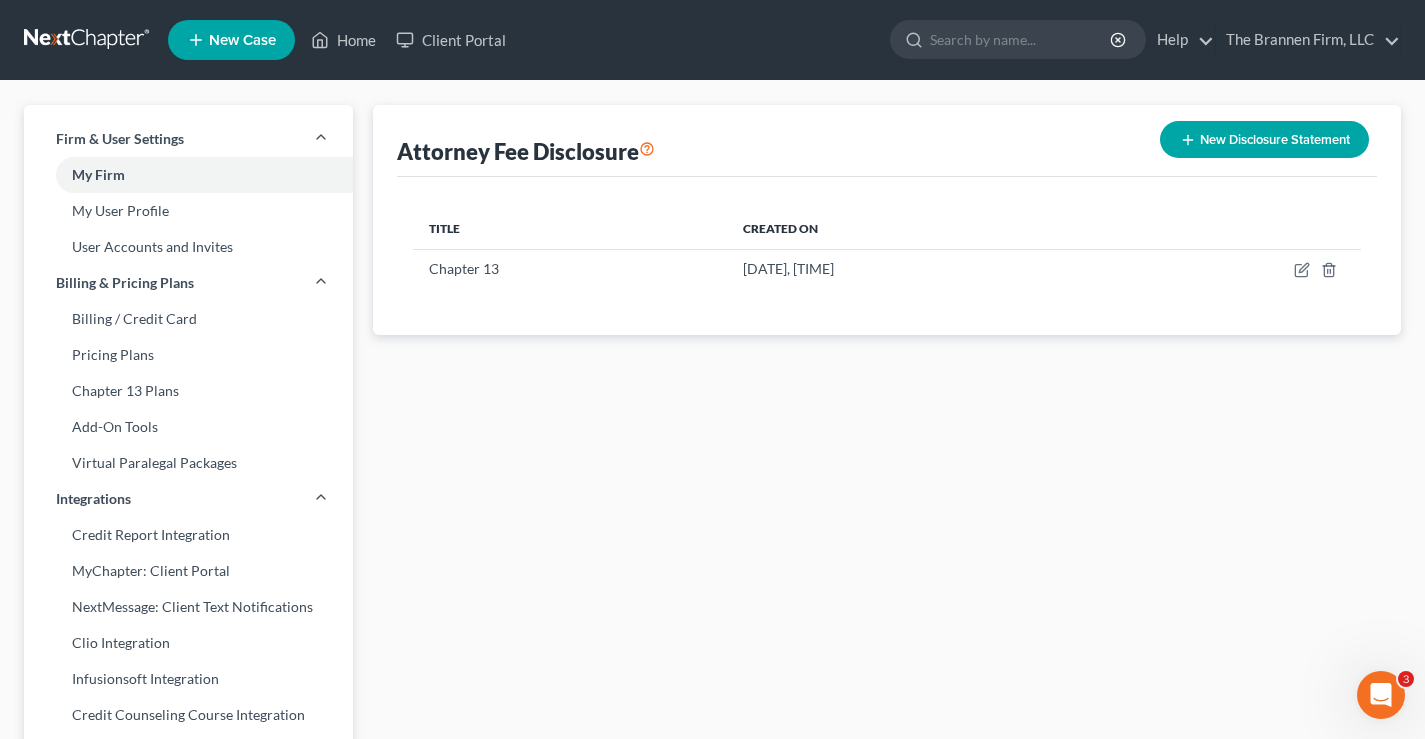 click at bounding box center (88, 40) 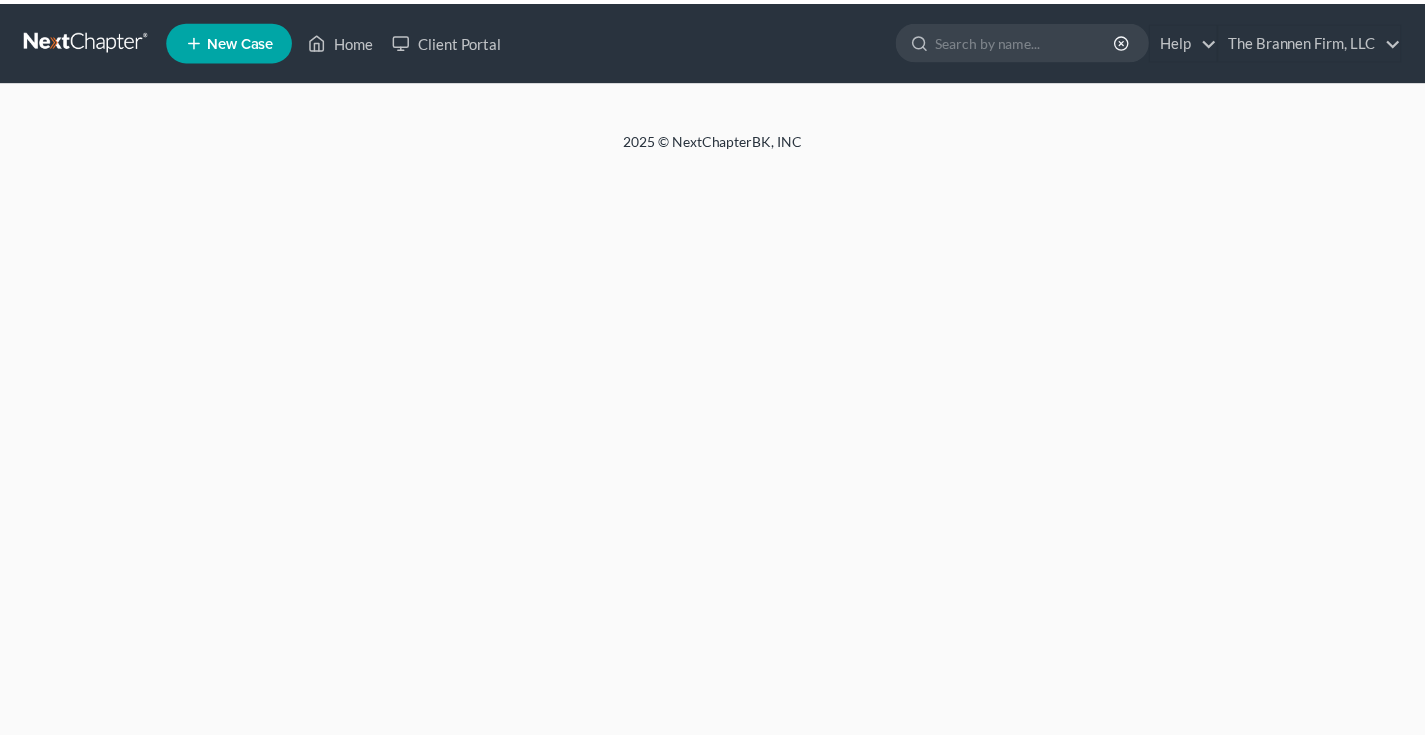 scroll, scrollTop: 0, scrollLeft: 0, axis: both 